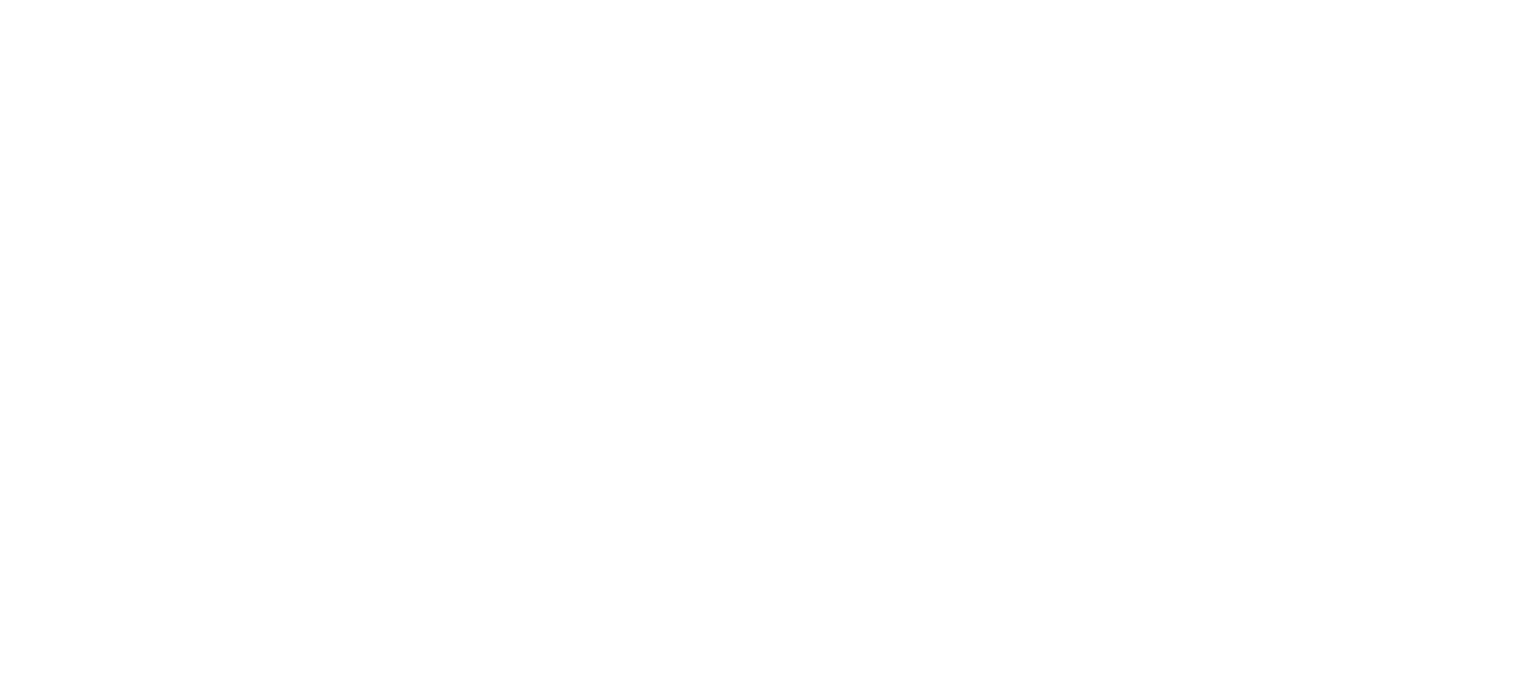 scroll, scrollTop: 0, scrollLeft: 0, axis: both 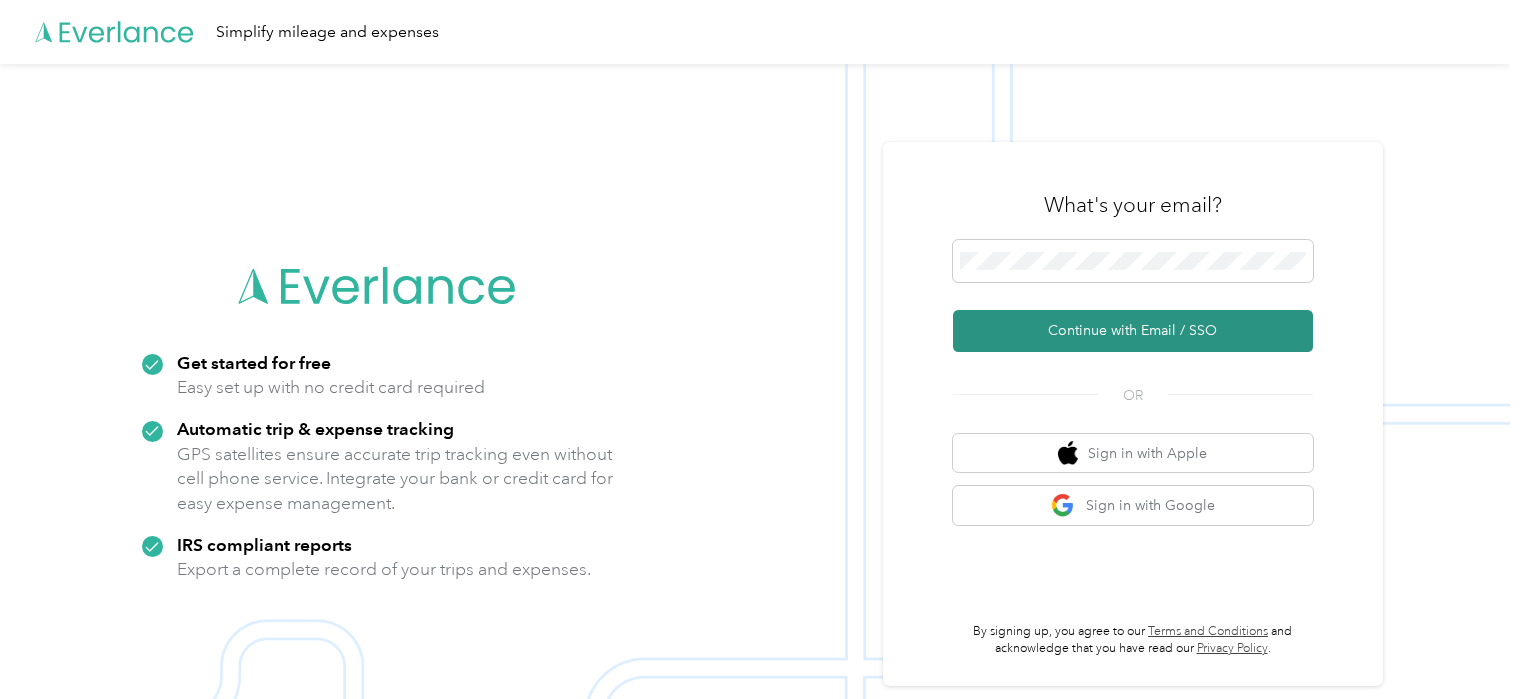 click on "Continue with Email / SSO" at bounding box center [1133, 331] 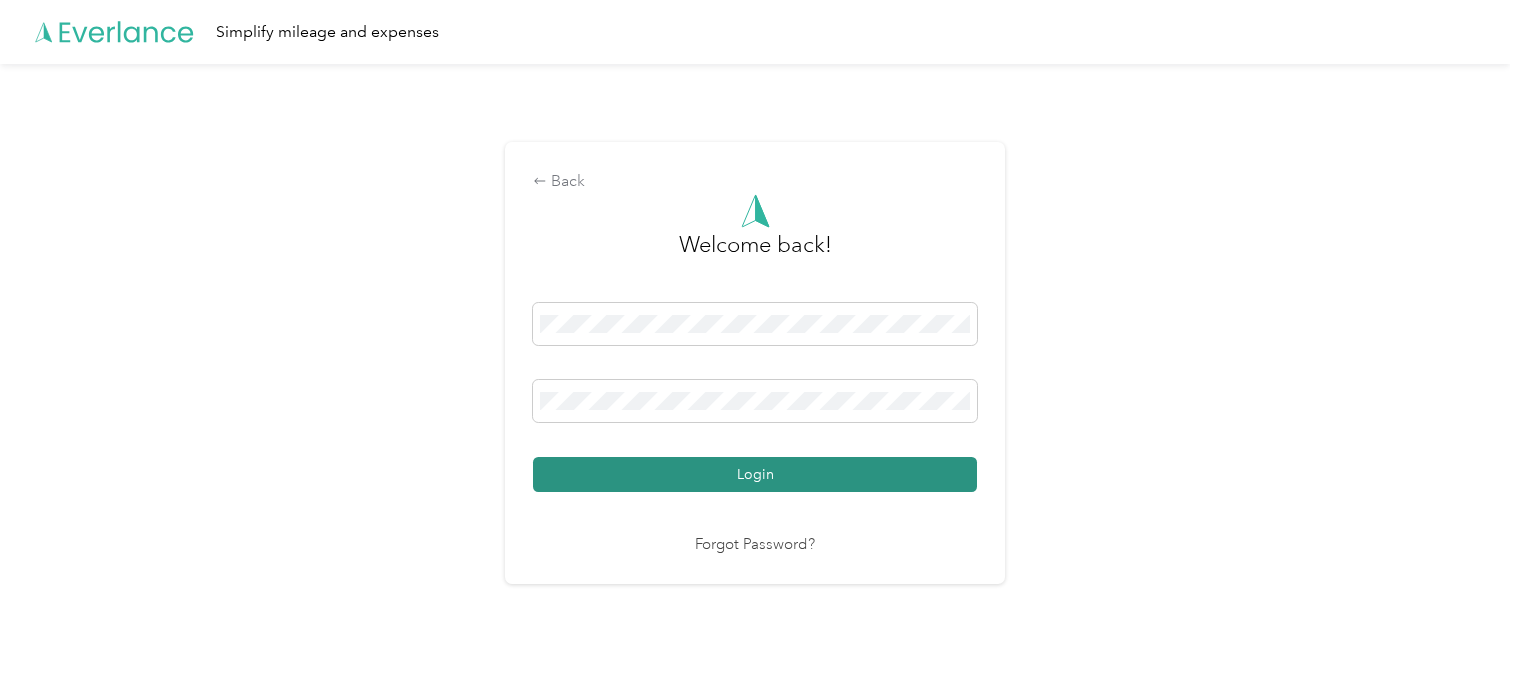 click on "Login" at bounding box center (755, 474) 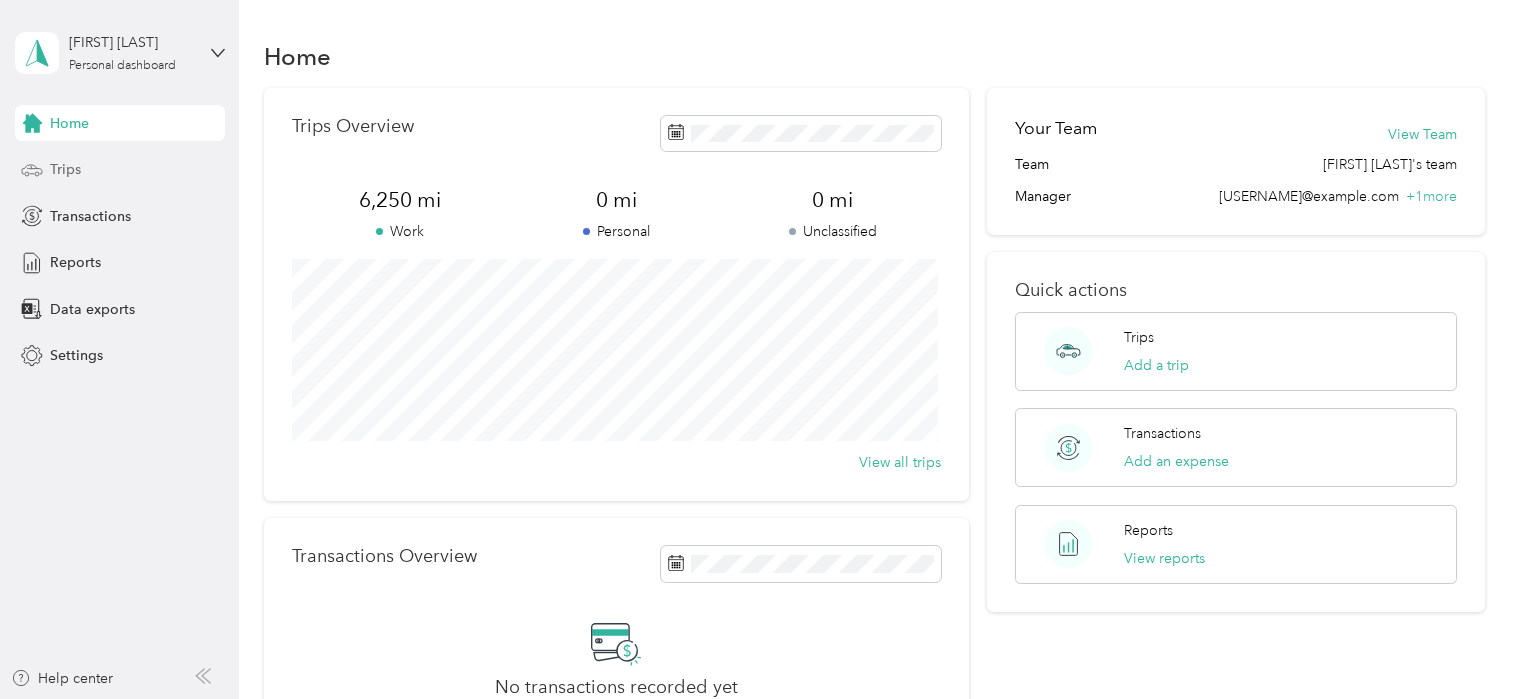 click on "Trips" at bounding box center (120, 170) 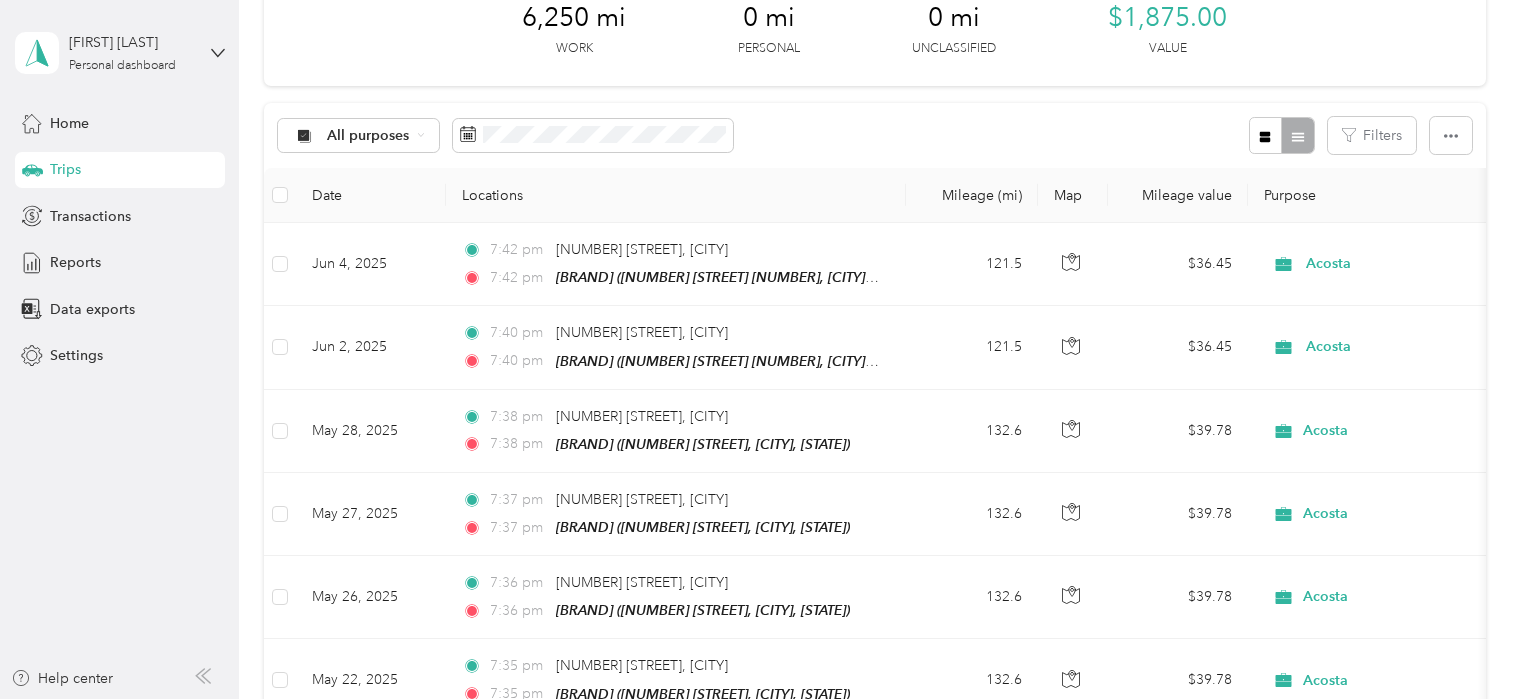 scroll, scrollTop: 121, scrollLeft: 0, axis: vertical 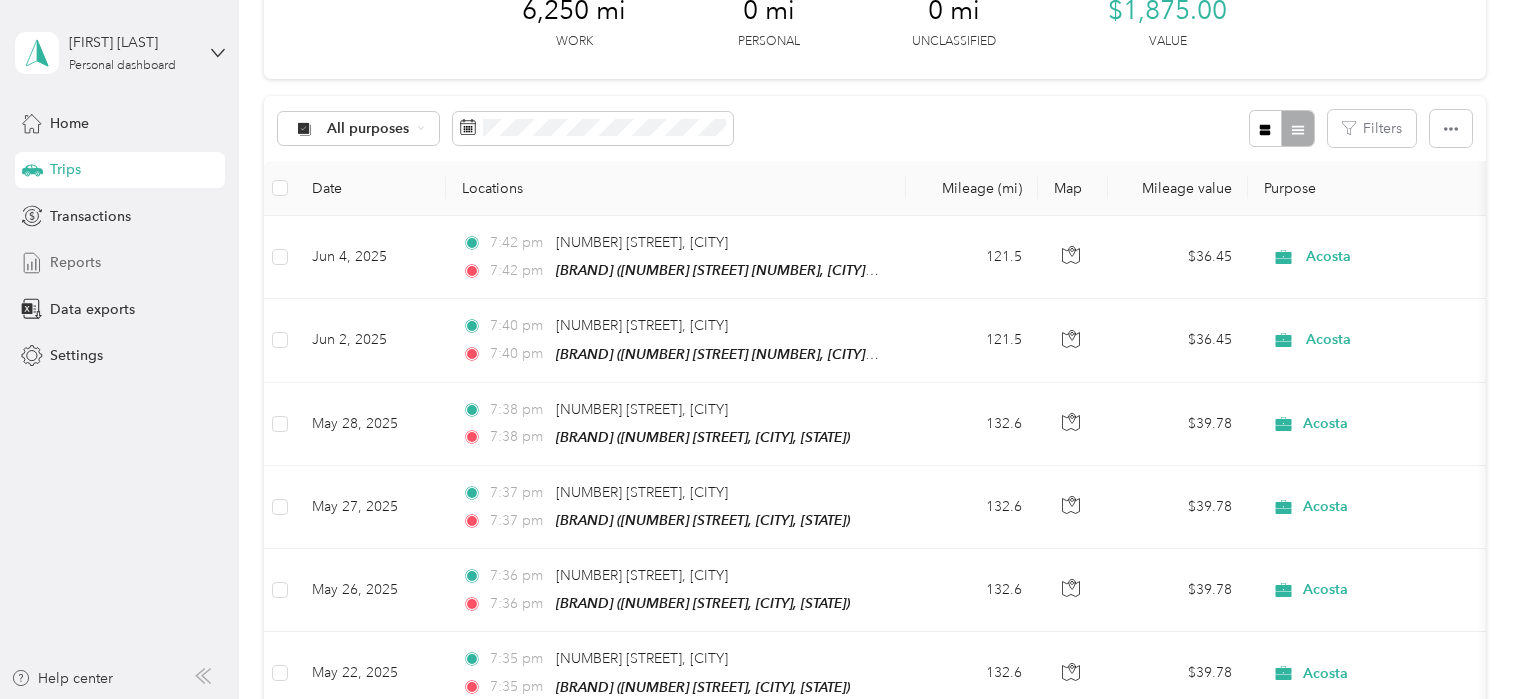 click on "Reports" at bounding box center (75, 262) 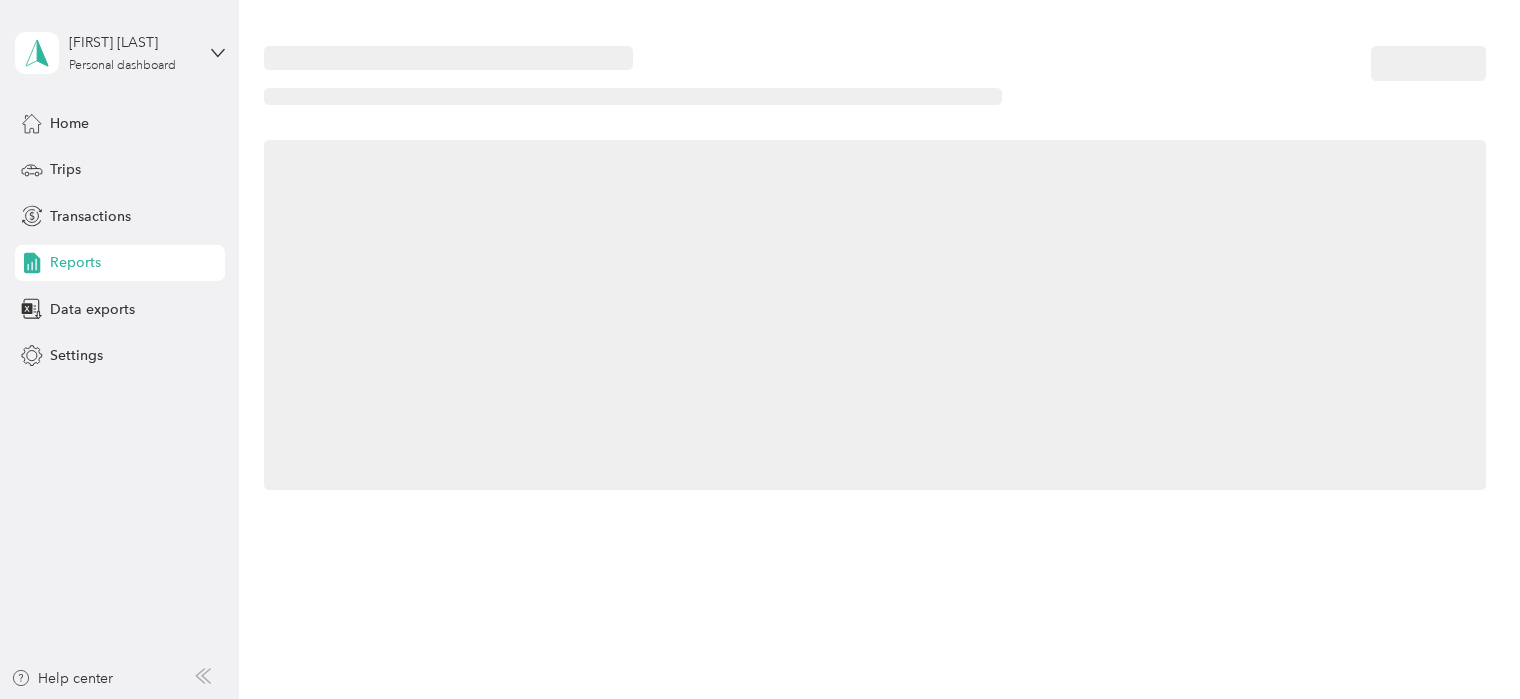 scroll, scrollTop: 0, scrollLeft: 0, axis: both 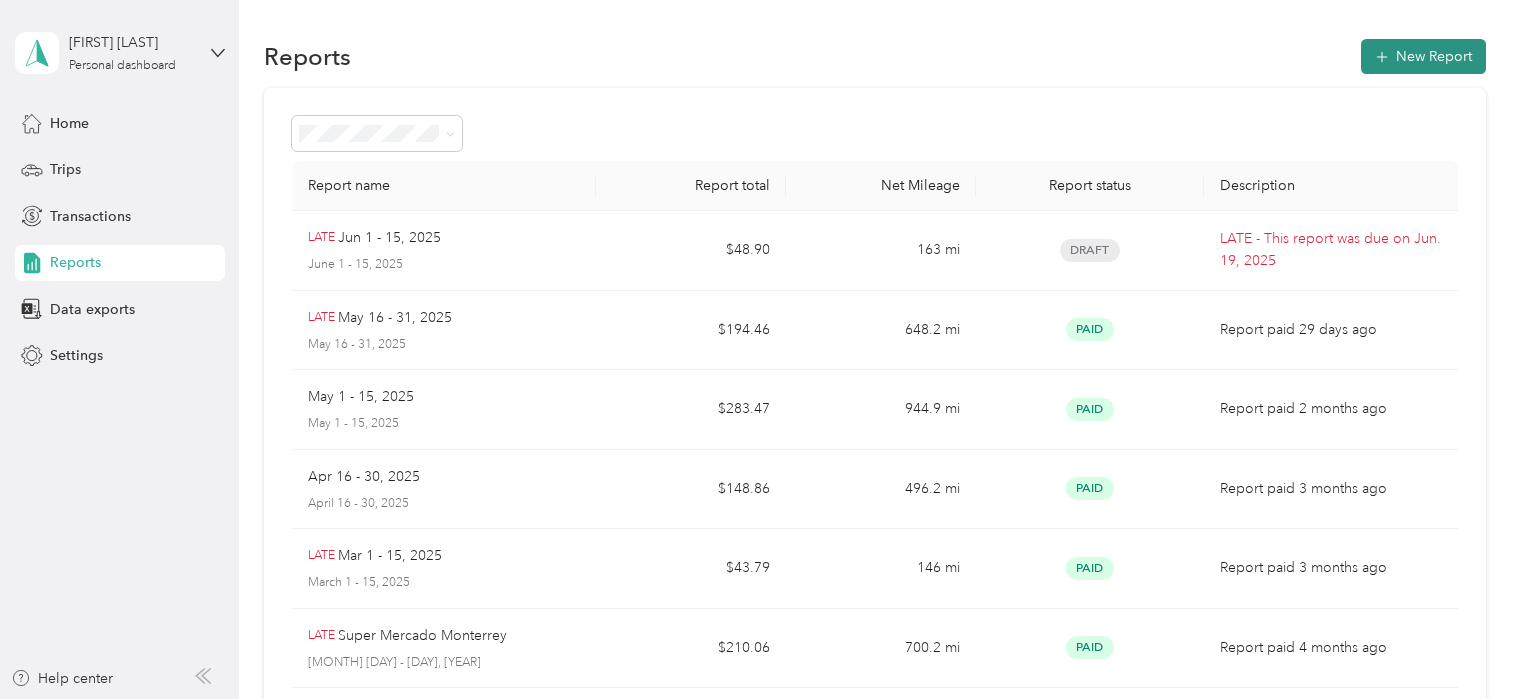 click on "New Report" at bounding box center [1423, 56] 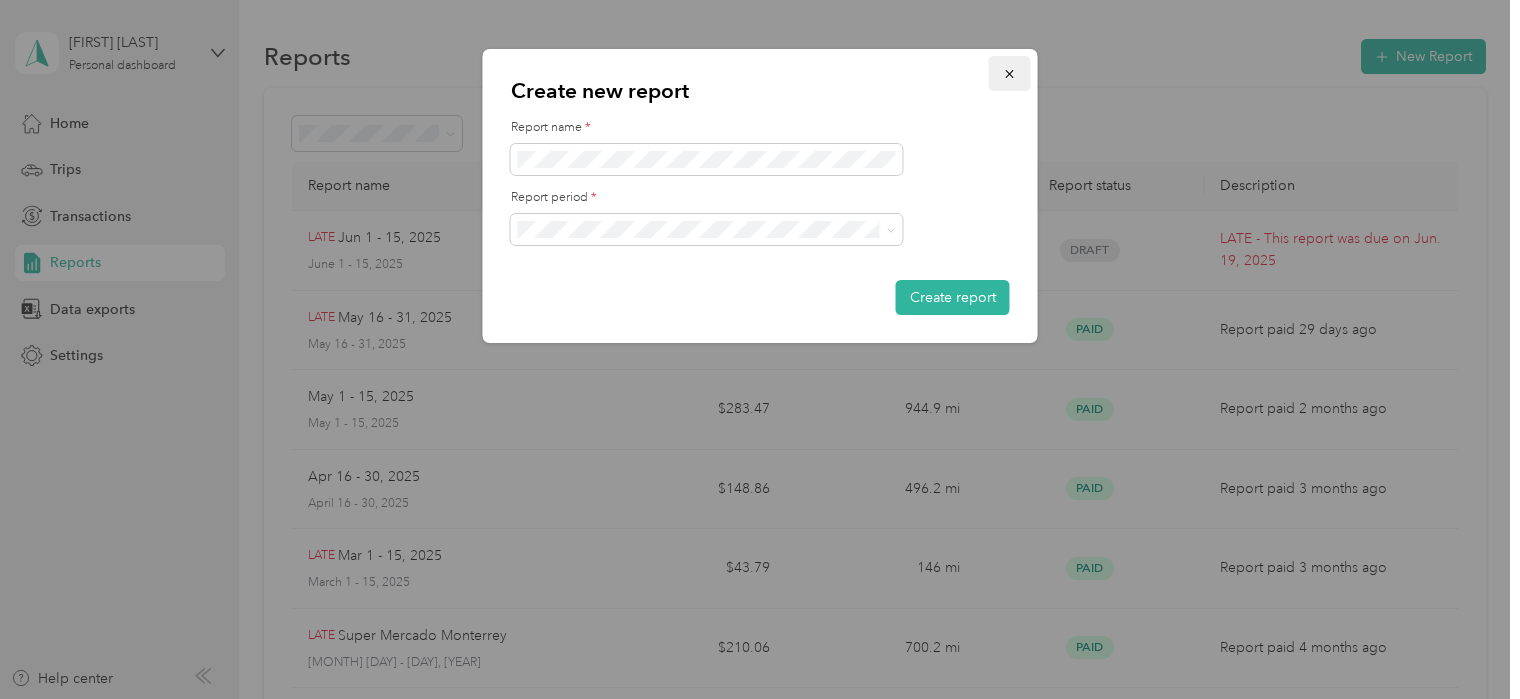 click 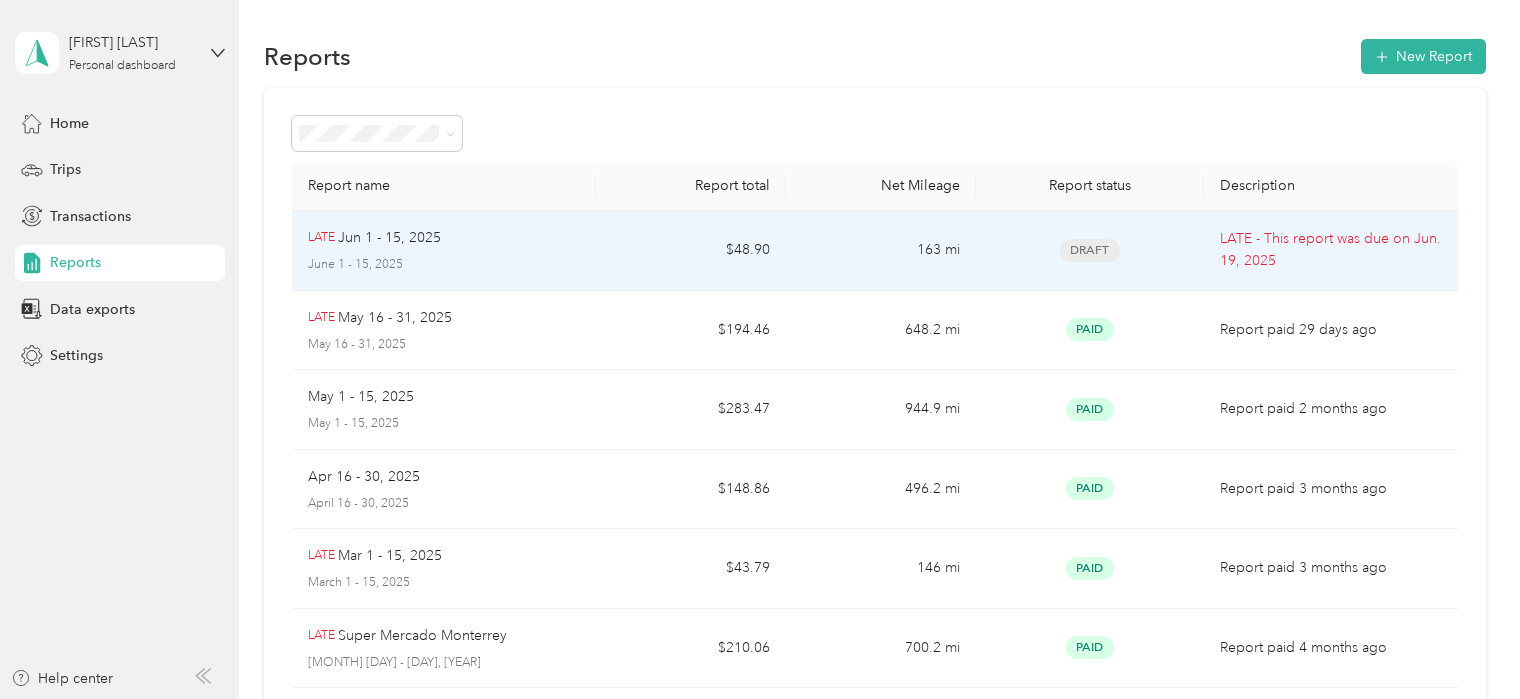 click on "[DATE_MODIFIER] [DATE_RANGE] [DATE_RANGE] [YEAR] [DATE_RANGE]" at bounding box center (444, 250) 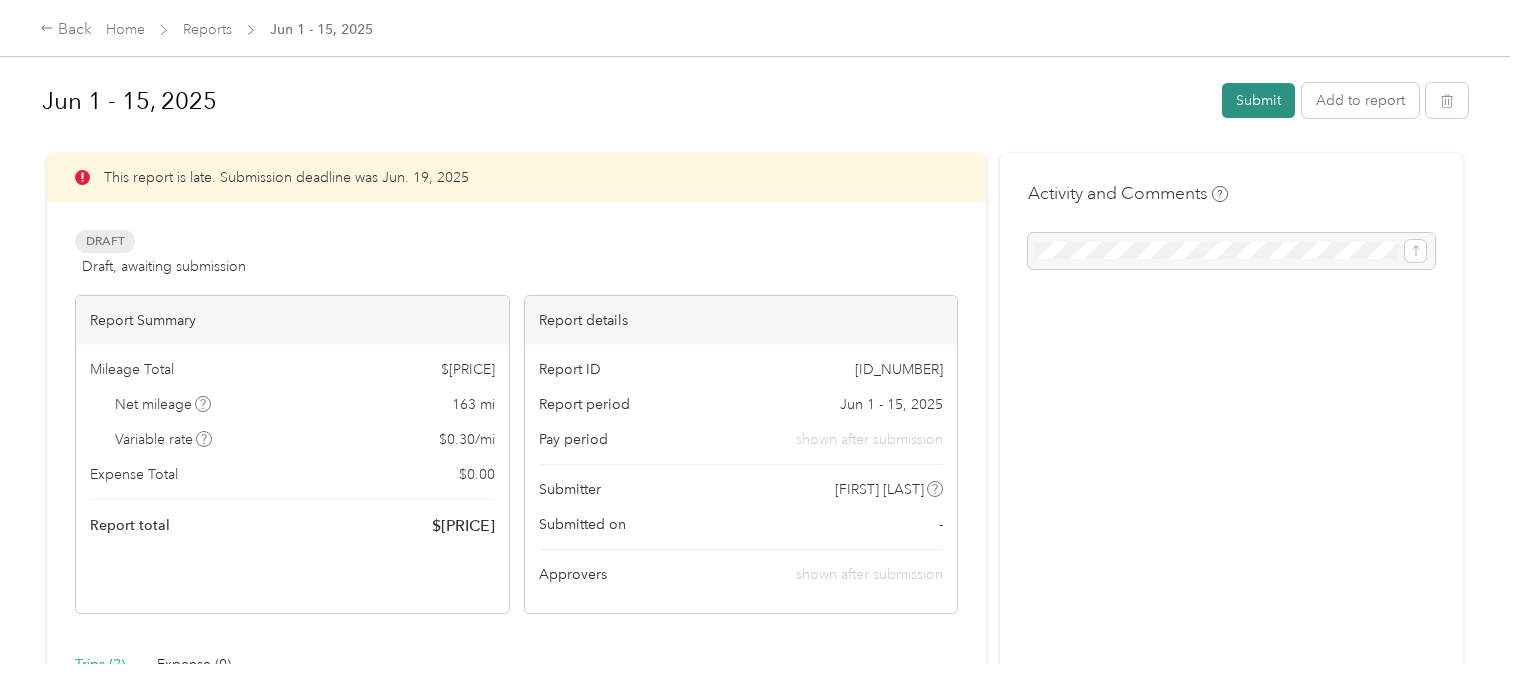 click on "Submit" at bounding box center [1258, 100] 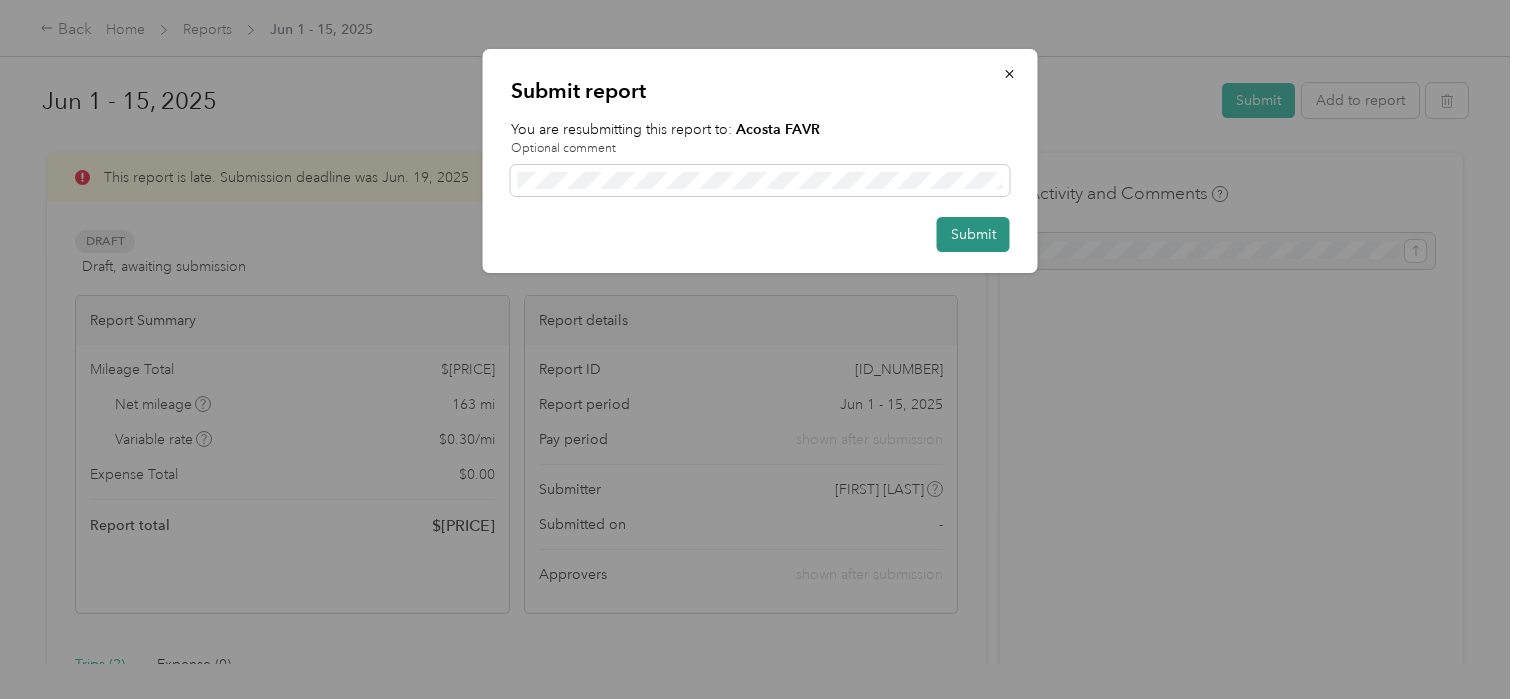 click on "Submit" at bounding box center [973, 234] 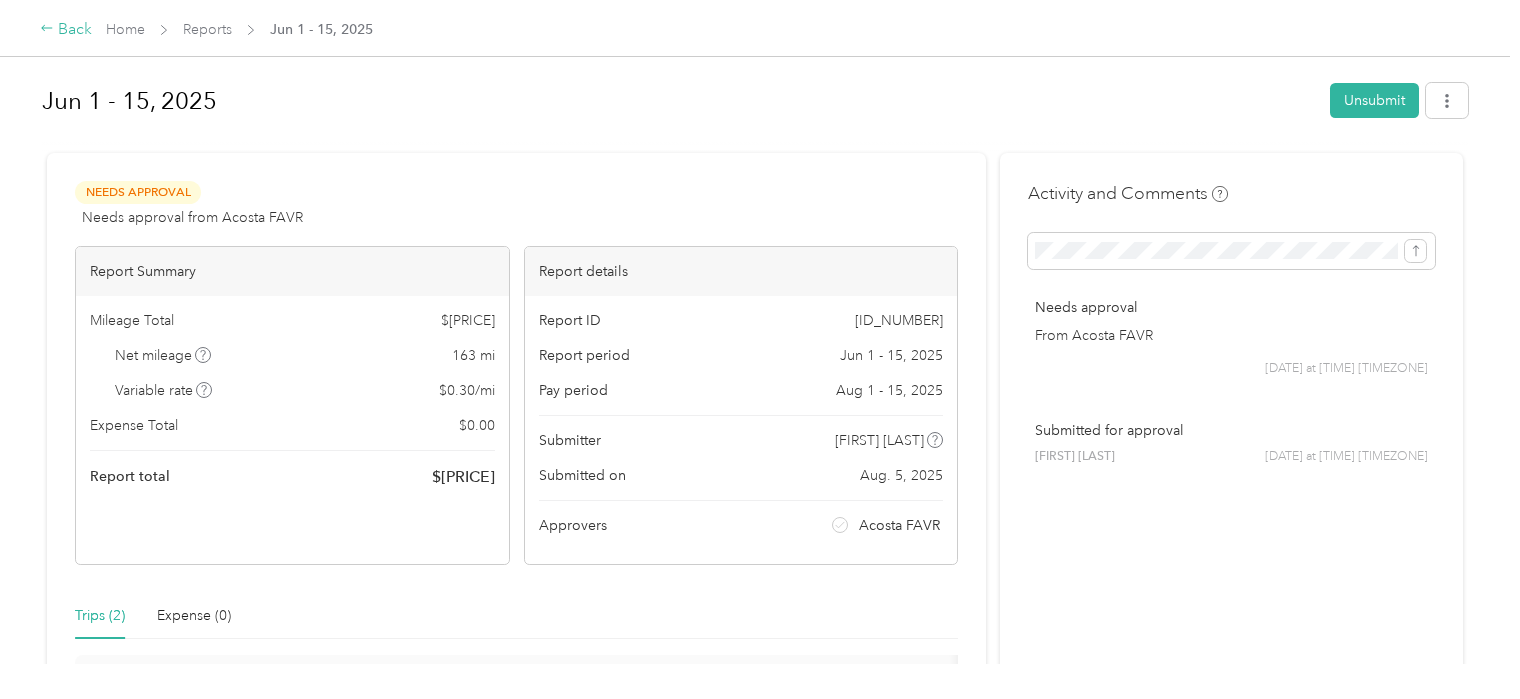 click on "Back" at bounding box center [66, 30] 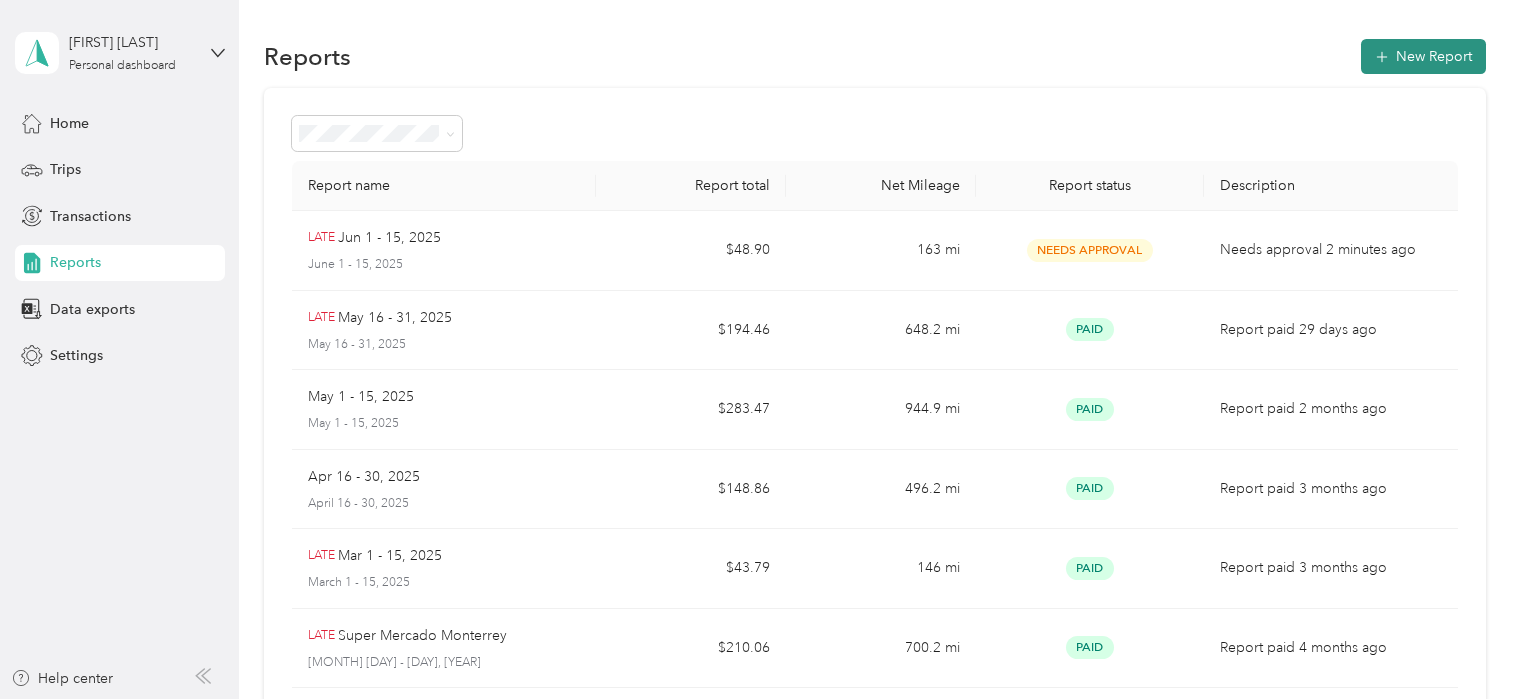 click on "New Report" at bounding box center [1423, 56] 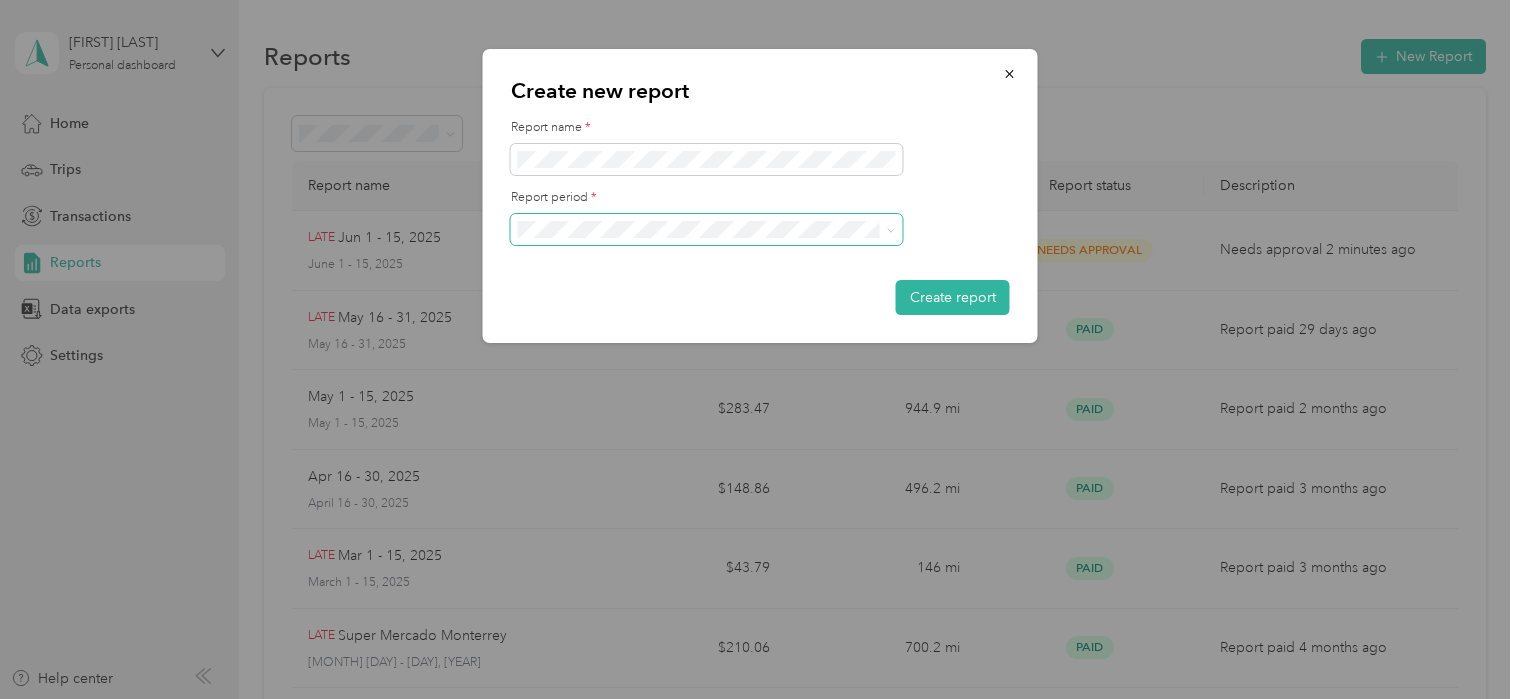 click 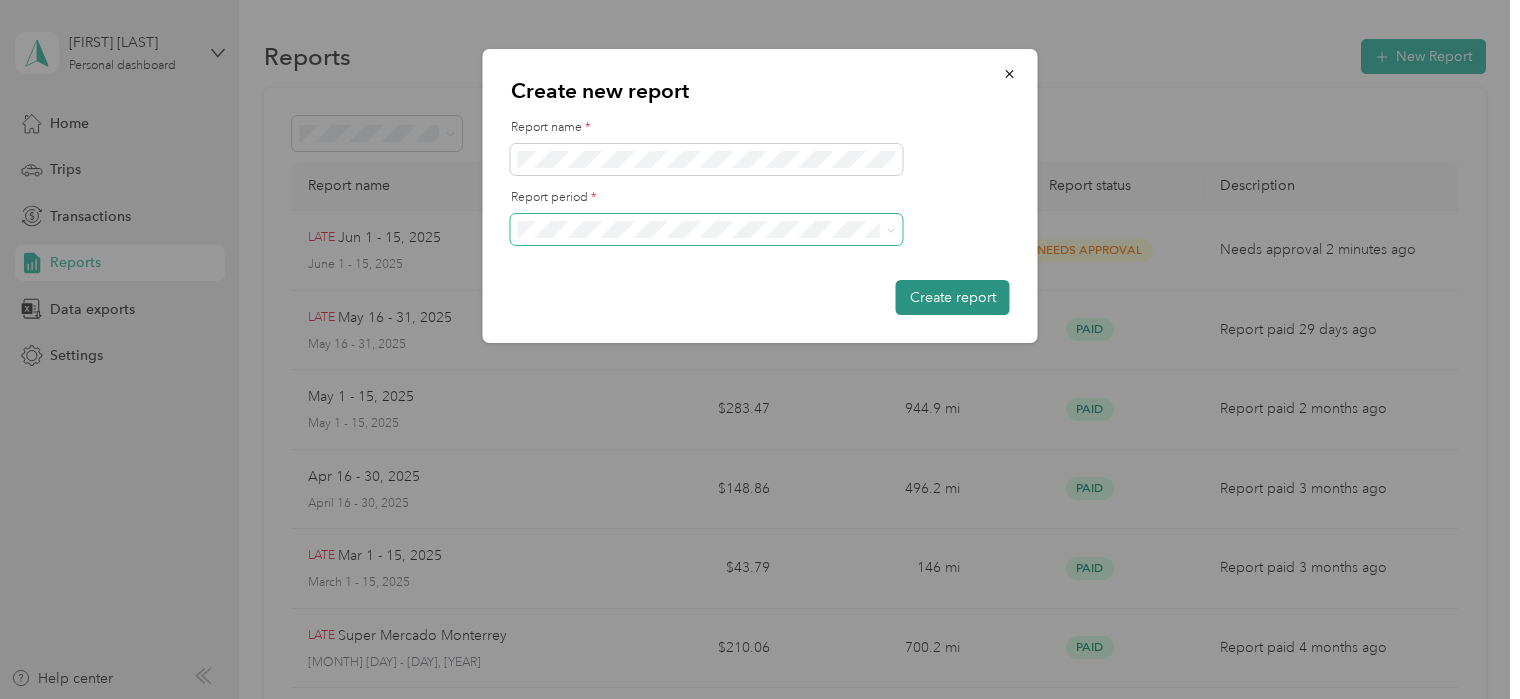 click on "Create report" at bounding box center [953, 297] 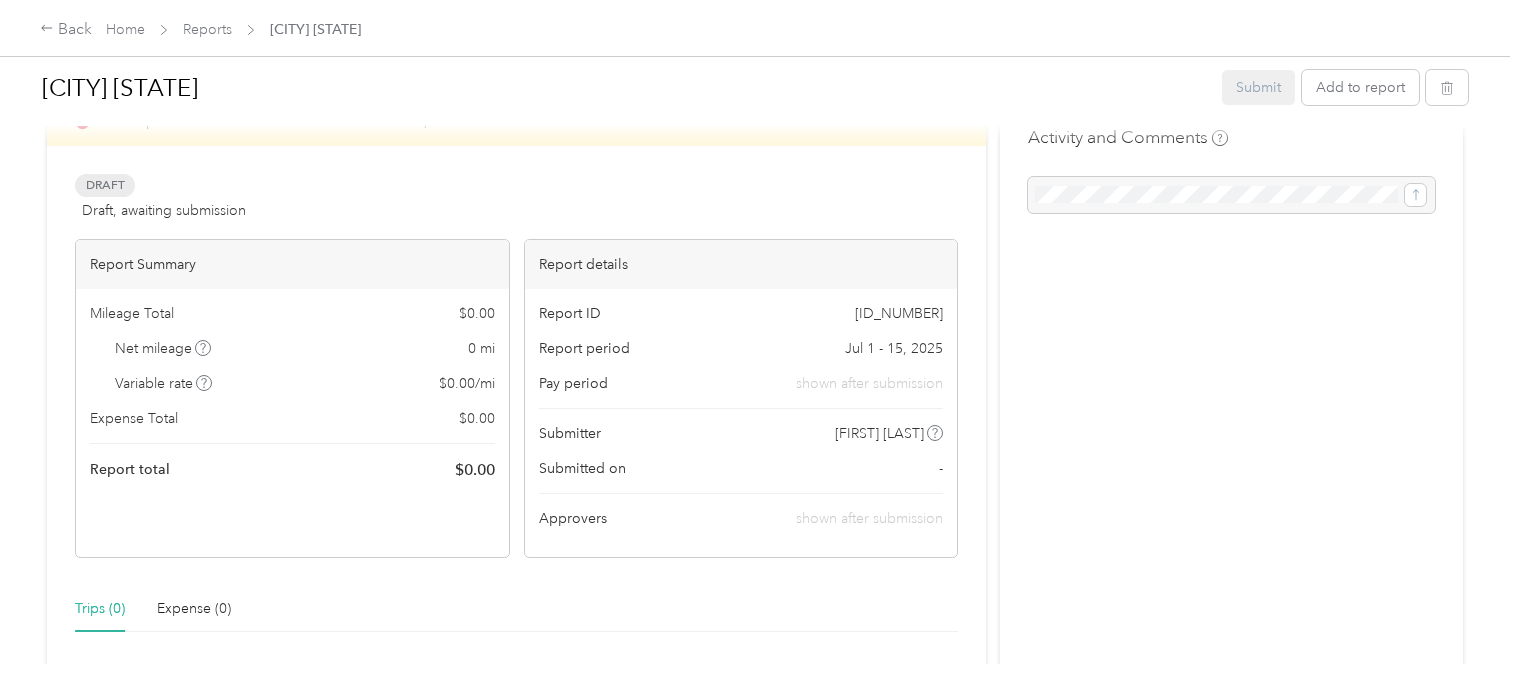 scroll, scrollTop: 0, scrollLeft: 0, axis: both 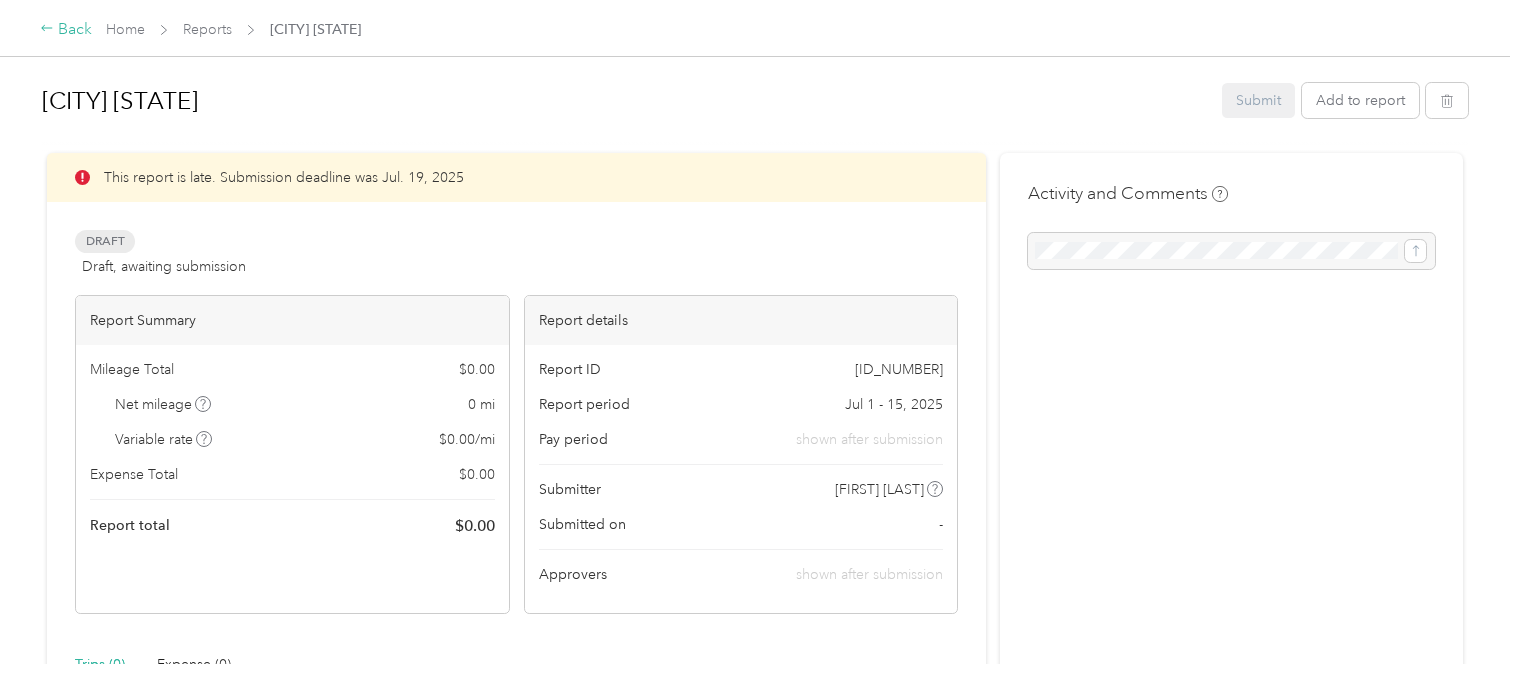 click on "Back" at bounding box center (66, 30) 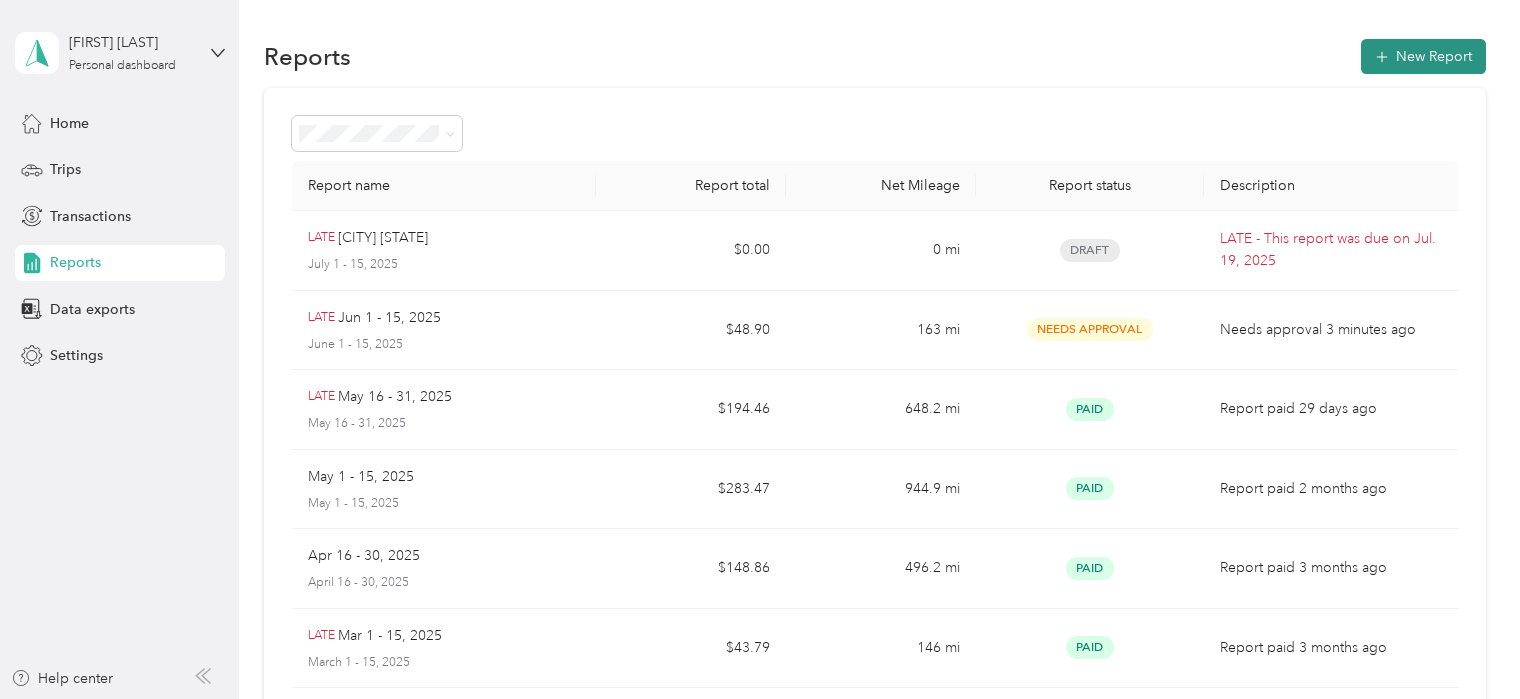 click on "New Report" at bounding box center [1423, 56] 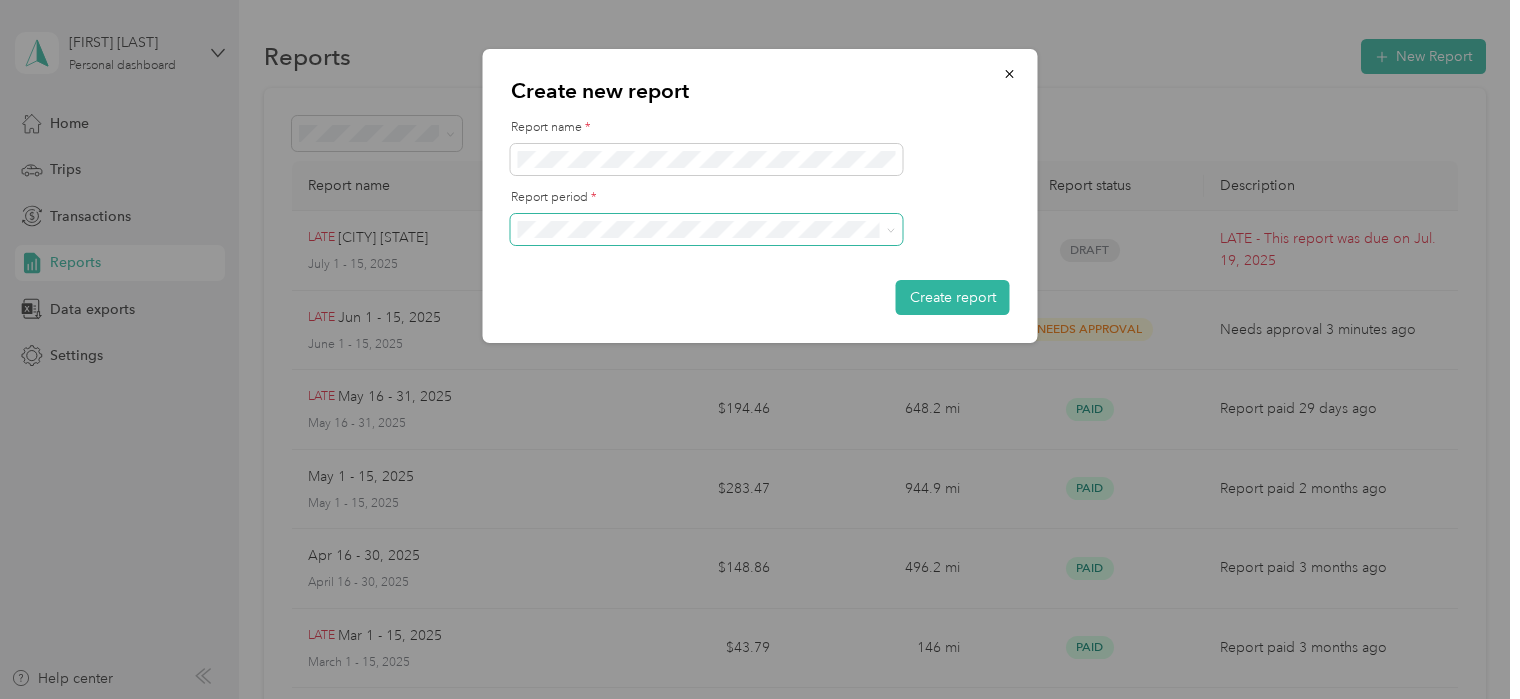 click 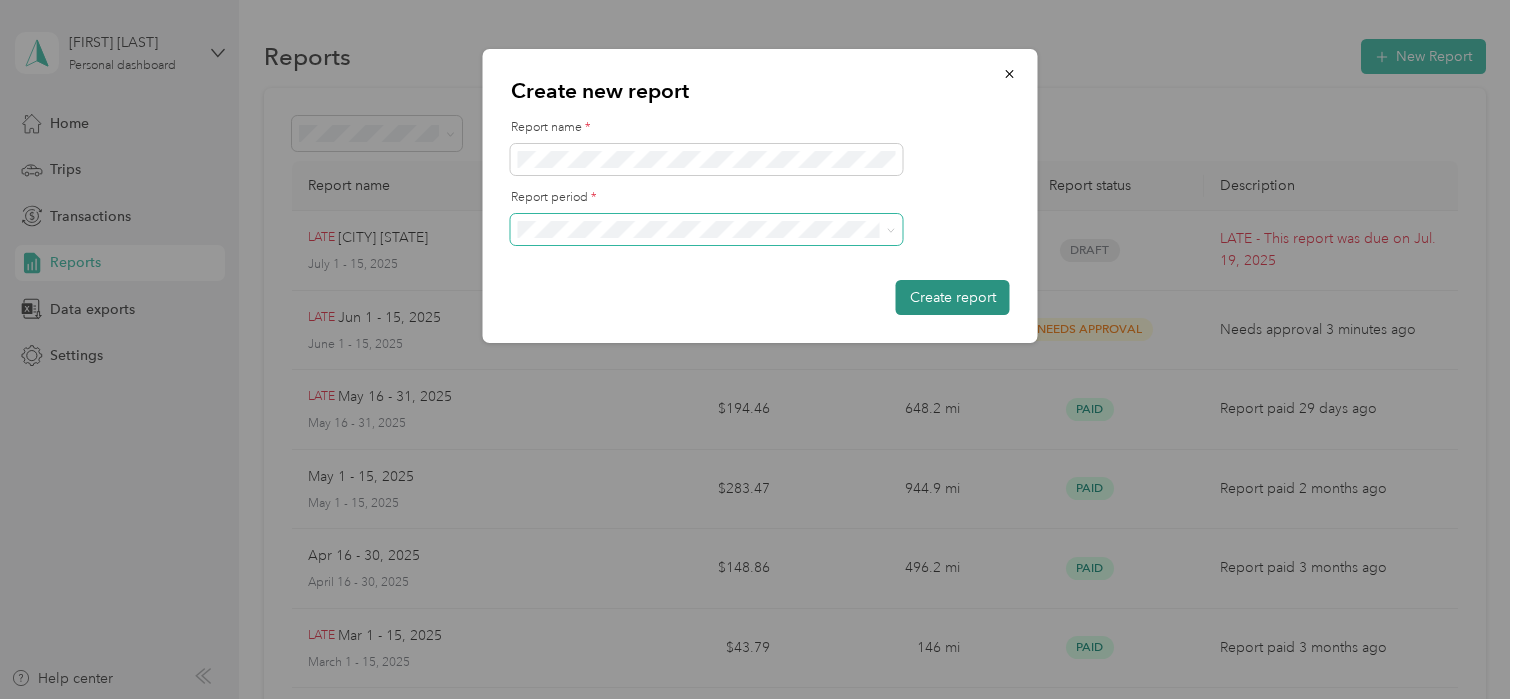 click on "Create report" at bounding box center [953, 297] 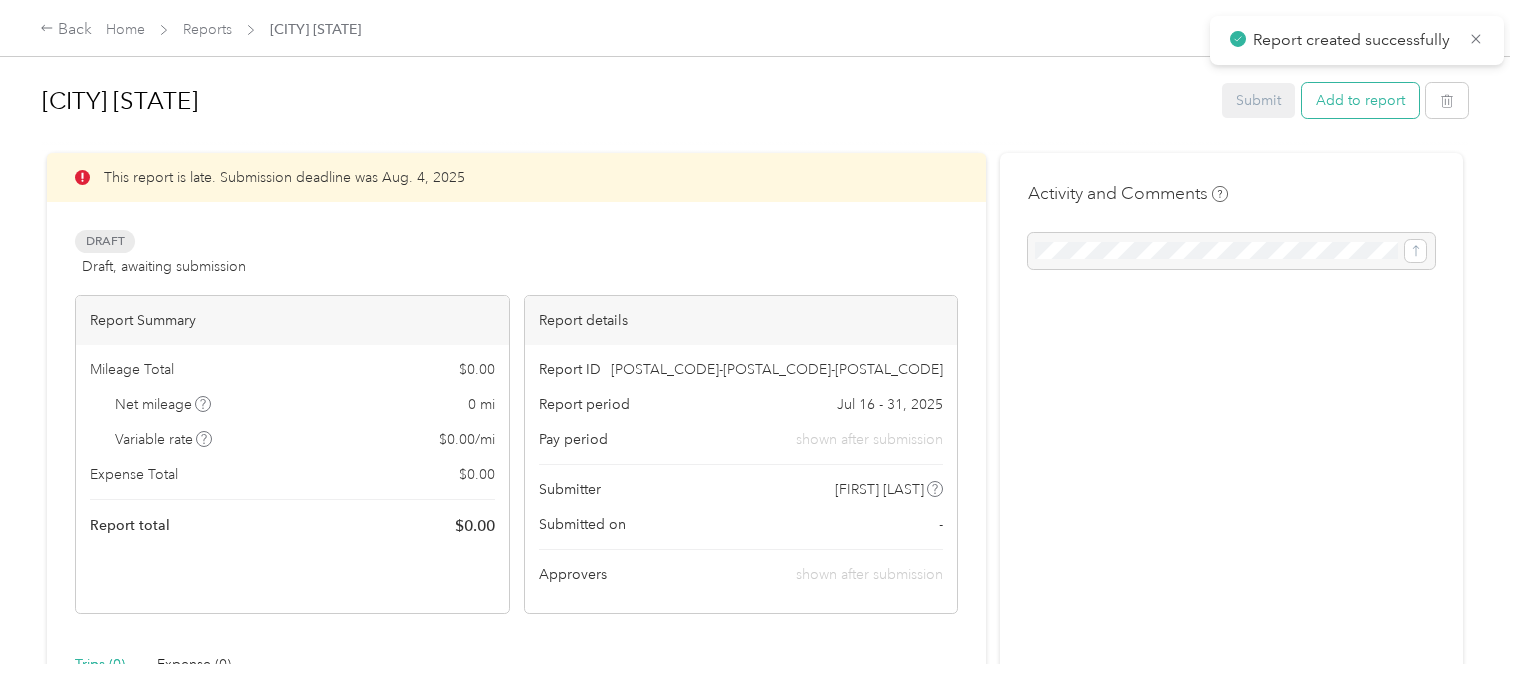 click on "Add to report" at bounding box center (1360, 100) 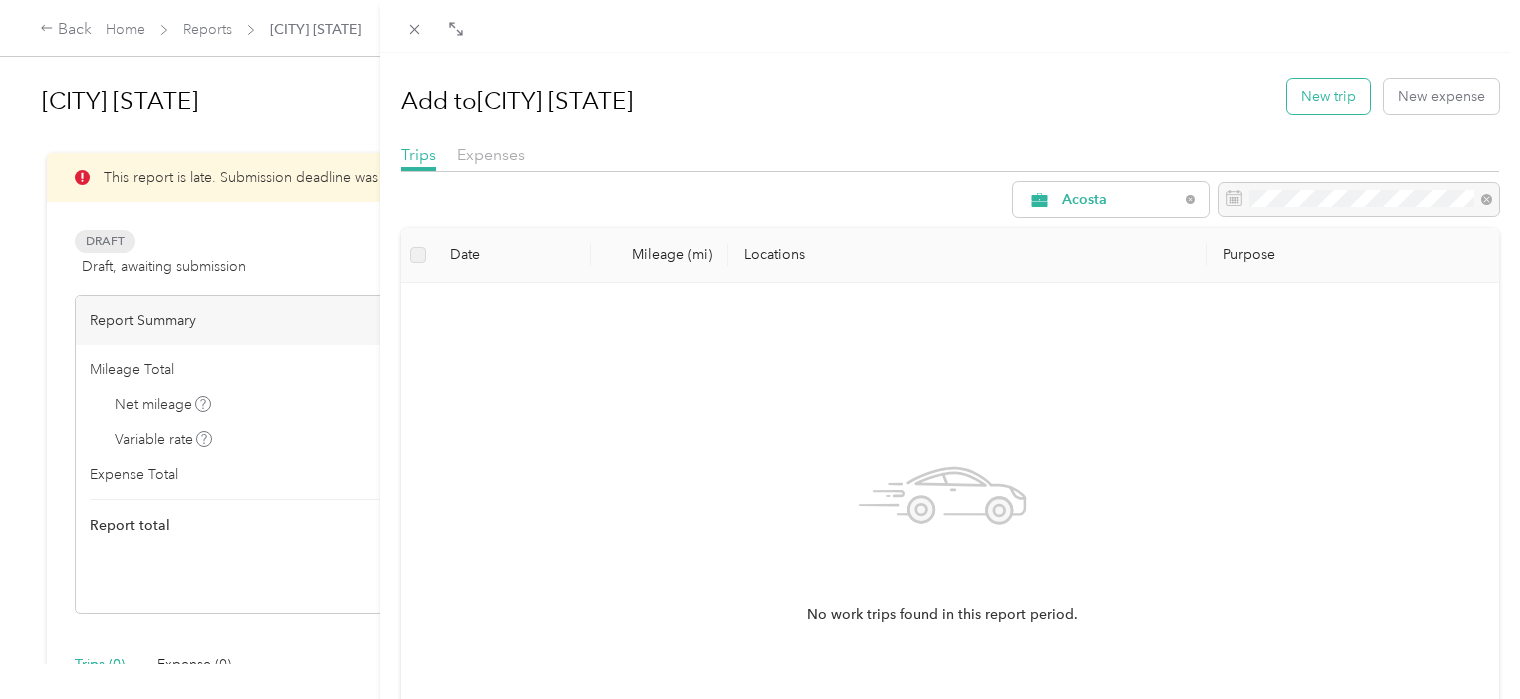 click on "New trip" at bounding box center [1328, 96] 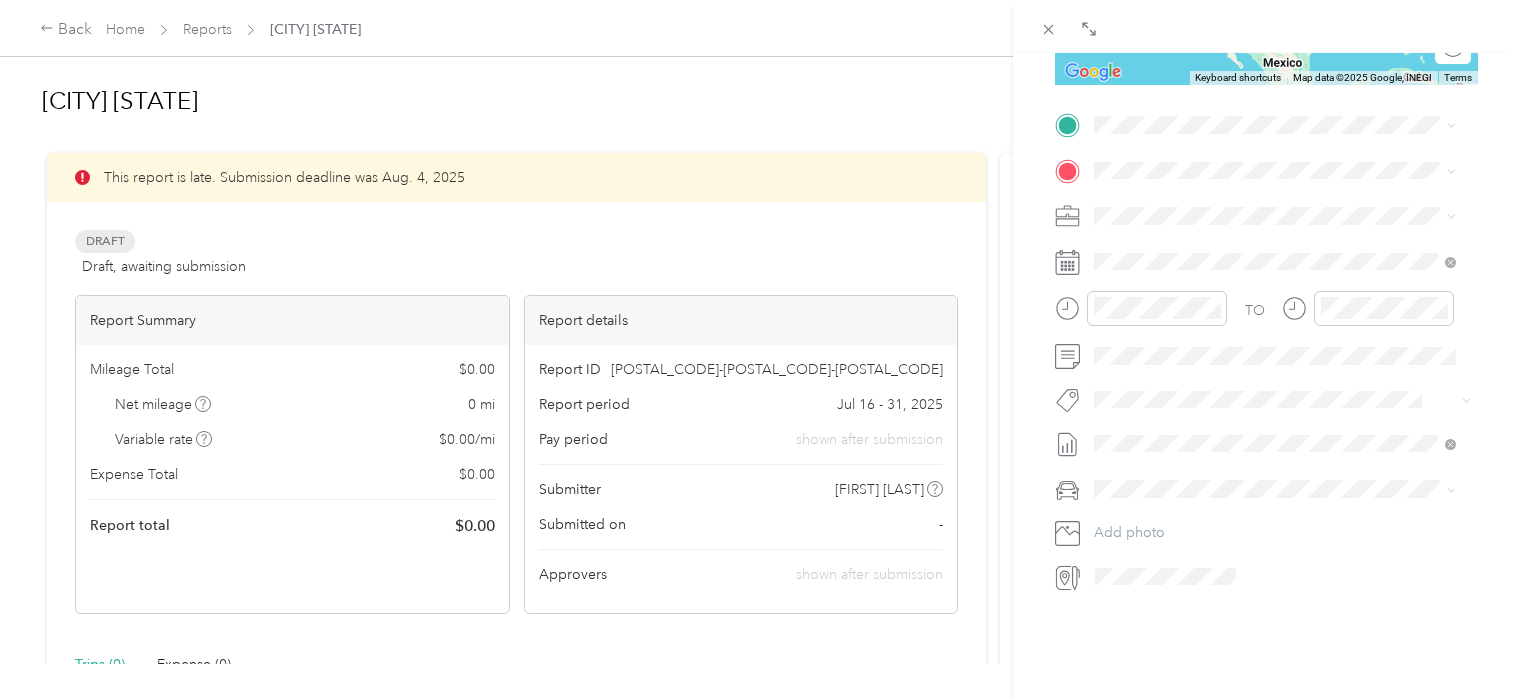 scroll, scrollTop: 412, scrollLeft: 0, axis: vertical 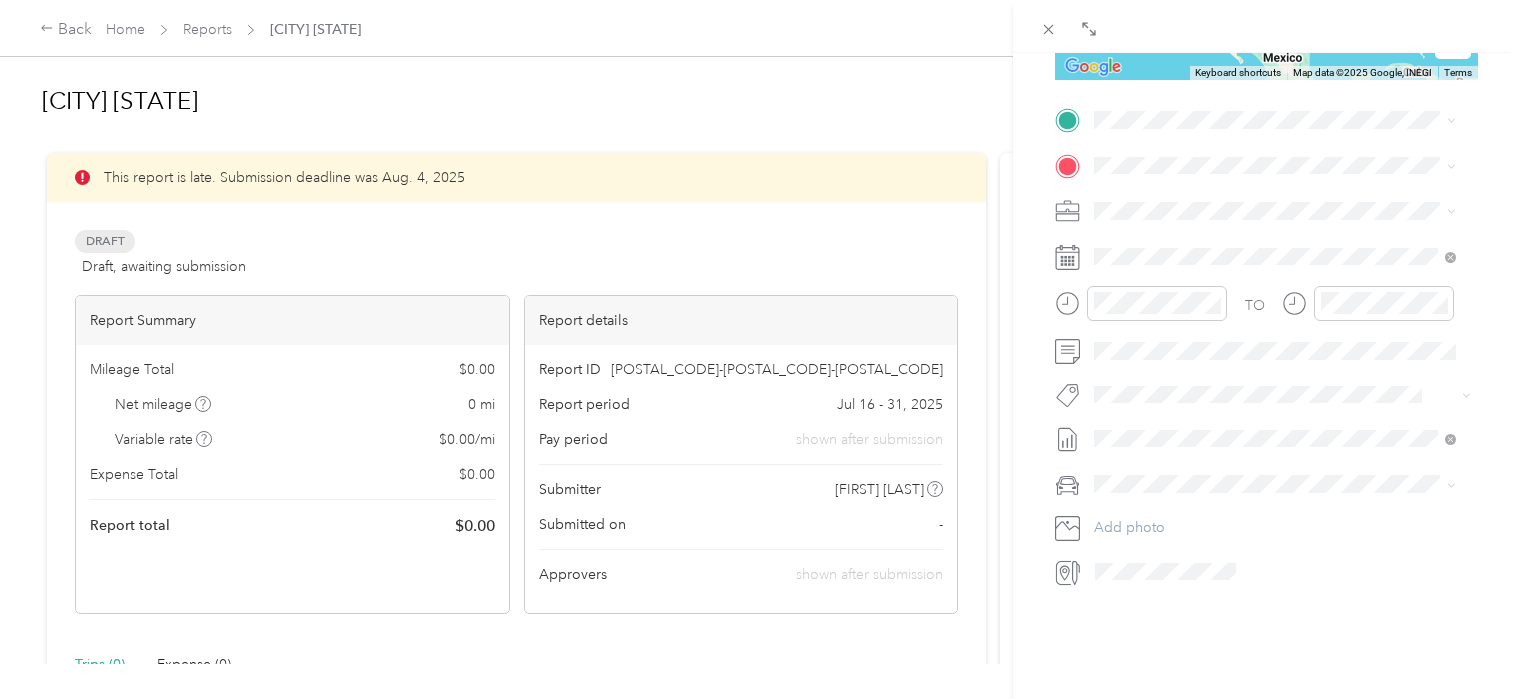 click 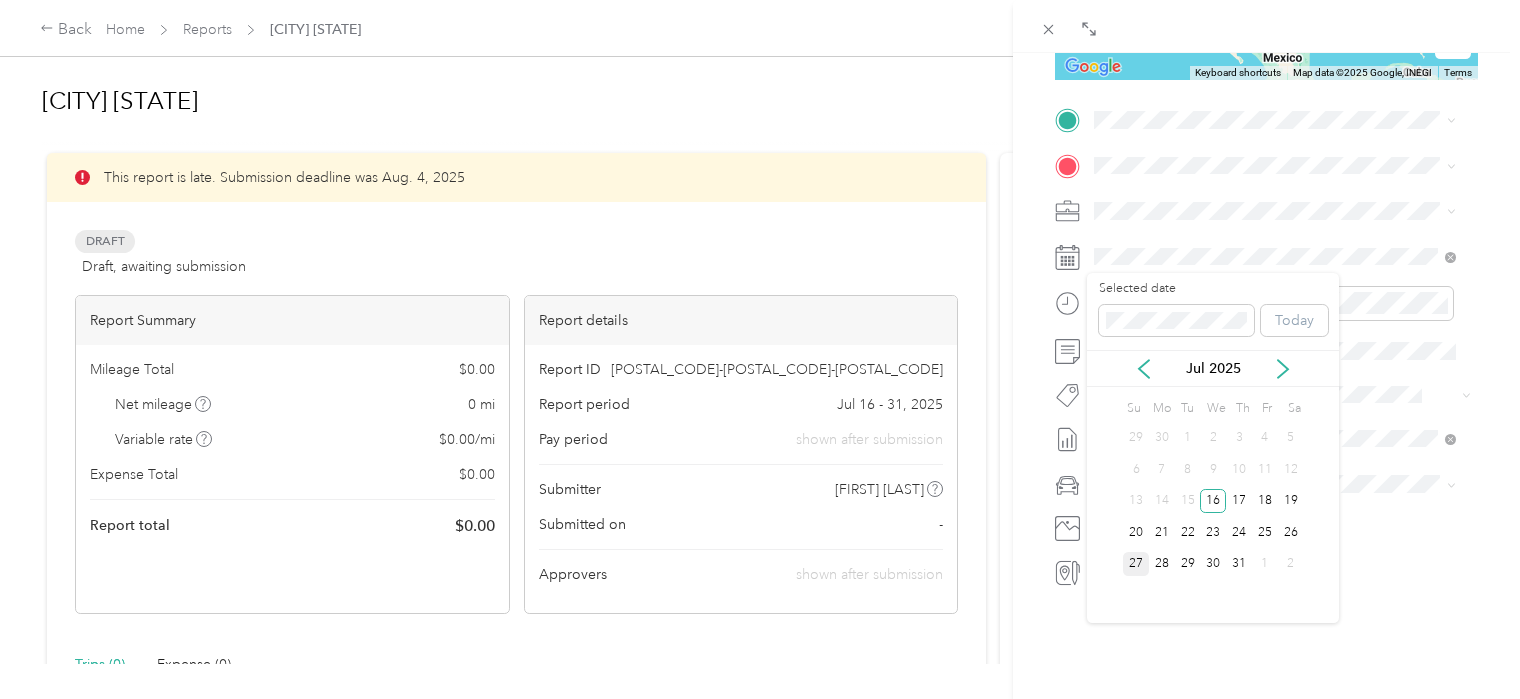 click on "27" at bounding box center [1136, 564] 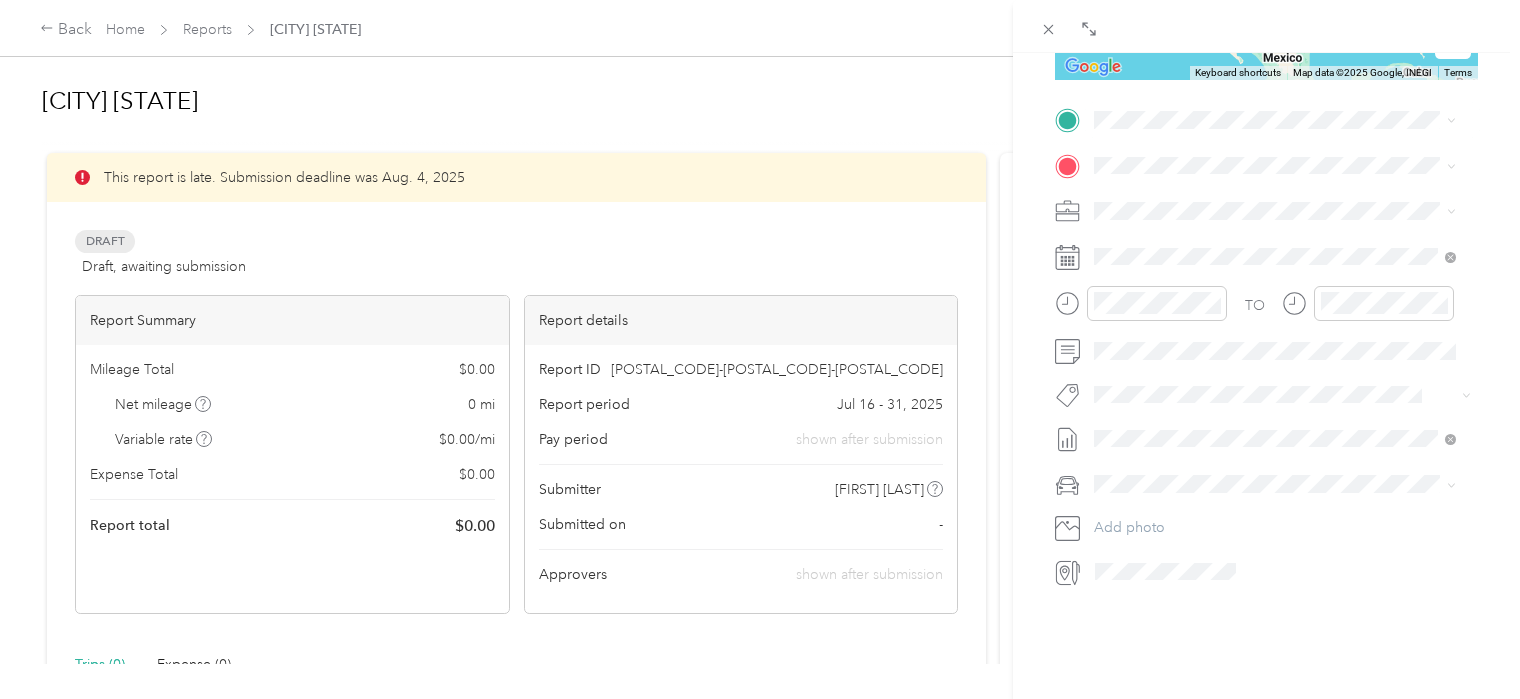 click on "[NUMBER] [STREET_NAME]
[CITY], [STATE] [POSTAL_CODE], [COUNTRY]" at bounding box center [1276, 197] 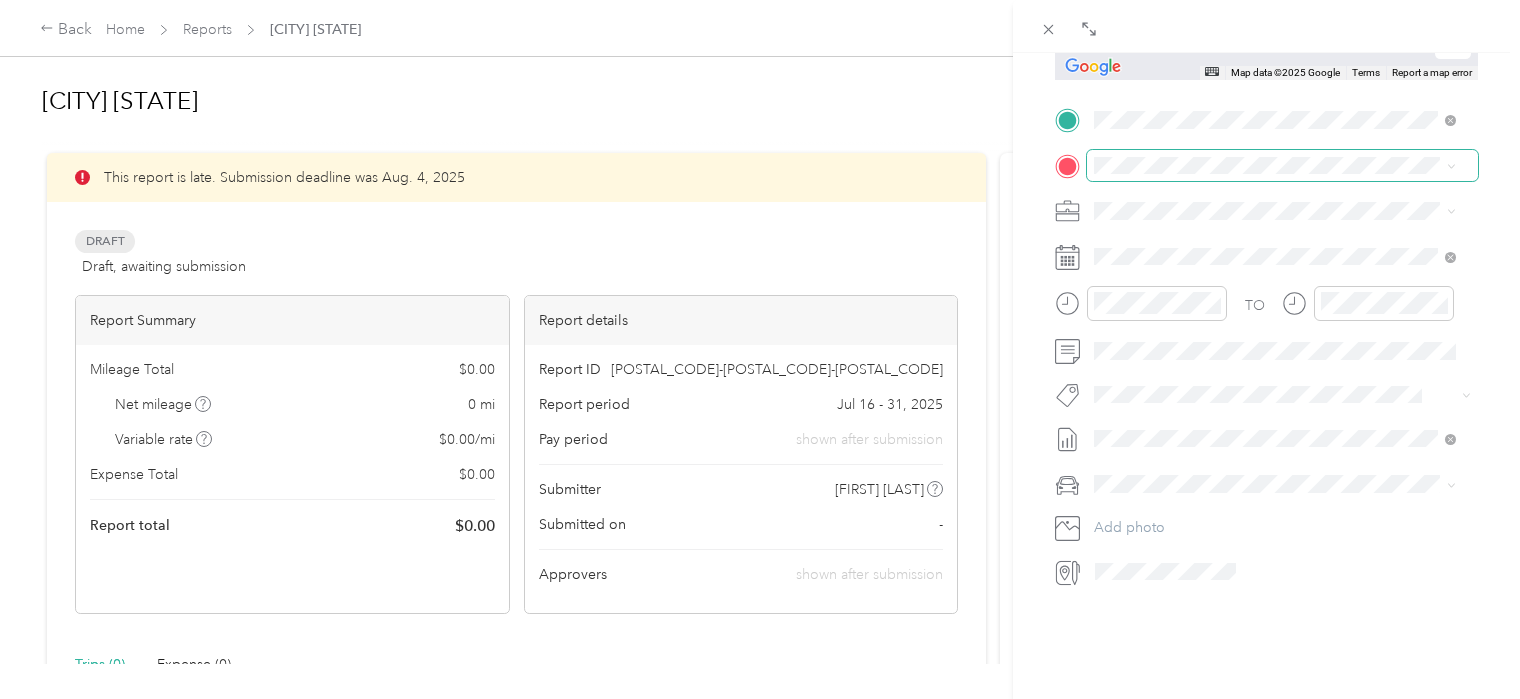 click at bounding box center (1282, 166) 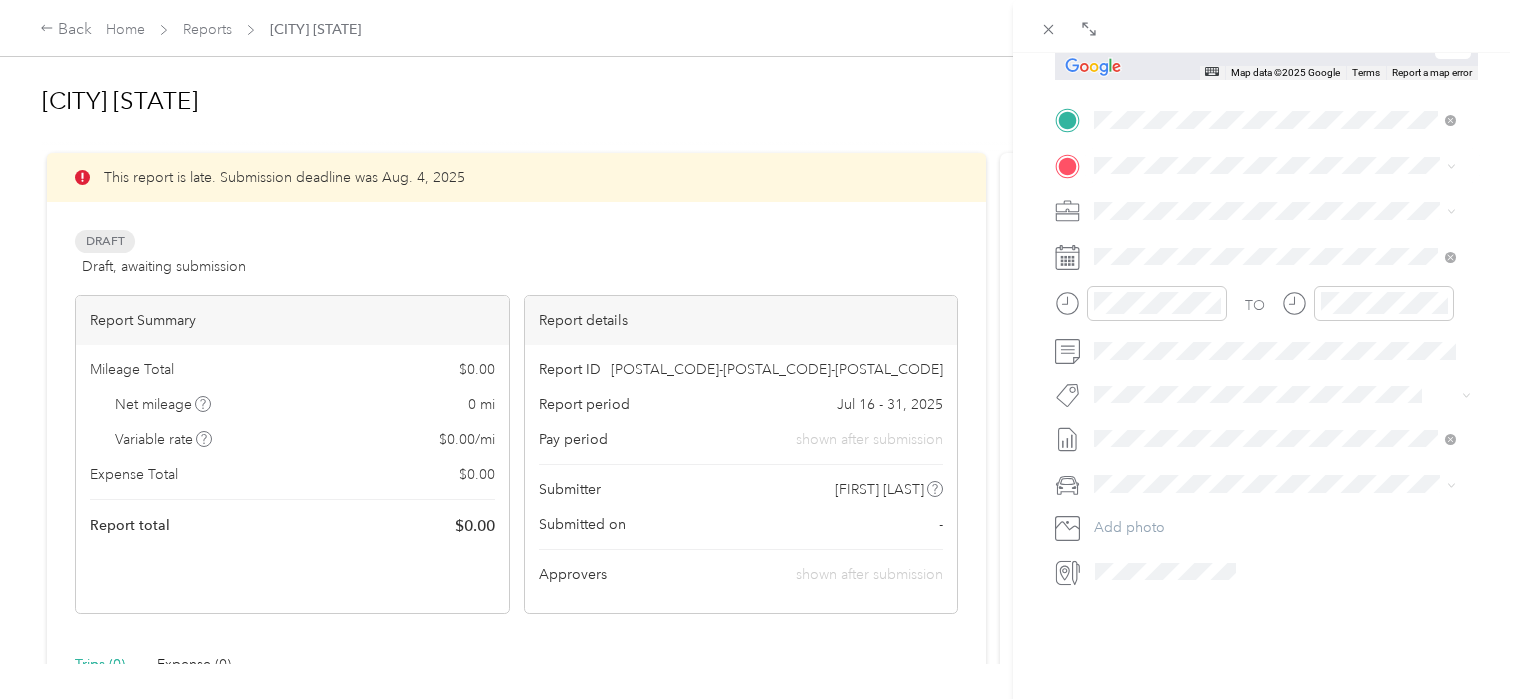 click on "[NUMBER] [STREET]
[CITY], [STATE] [POSTAL_CODE], [COUNTRY]" at bounding box center [1276, 239] 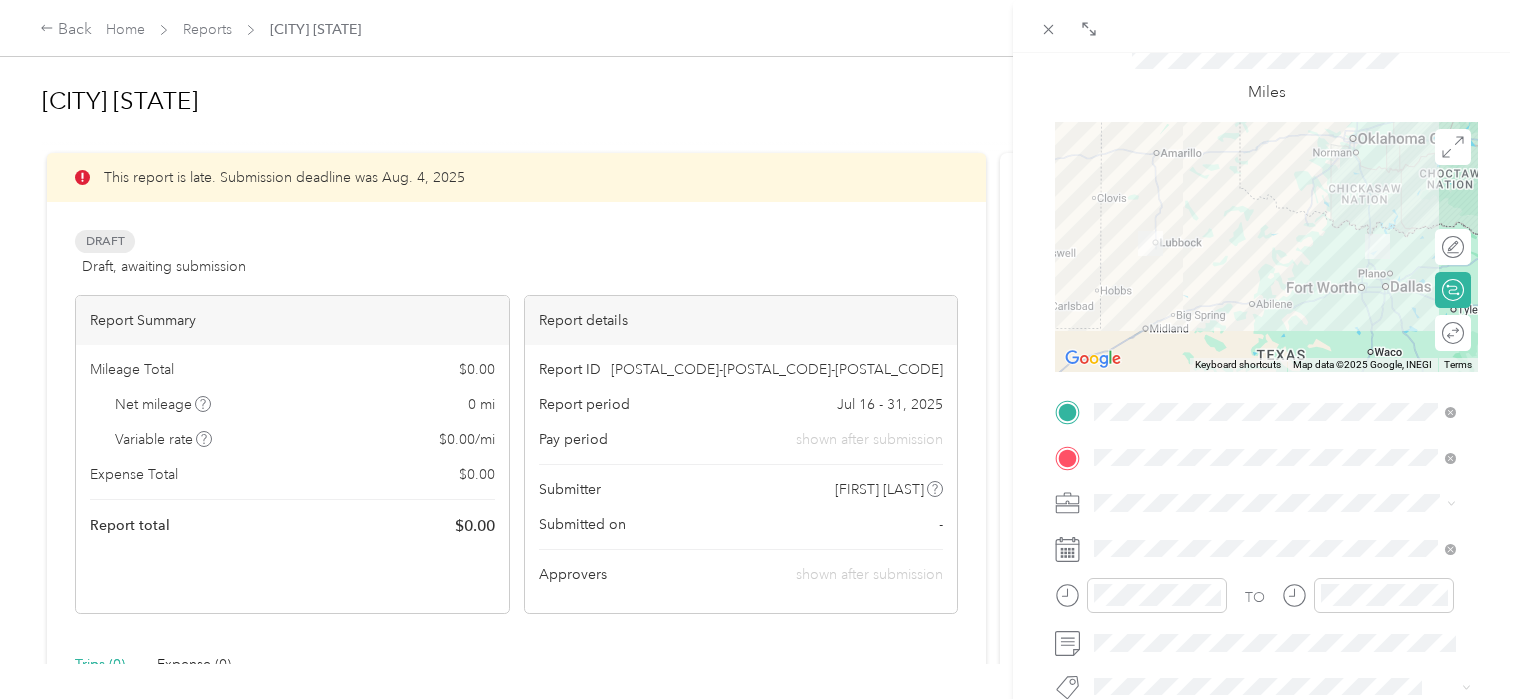 scroll, scrollTop: 18, scrollLeft: 0, axis: vertical 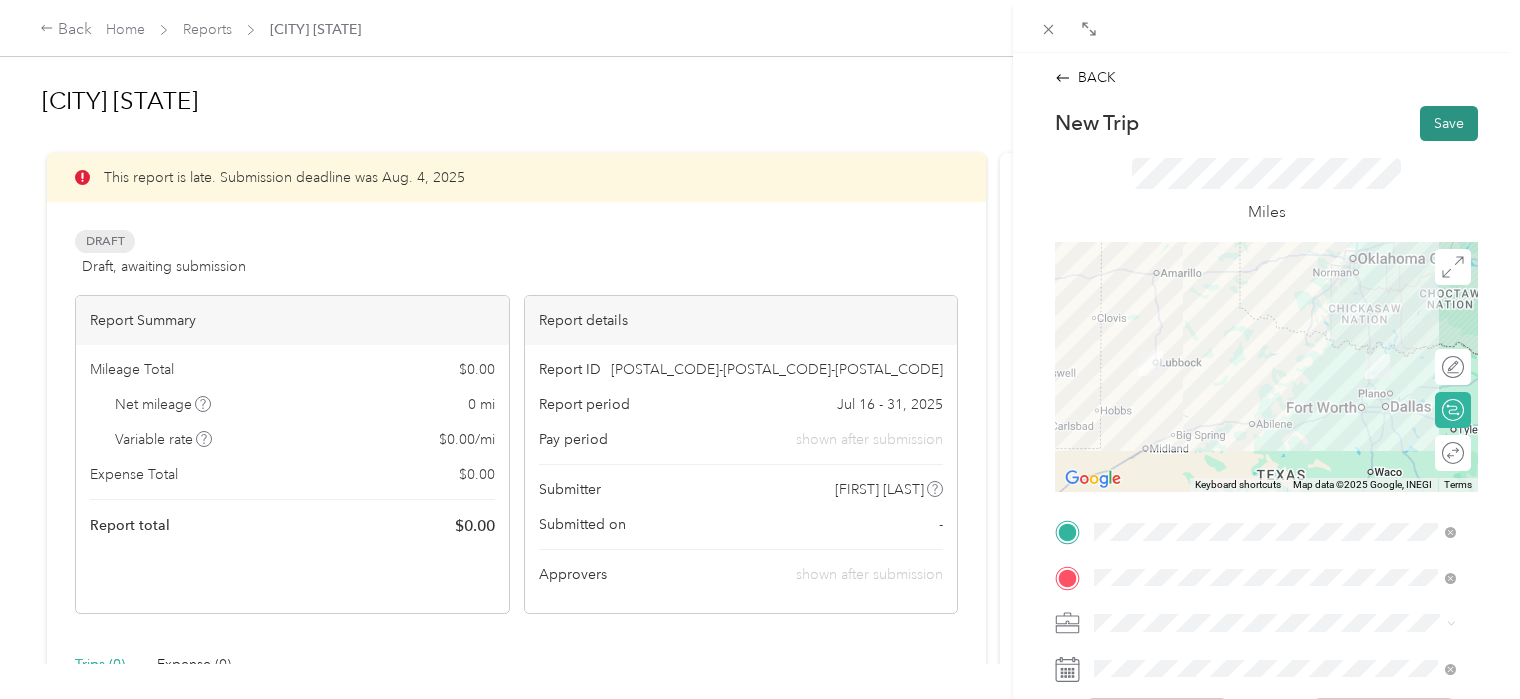 click on "Save" at bounding box center (1449, 123) 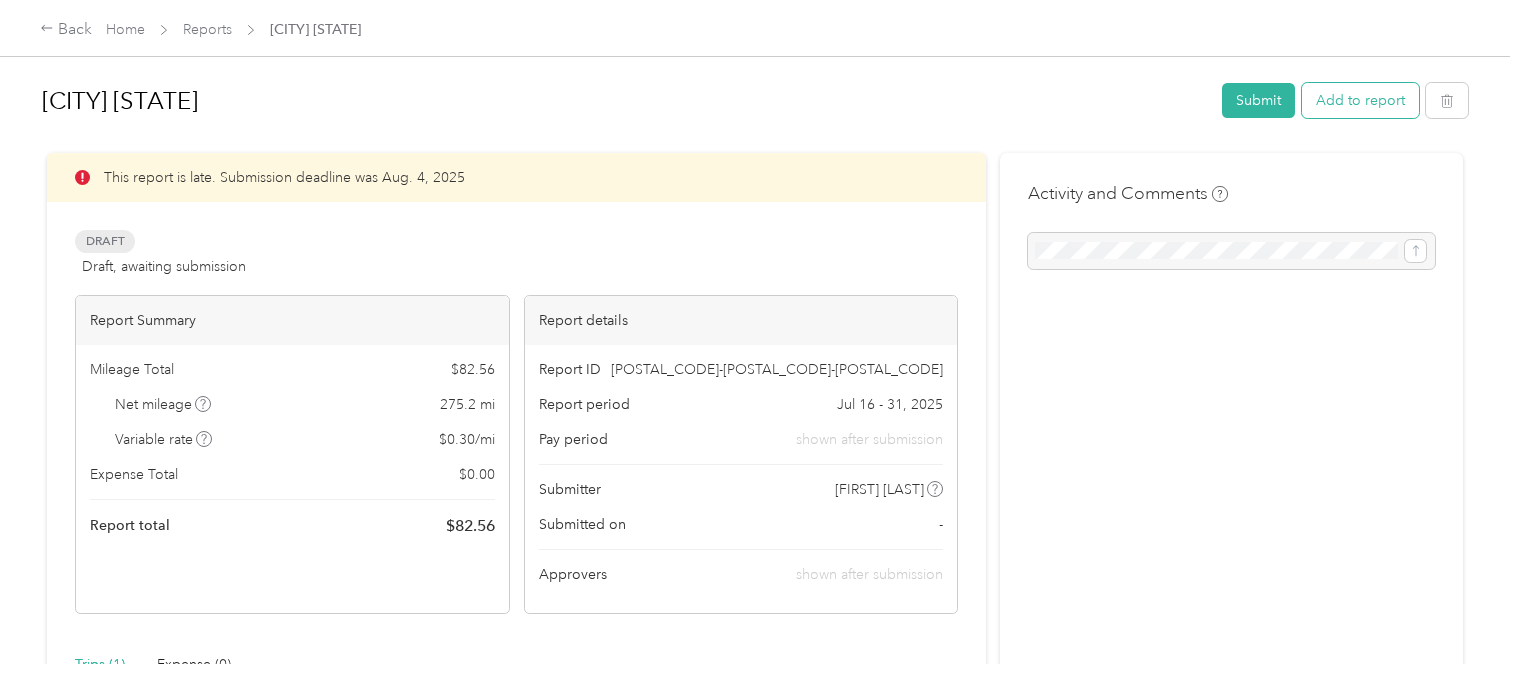 click on "Add to report" at bounding box center (1360, 100) 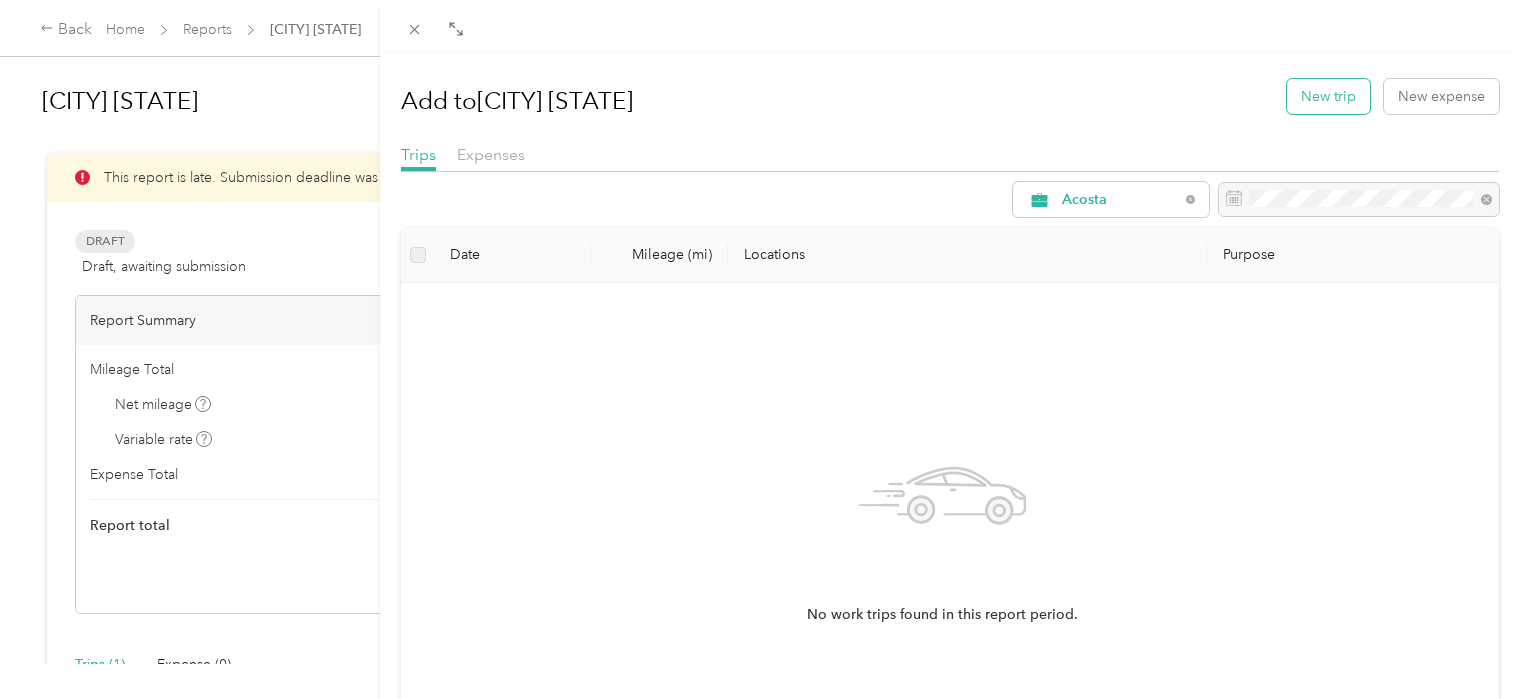 click on "New trip" at bounding box center (1328, 96) 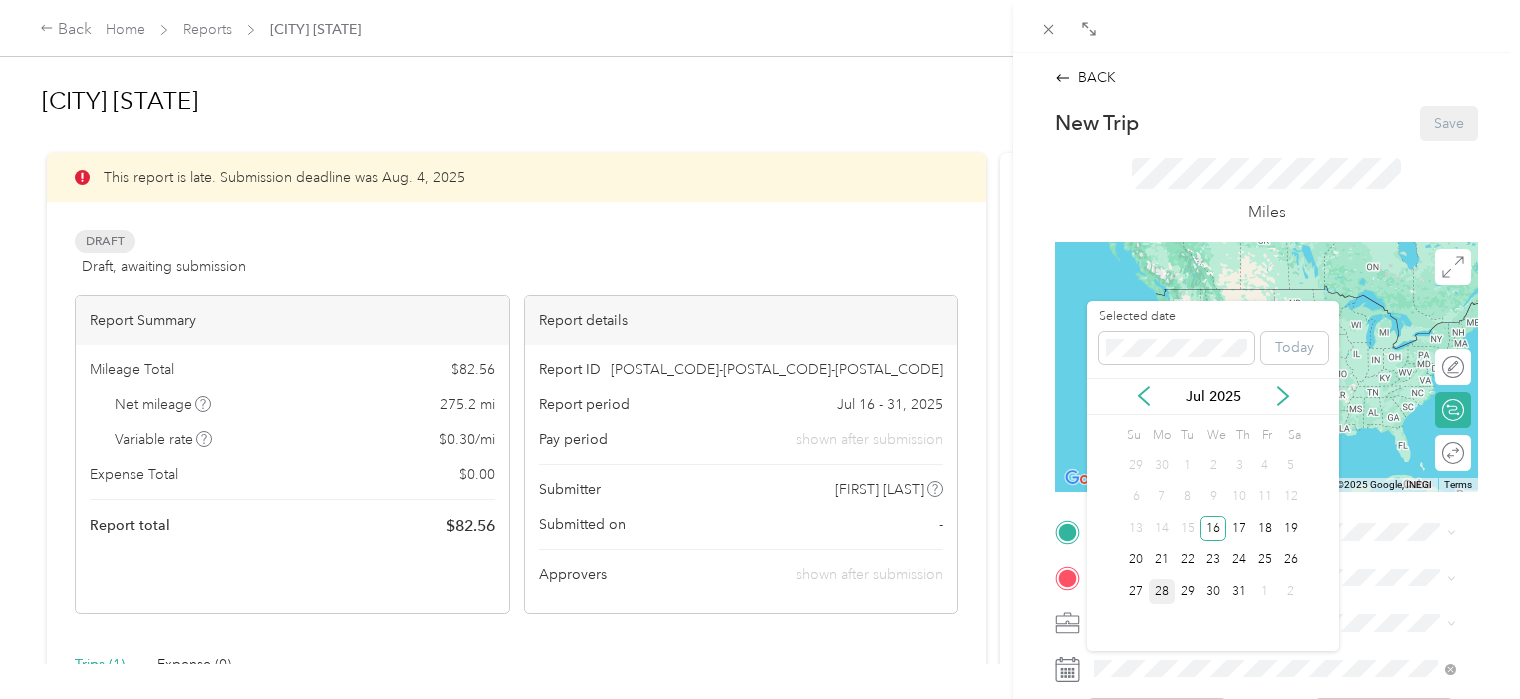 click on "28" at bounding box center (1162, 591) 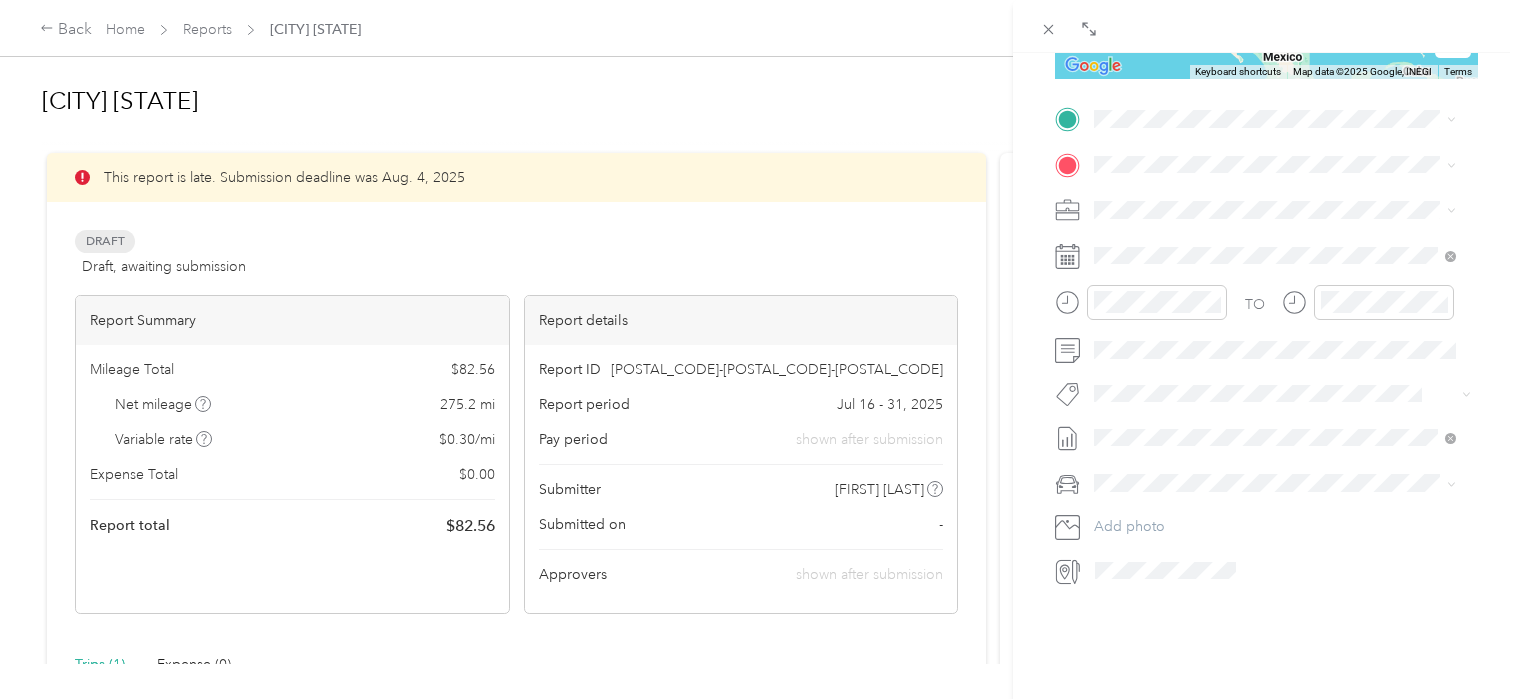scroll, scrollTop: 425, scrollLeft: 0, axis: vertical 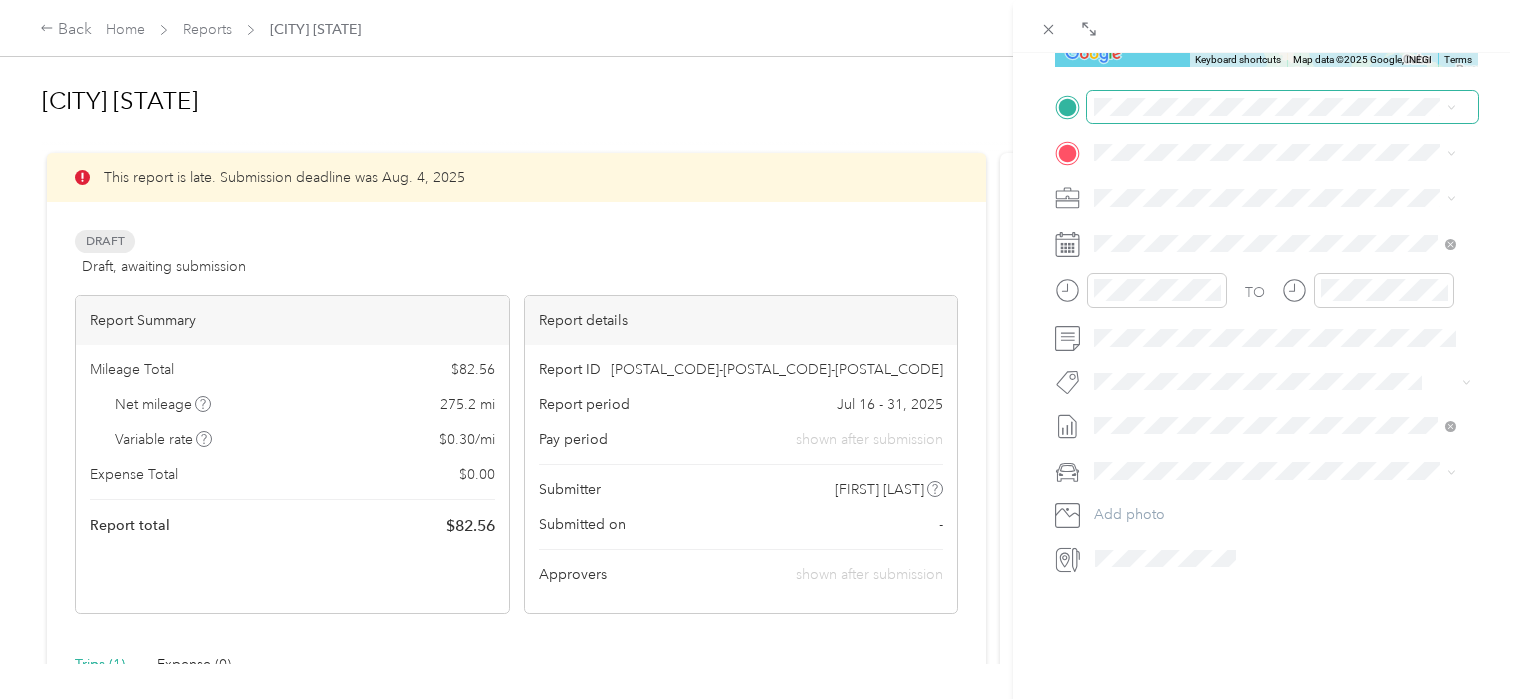 click at bounding box center (1282, 107) 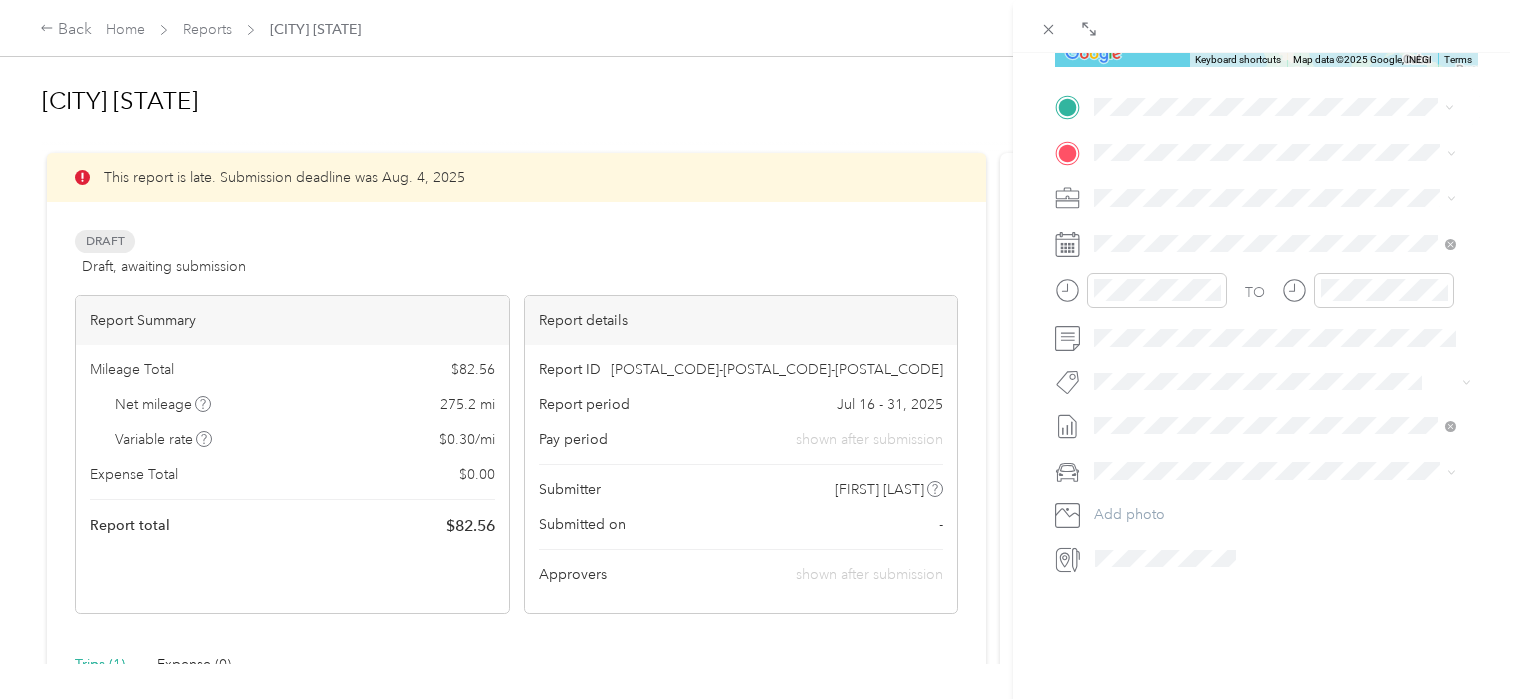 click on "[CITY]
[STATE], [COUNTRY]" at bounding box center (1197, 187) 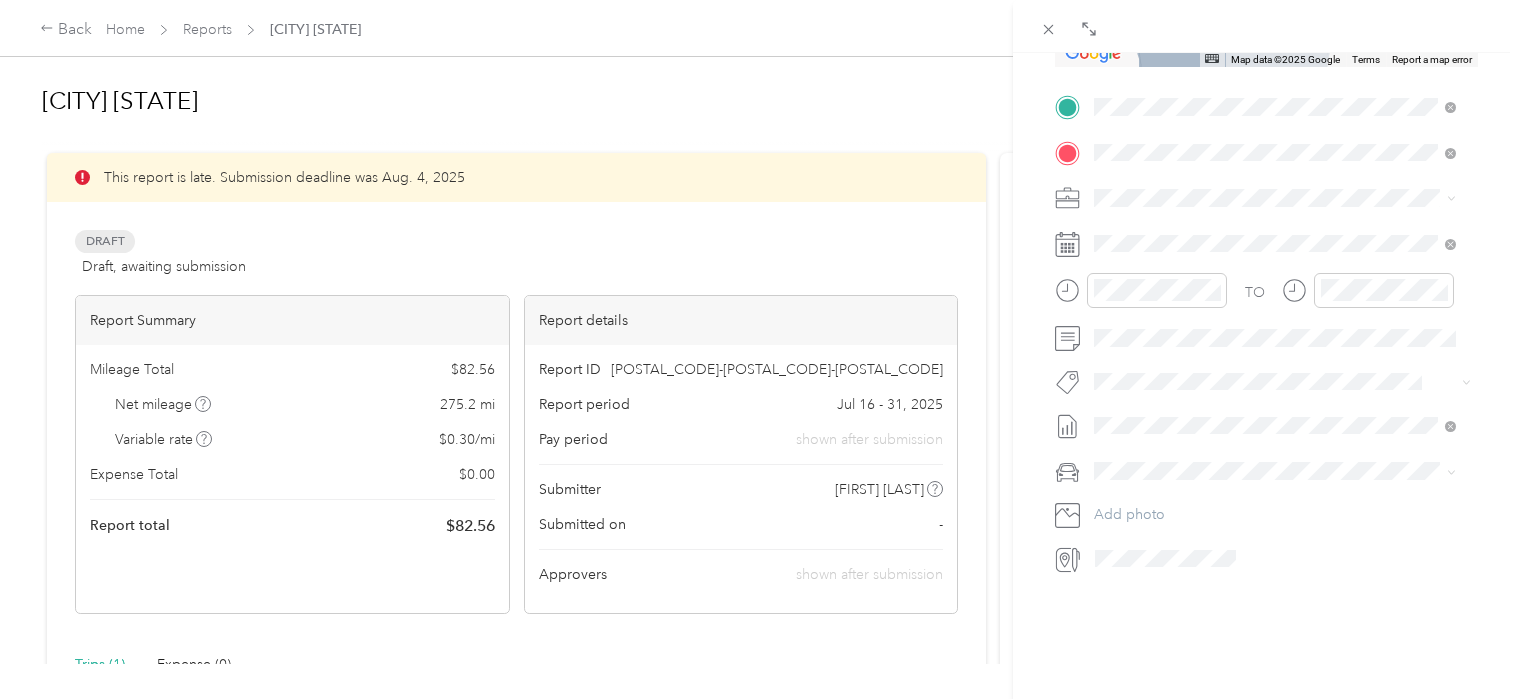 click on "[COMPANY] [NUMBER] [STREET], [POSTAL_CODE], [CITY], [STATE], [COUNTRY]" at bounding box center (1290, 257) 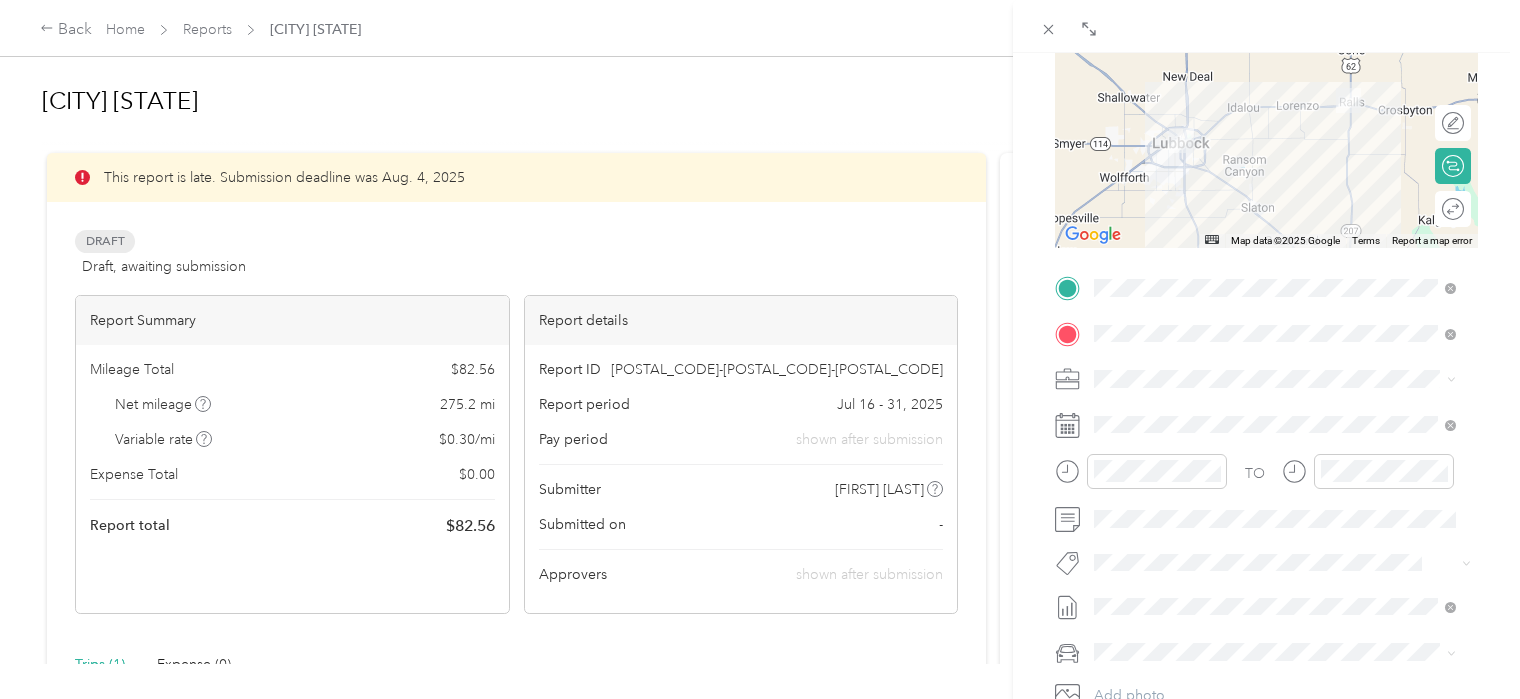 scroll, scrollTop: 238, scrollLeft: 0, axis: vertical 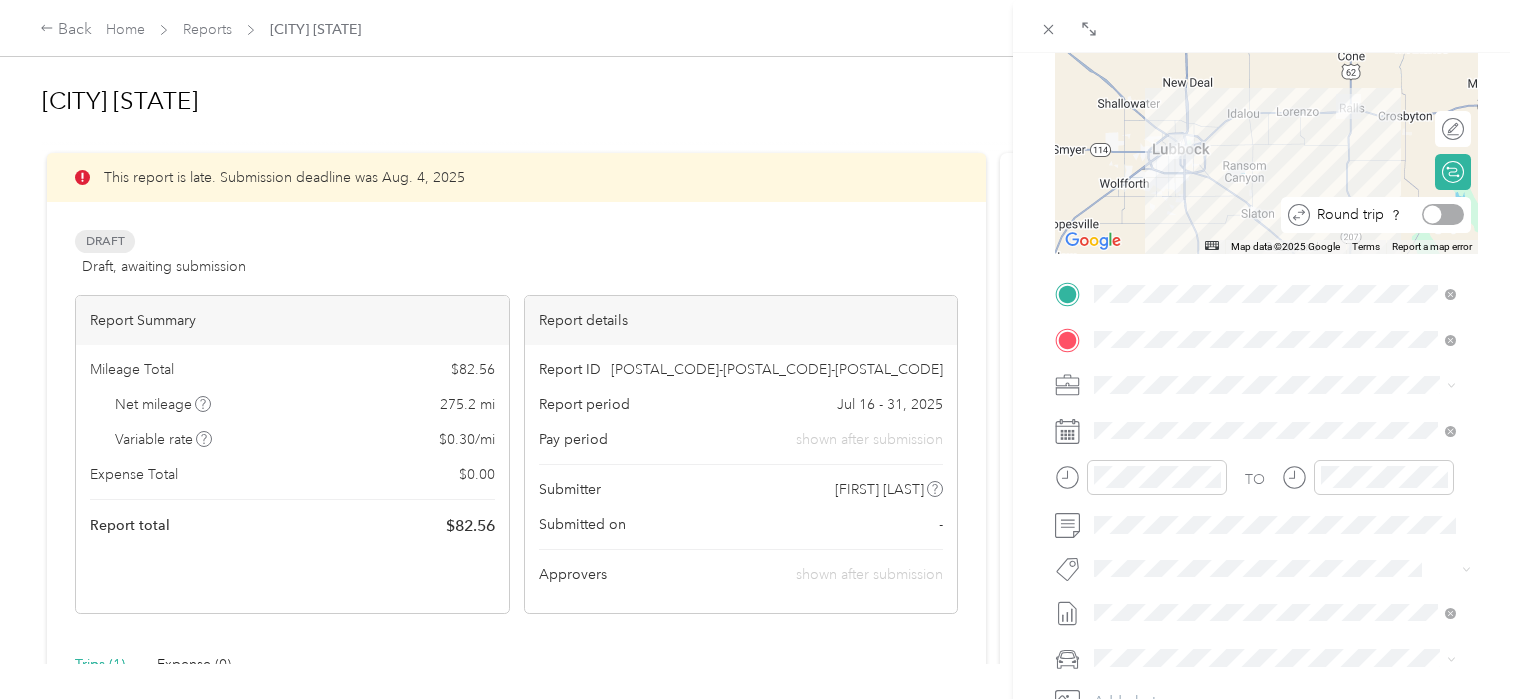 click at bounding box center (1443, 214) 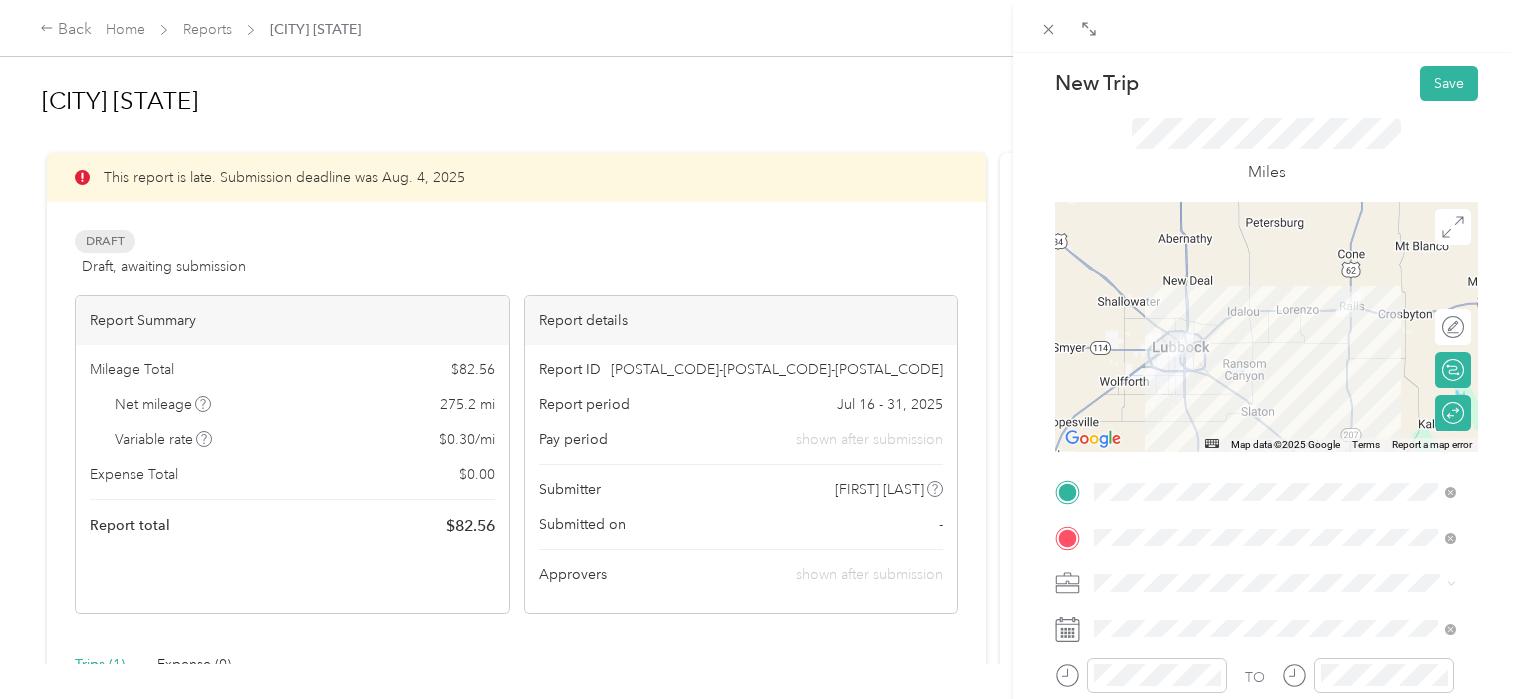 scroll, scrollTop: 0, scrollLeft: 0, axis: both 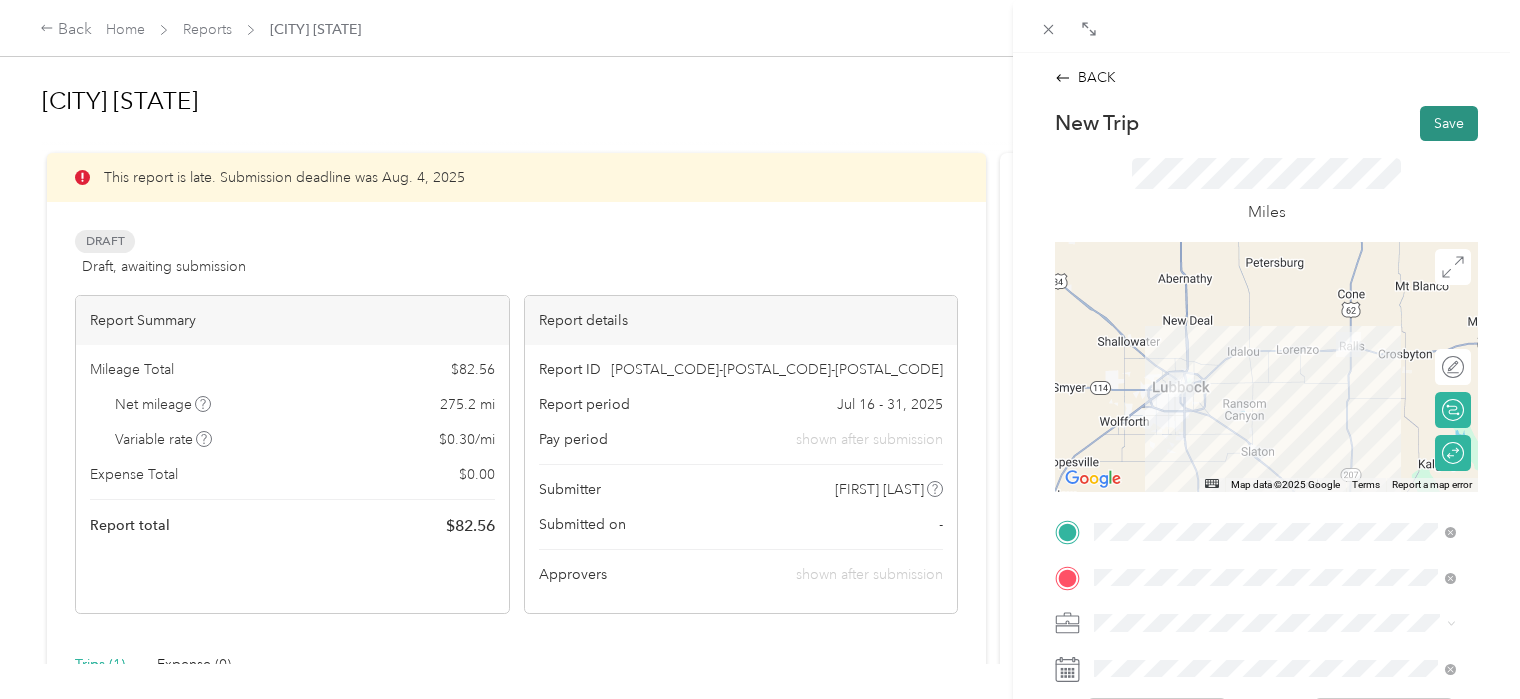 click on "Save" at bounding box center [1449, 123] 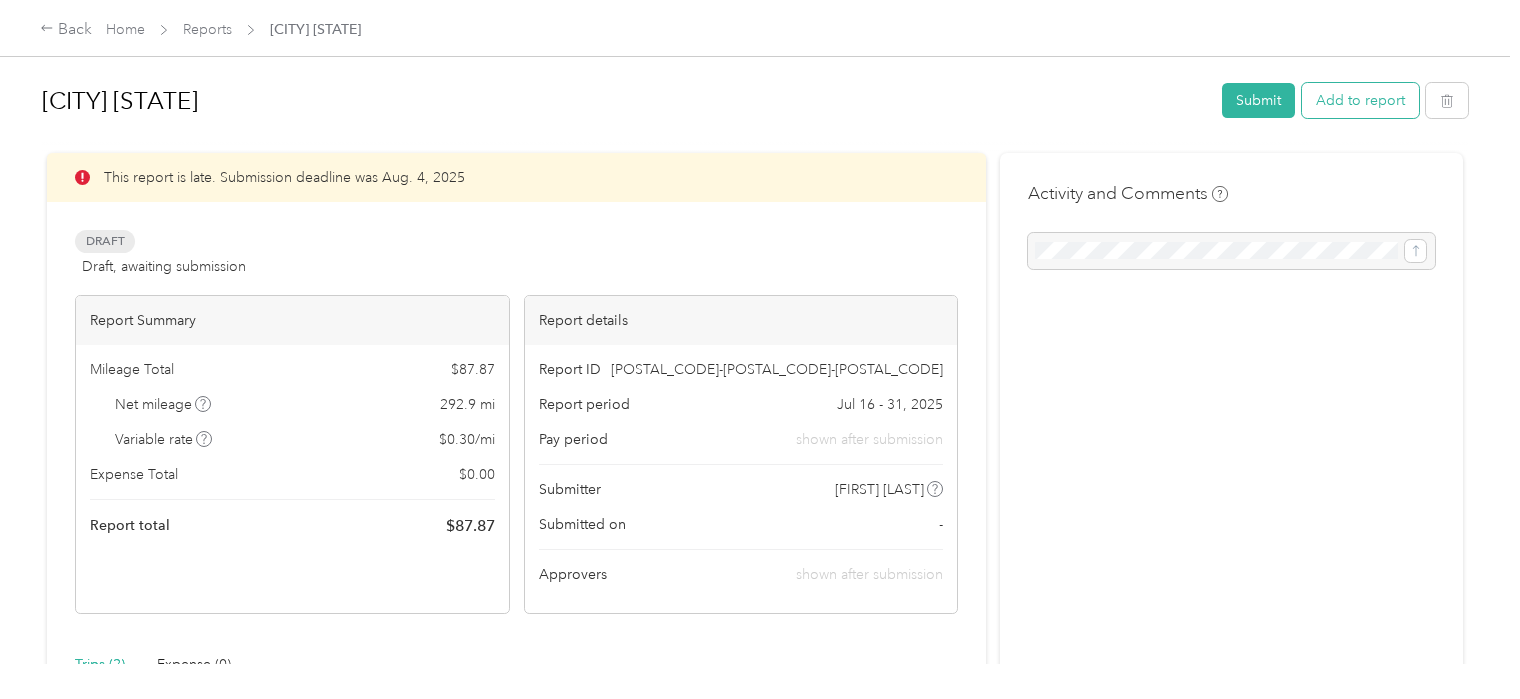 click on "Add to report" at bounding box center (1360, 100) 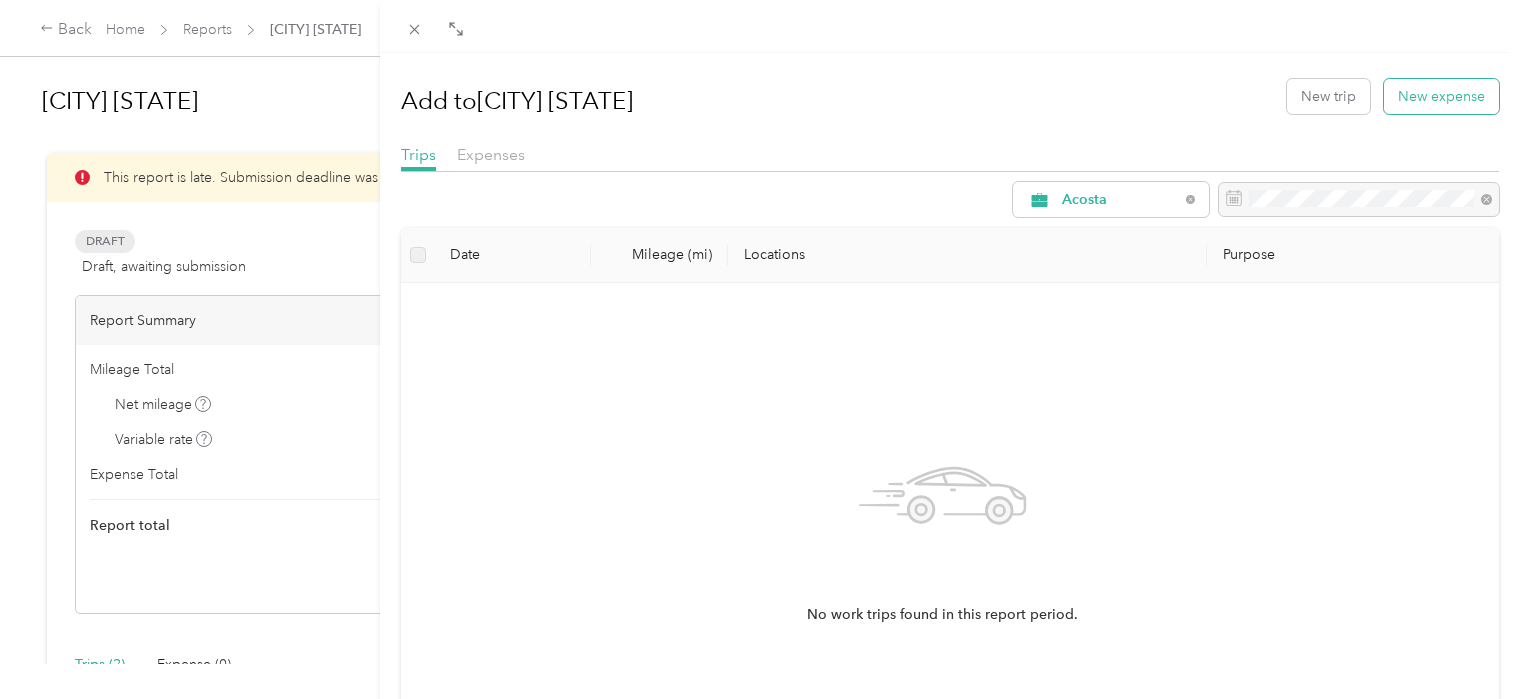 click on "New expense" at bounding box center (1441, 96) 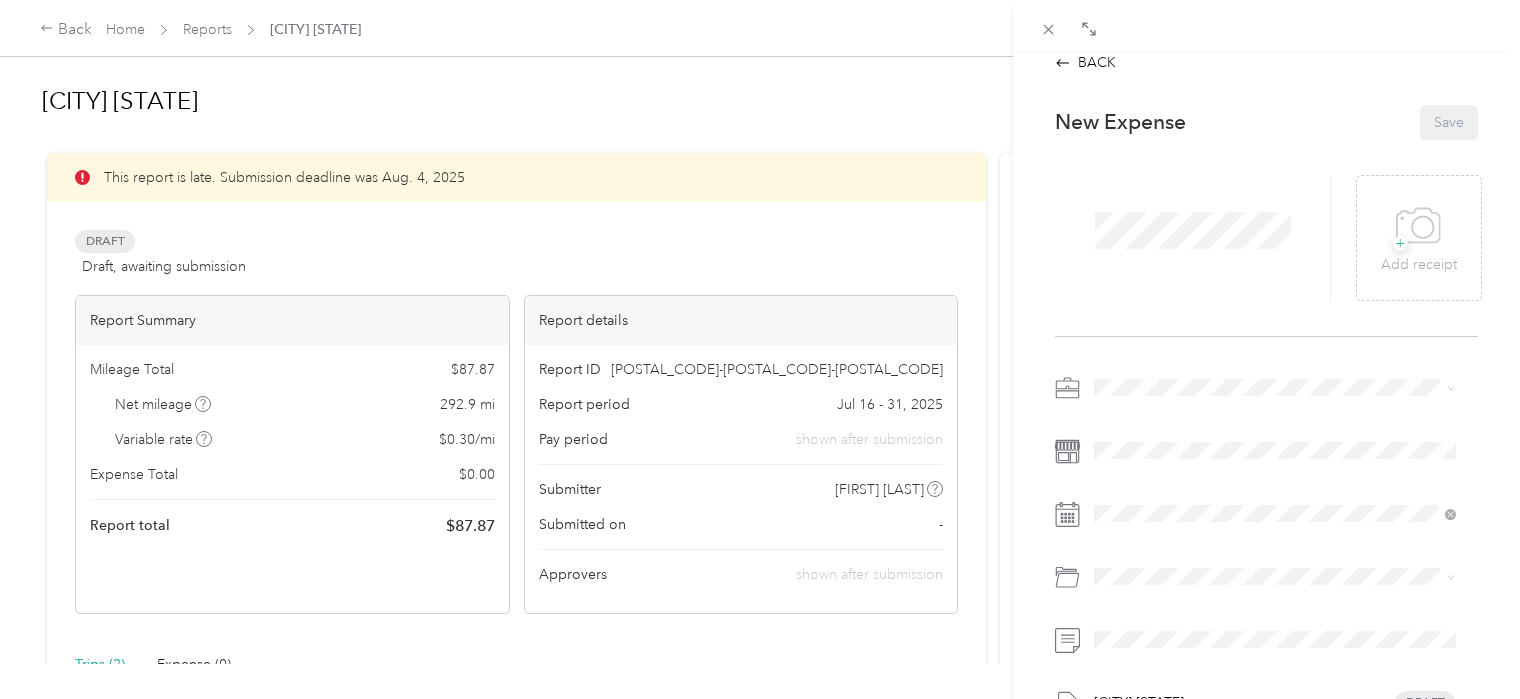 scroll, scrollTop: 0, scrollLeft: 0, axis: both 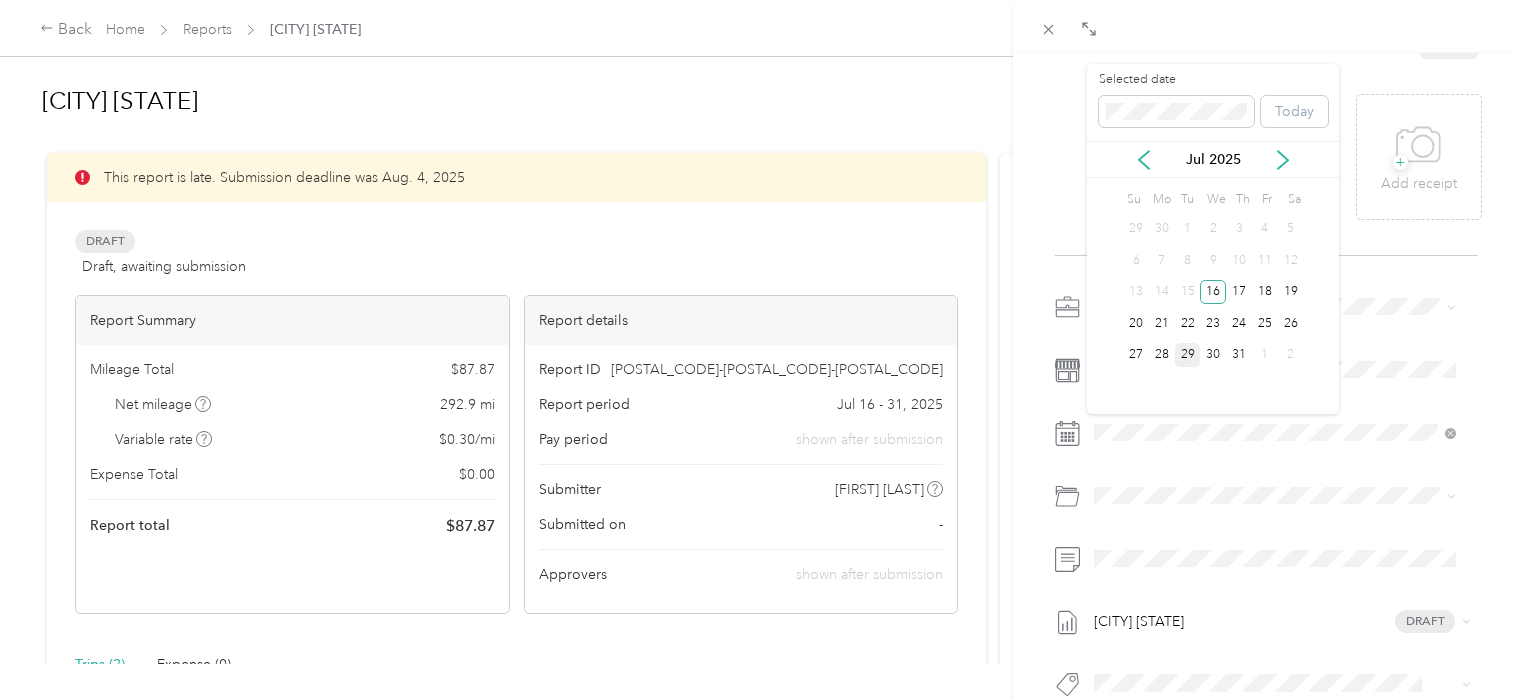 click on "29" at bounding box center [1188, 355] 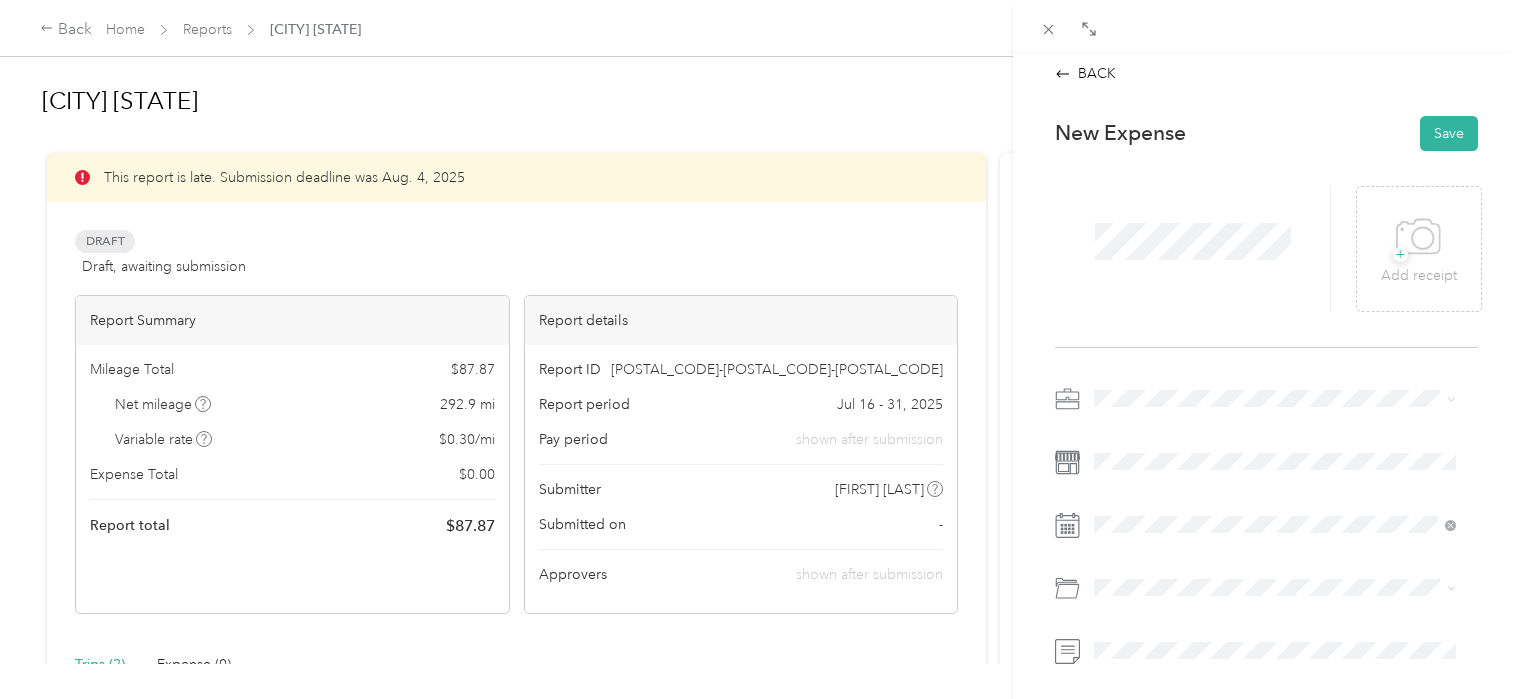 scroll, scrollTop: 0, scrollLeft: 0, axis: both 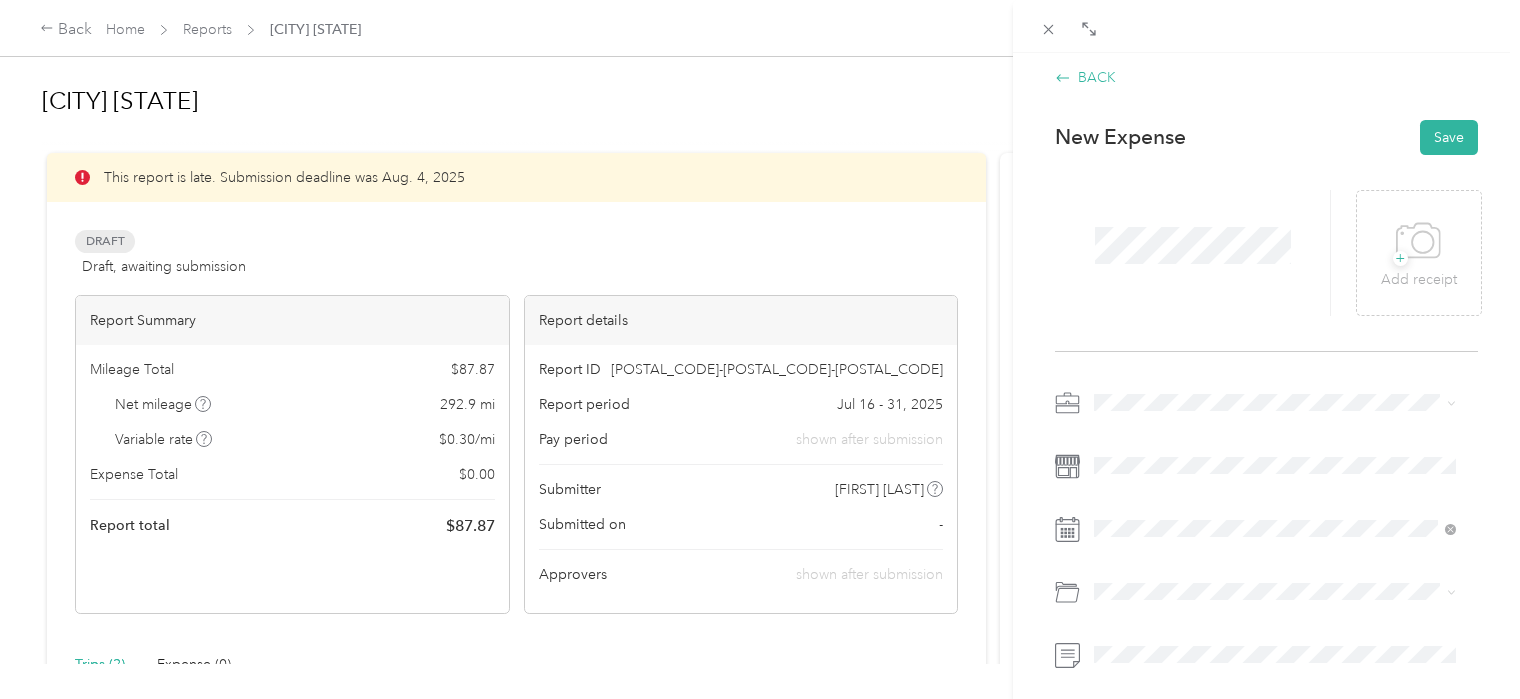 click 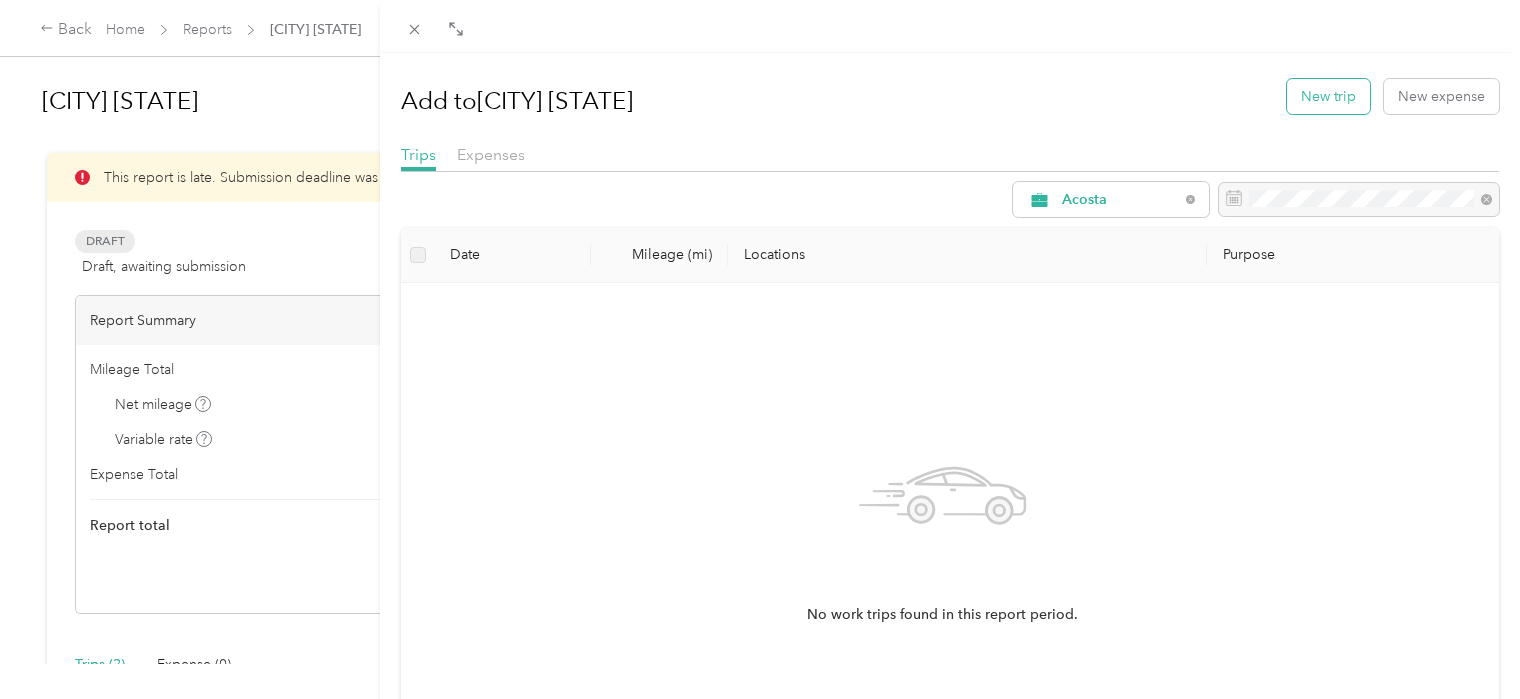 click on "New trip" at bounding box center [1328, 96] 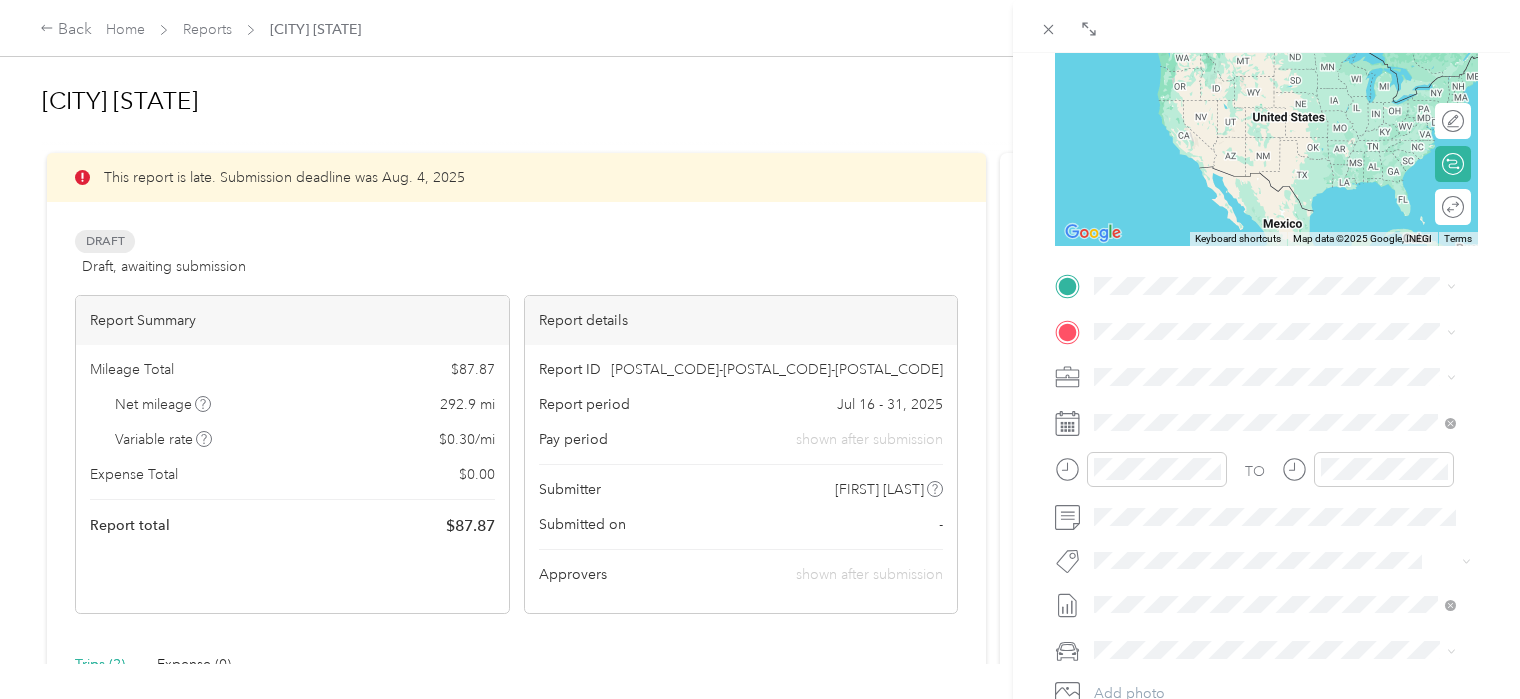 scroll, scrollTop: 250, scrollLeft: 0, axis: vertical 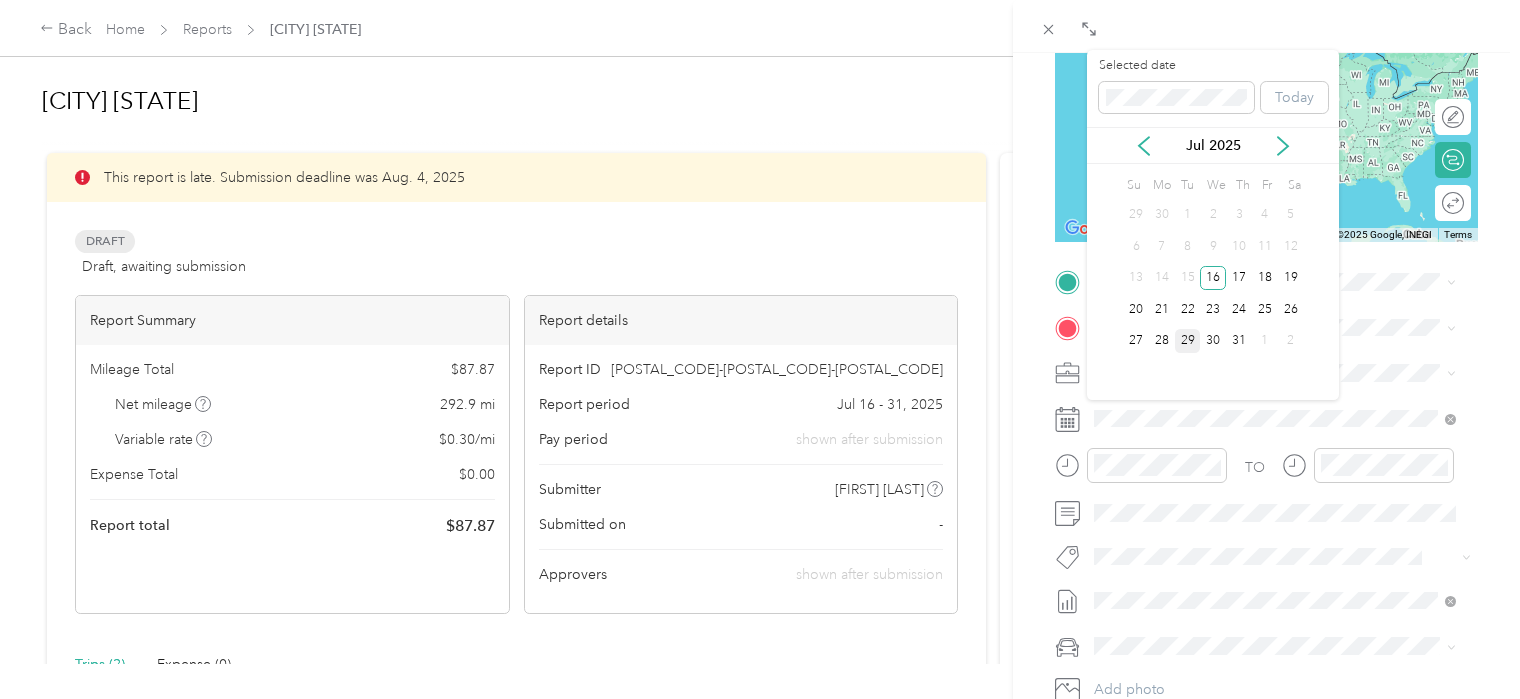 click on "29" at bounding box center (1188, 341) 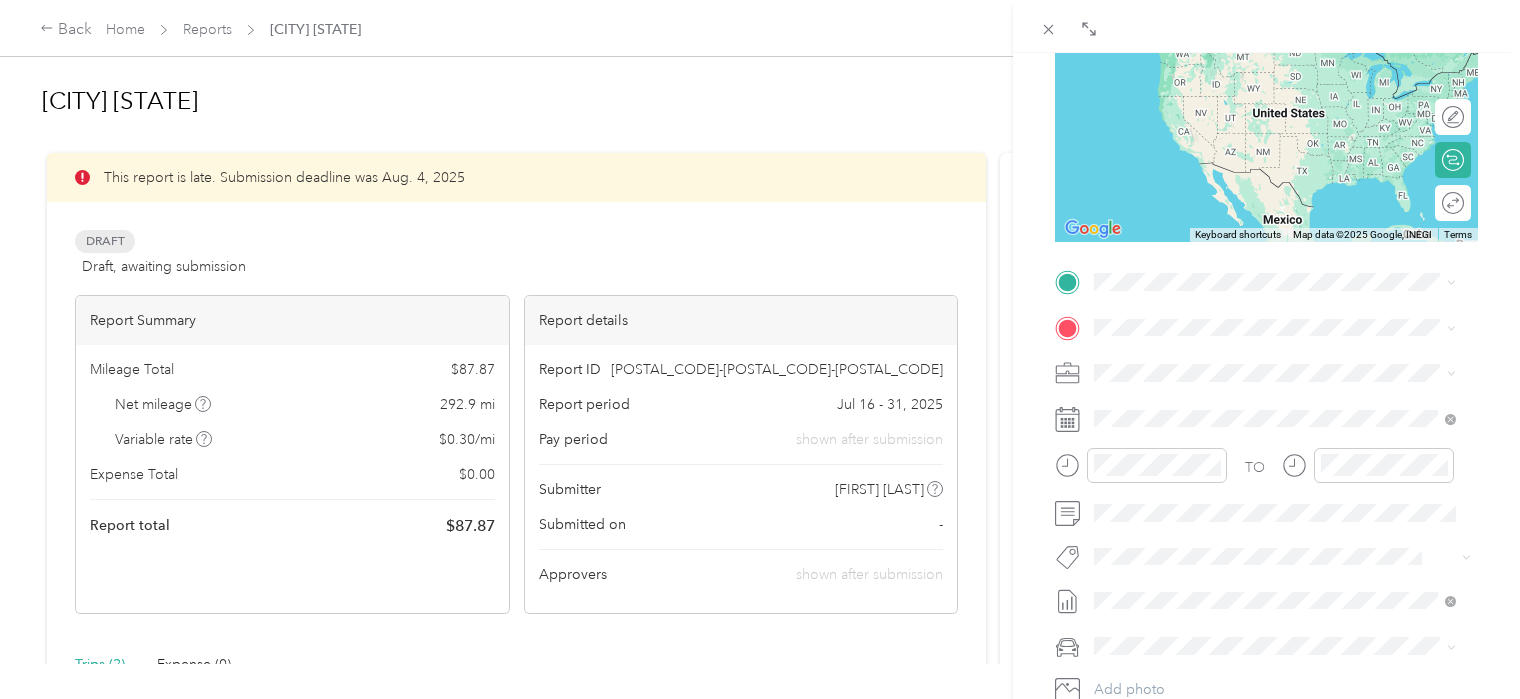 click on "[CITY]
[STATE], [COUNTRY]" at bounding box center [1197, 351] 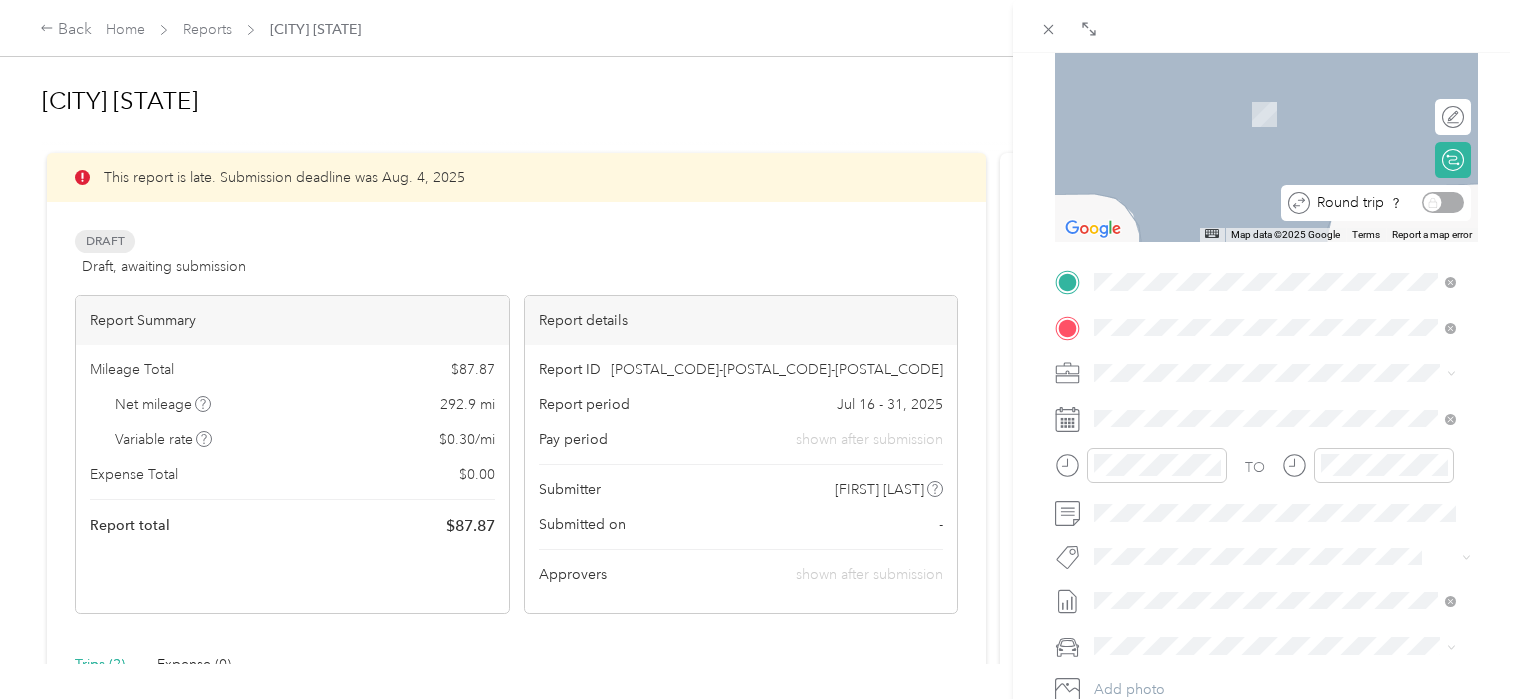 click on "Round trip" at bounding box center (1387, 202) 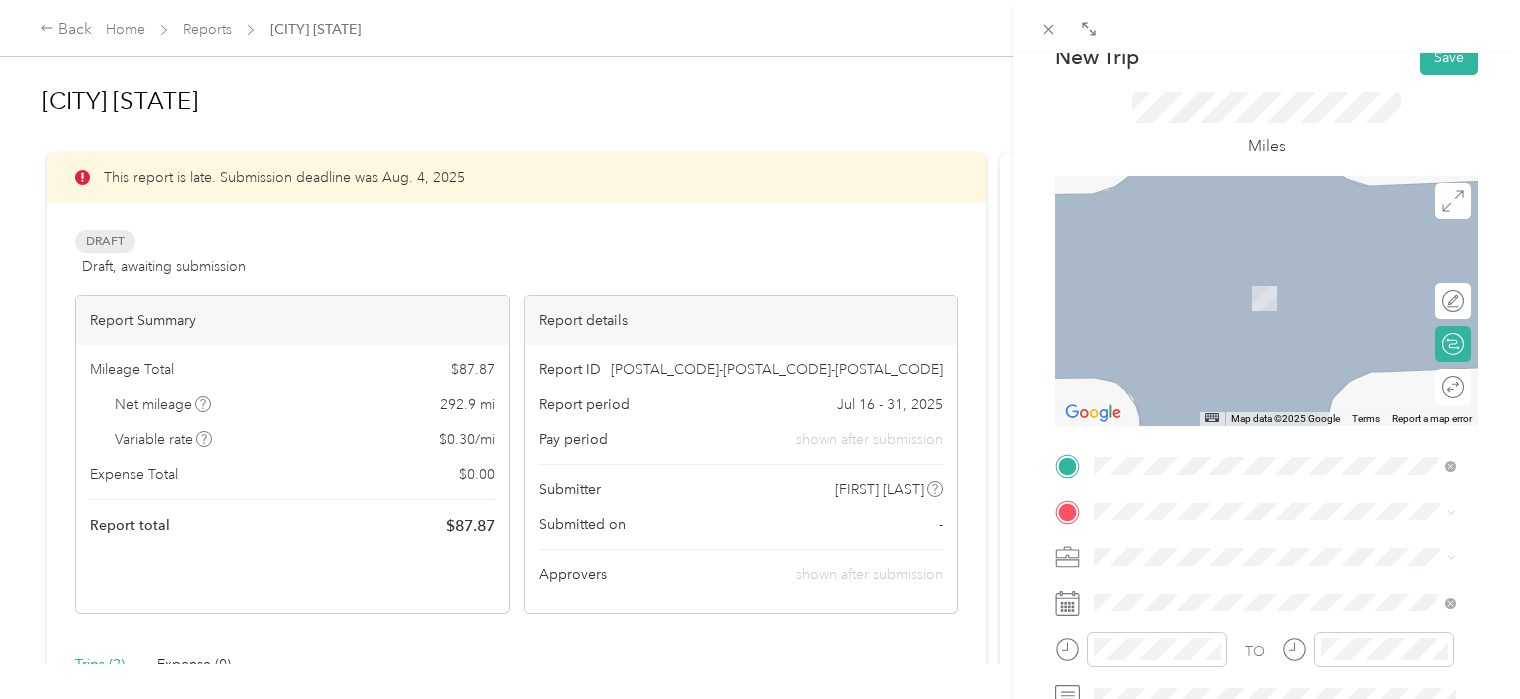 scroll, scrollTop: 0, scrollLeft: 0, axis: both 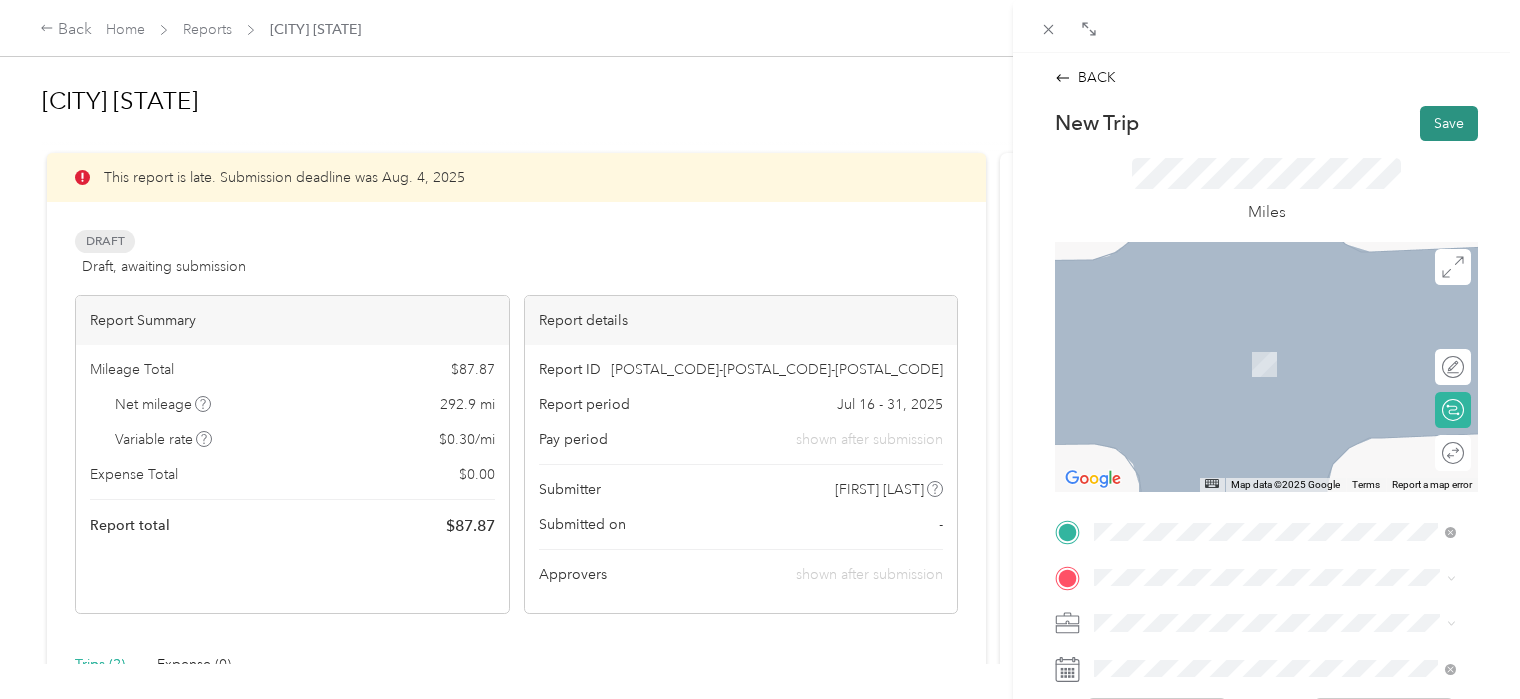 click on "Save" at bounding box center (1449, 123) 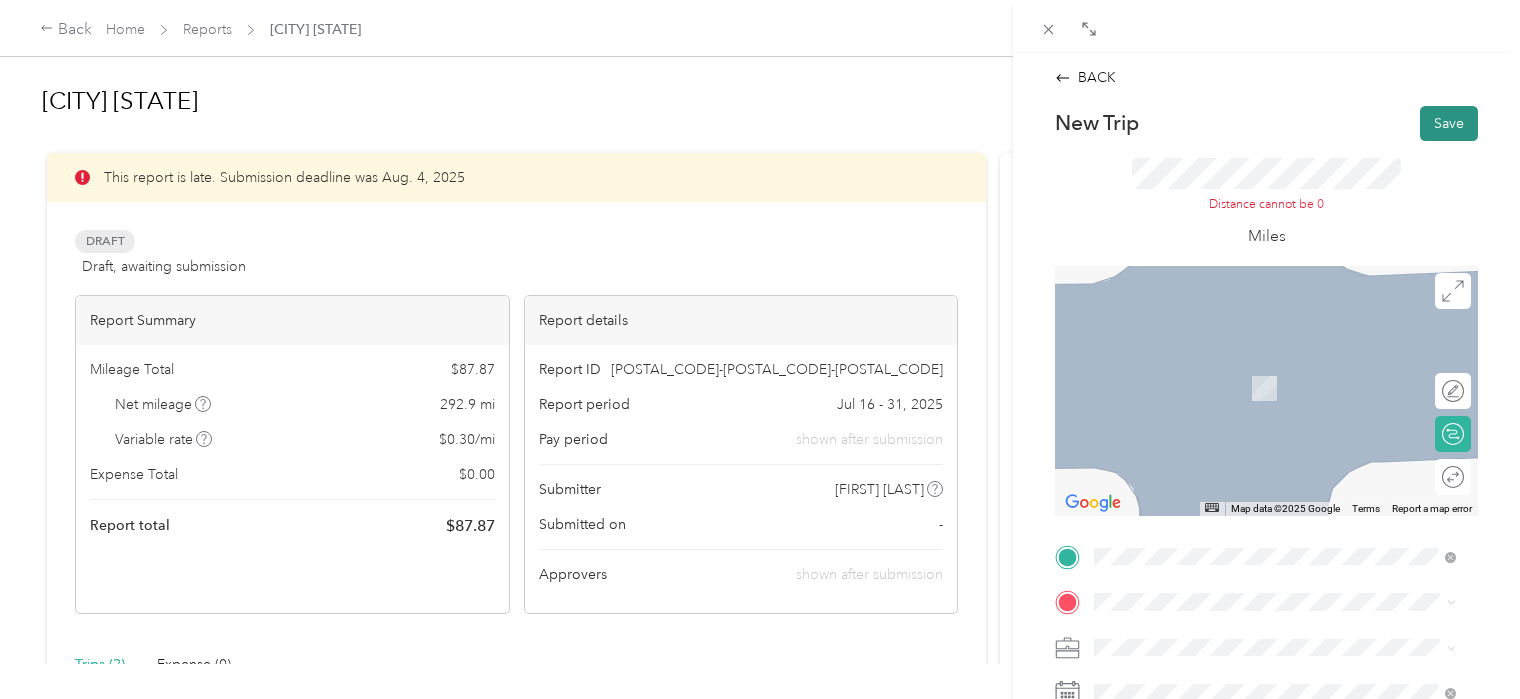 click on "Save" at bounding box center [1449, 123] 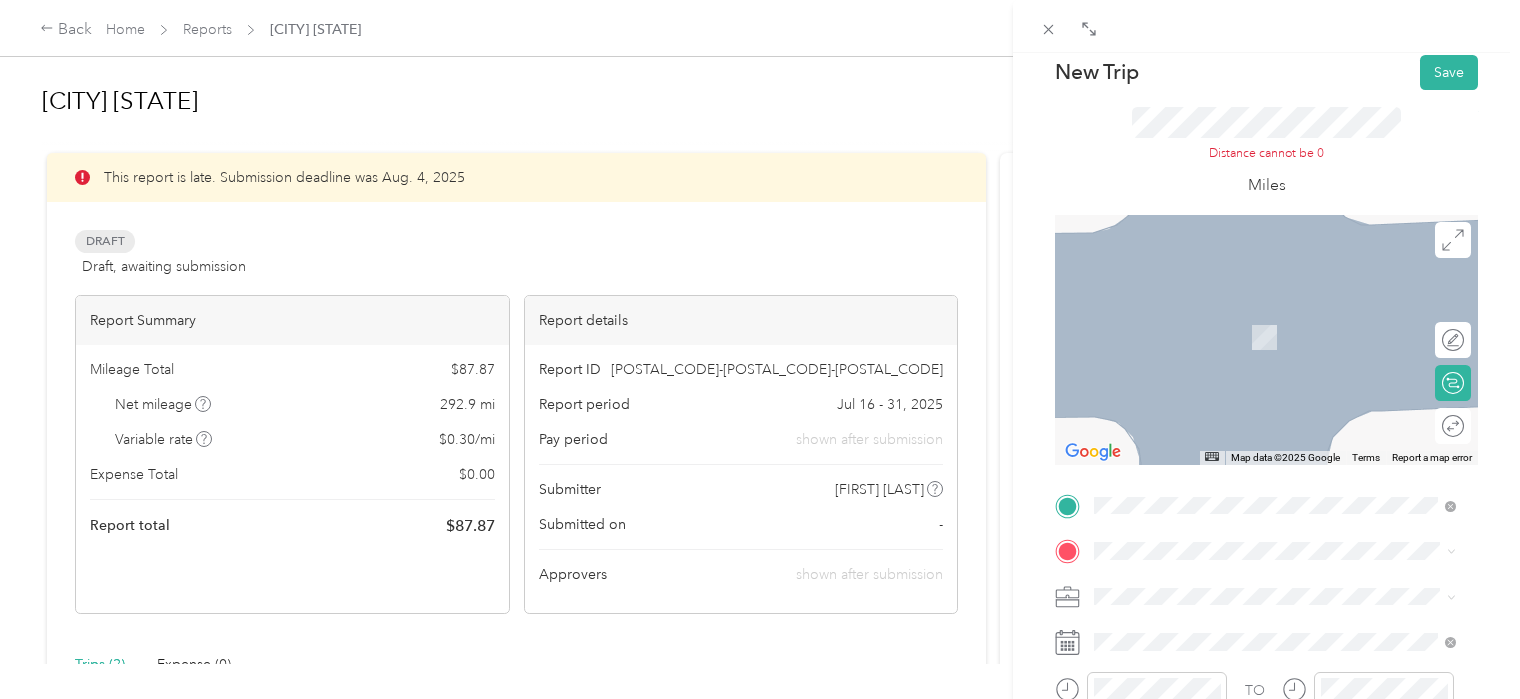 scroll, scrollTop: 96, scrollLeft: 0, axis: vertical 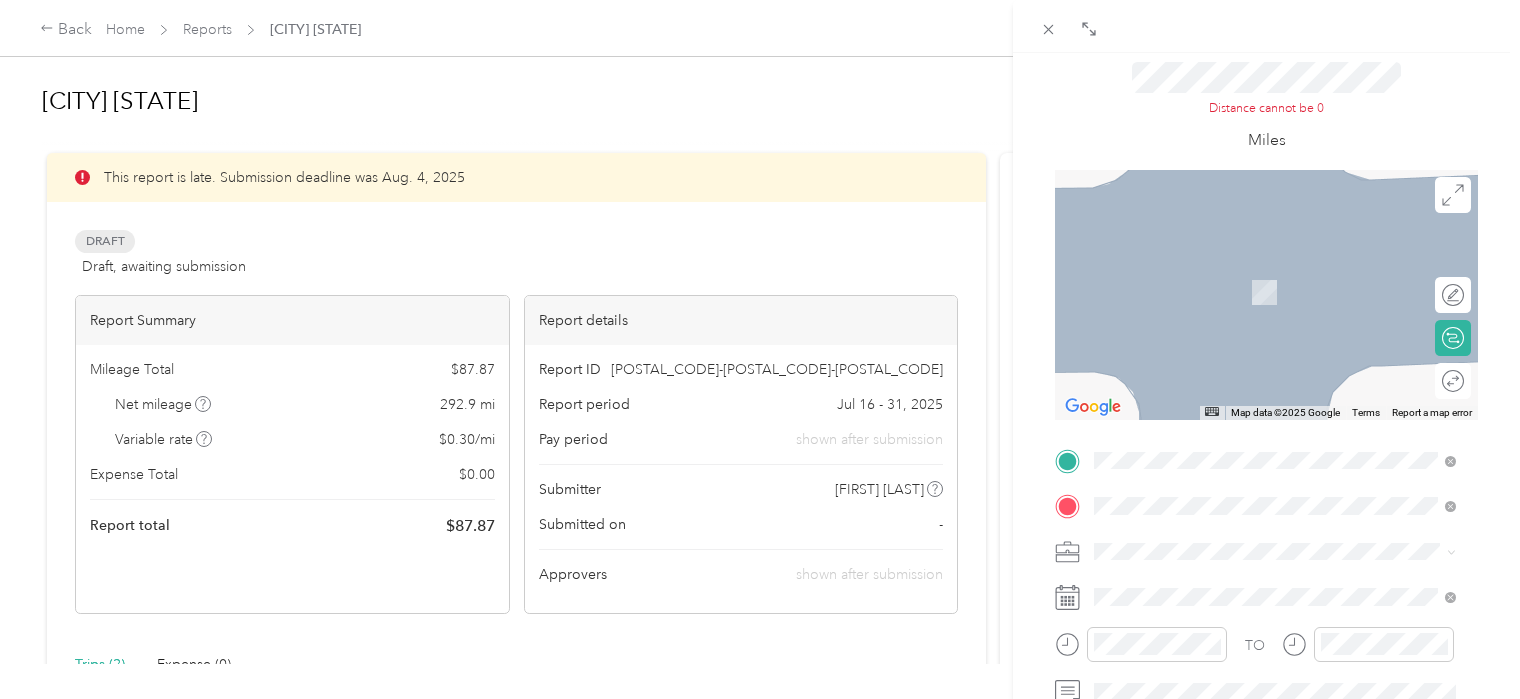 click on "BACK New Trip Save This trip cannot be edited because it is either under review, approved, or paid. Contact your Team Manager to edit it. Distance cannot be 0 Miles ← Move left → Move right ↑ Move up ↓ Move down + Zoom in - Zoom out Home Jump left by 75% End Jump right by 75% Page Up Jump up by 75% Page Down Jump down by 75% Map Data Map data ©2025 Google Map data ©2025 Google 2 m Click to toggle between metric and imperial units Terms Report a map error Edit route Calculate route Round trip TO Add photo" at bounding box center [1266, 402] 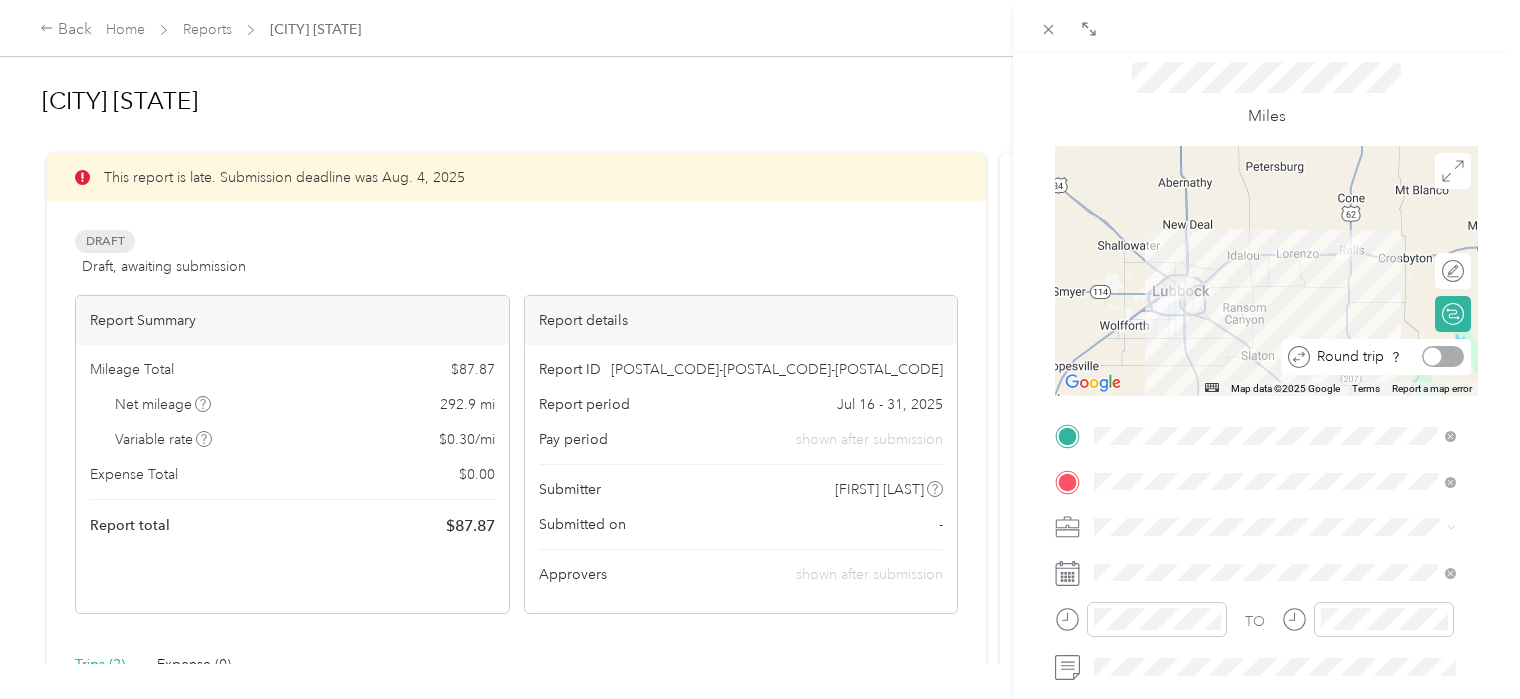 click at bounding box center (1443, 356) 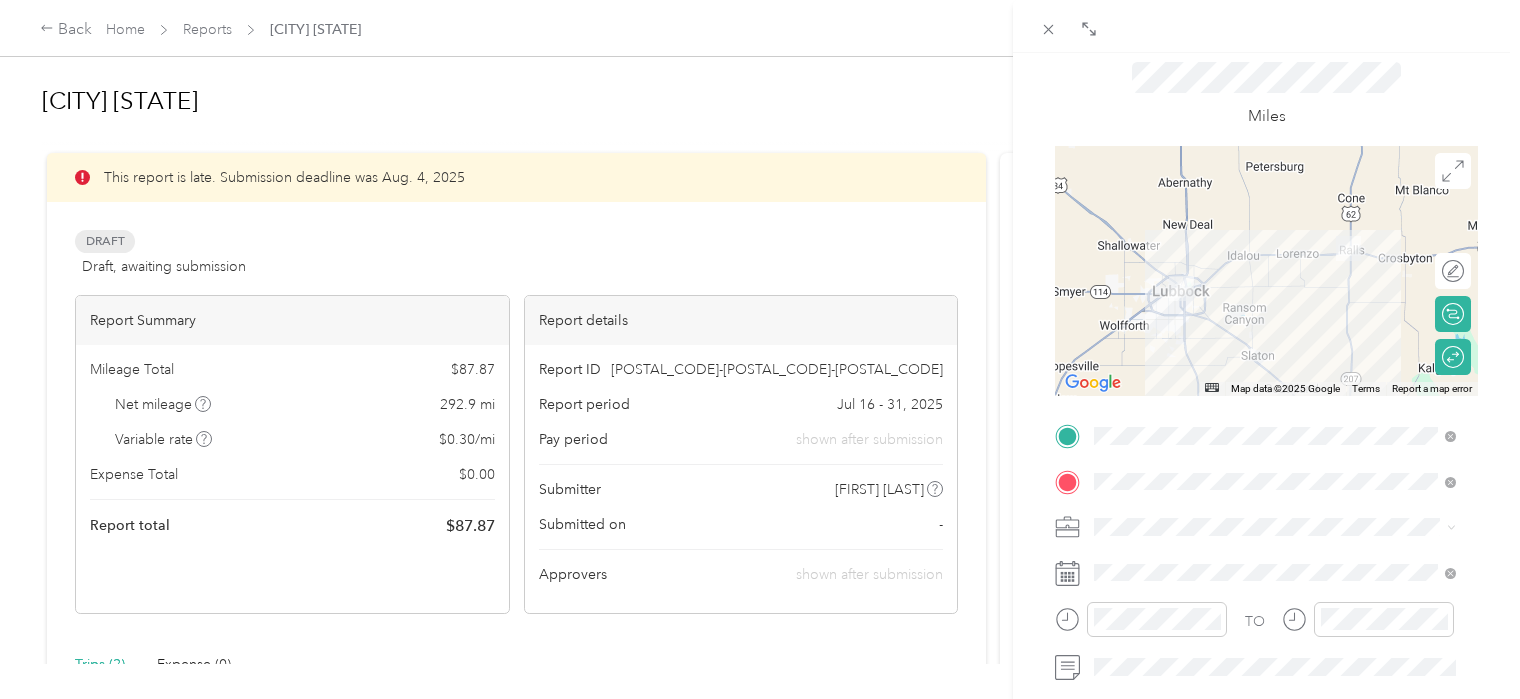 scroll, scrollTop: 0, scrollLeft: 0, axis: both 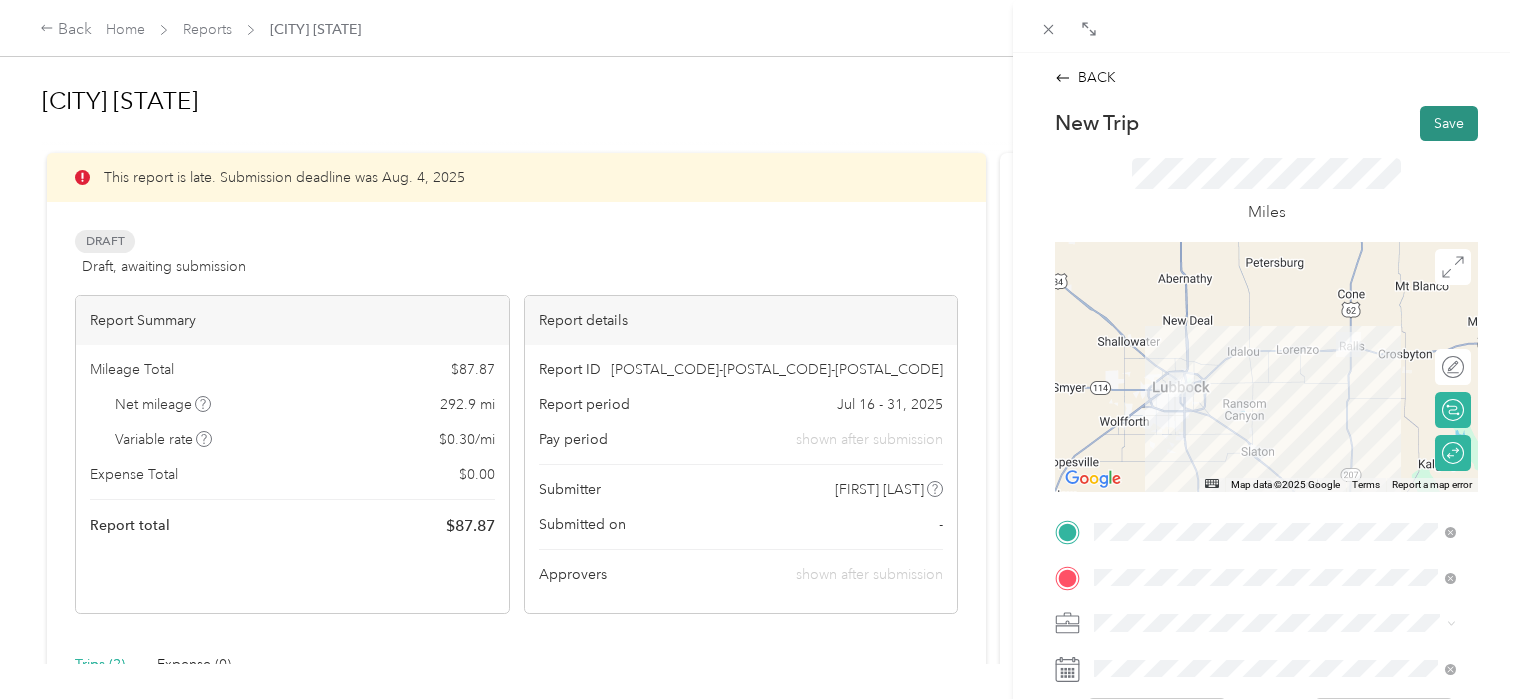 click on "Save" at bounding box center (1449, 123) 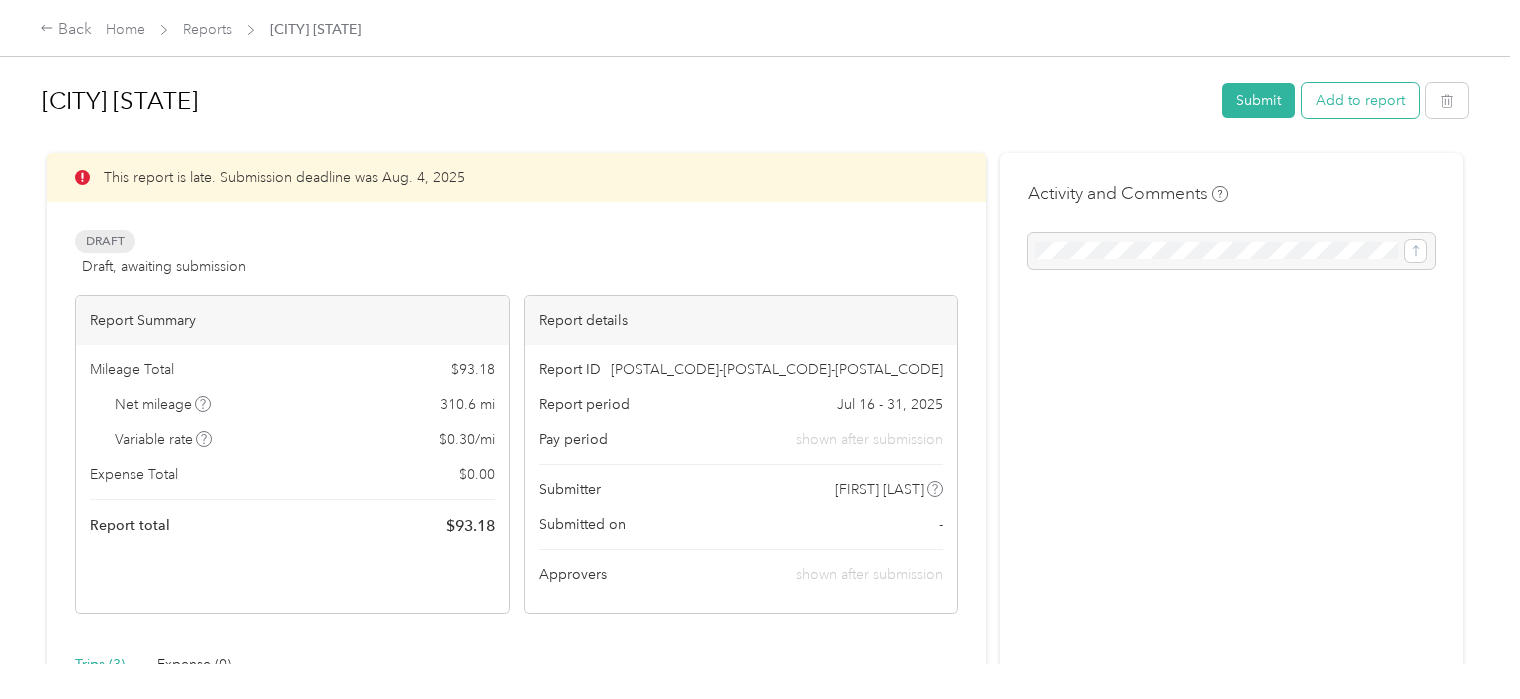click on "Add to report" at bounding box center (1360, 100) 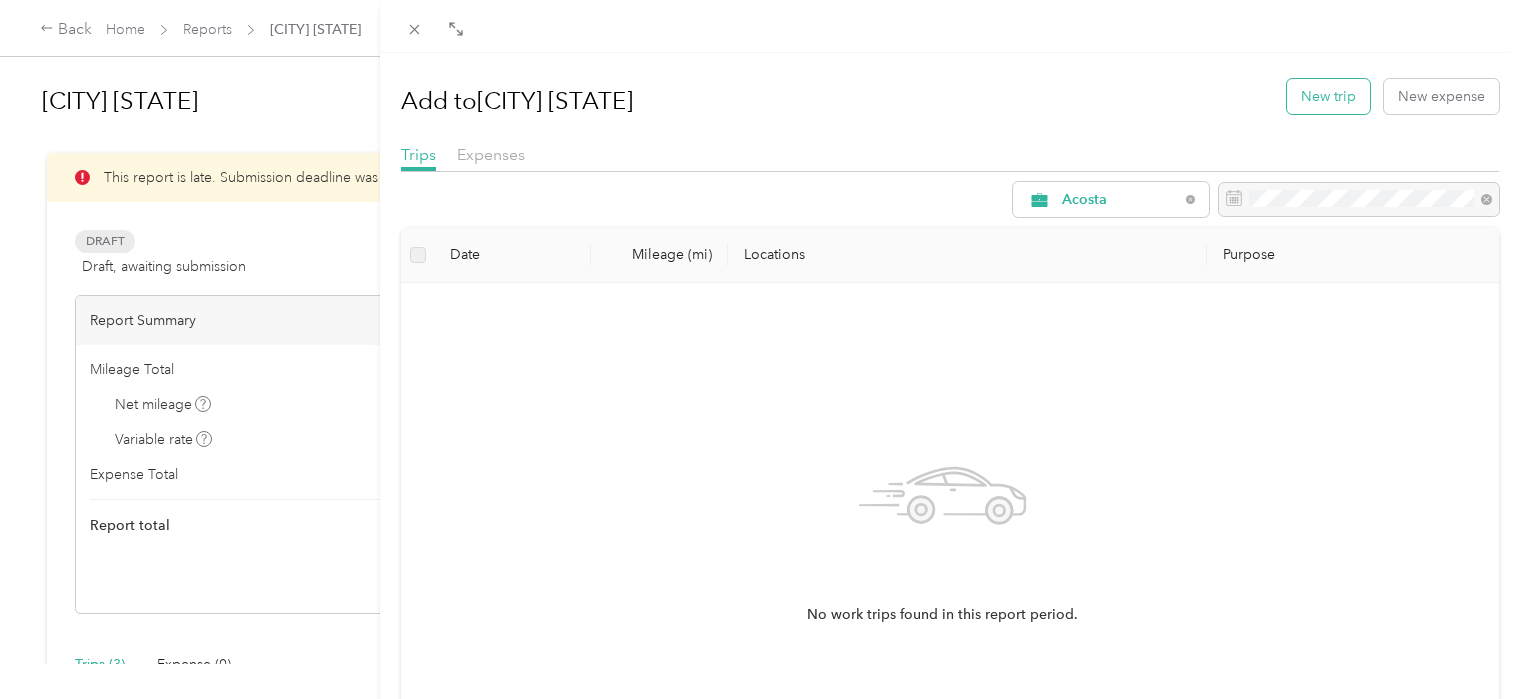 click on "New trip" at bounding box center (1328, 96) 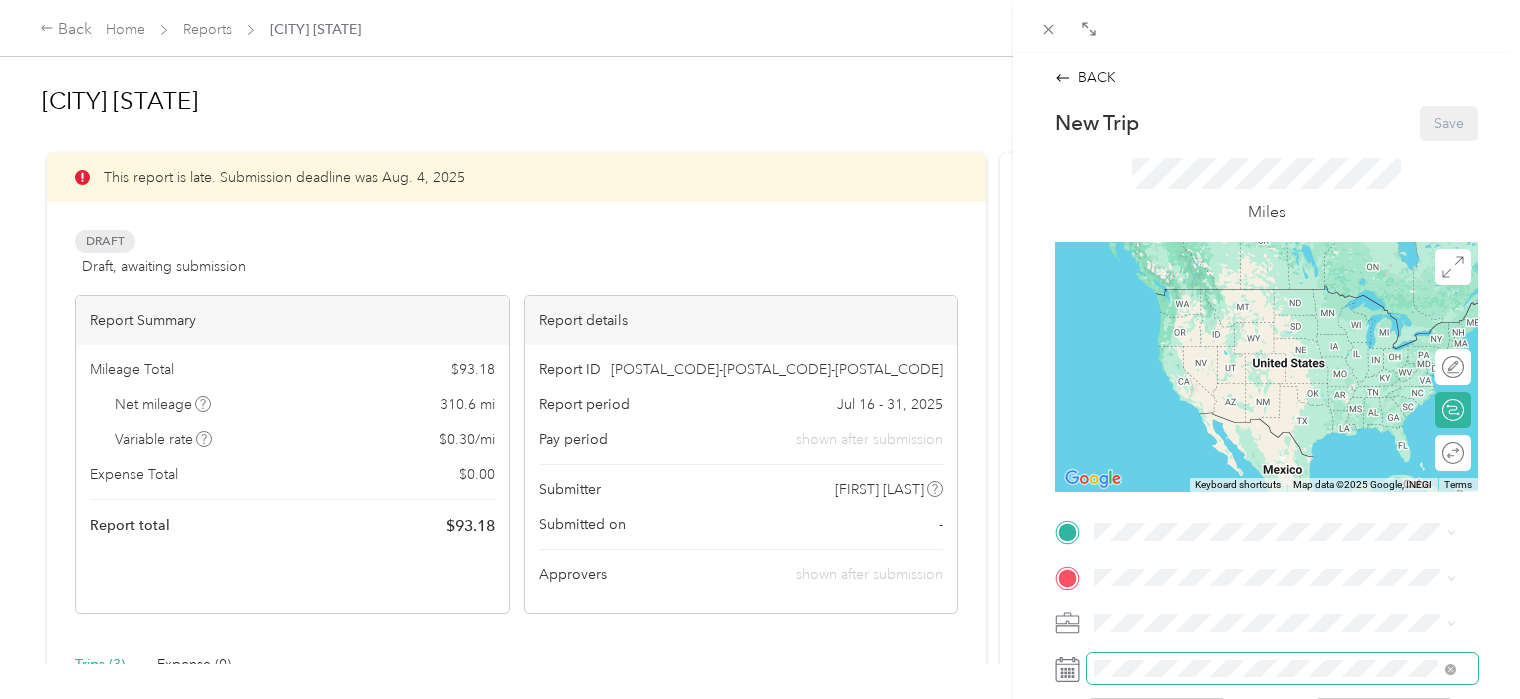 click at bounding box center [1282, 669] 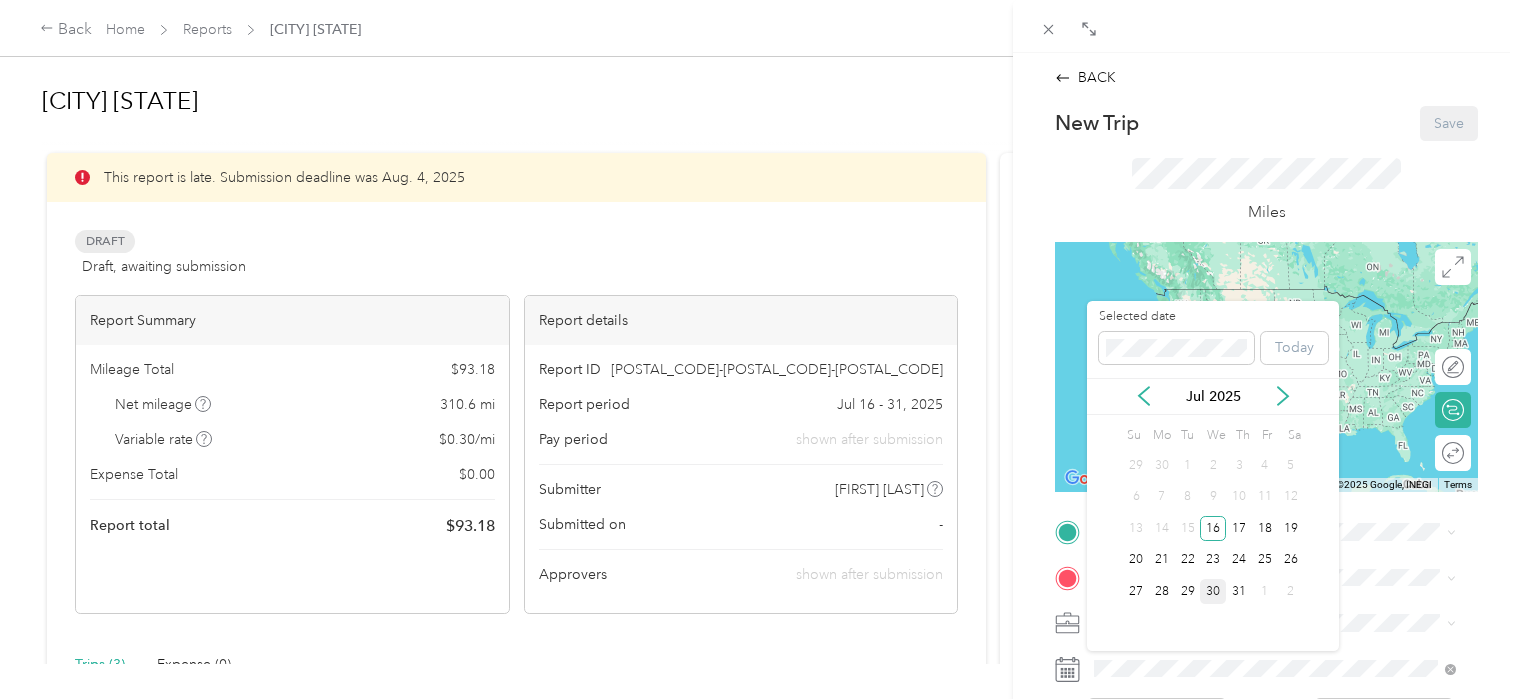 click on "30" at bounding box center (1213, 591) 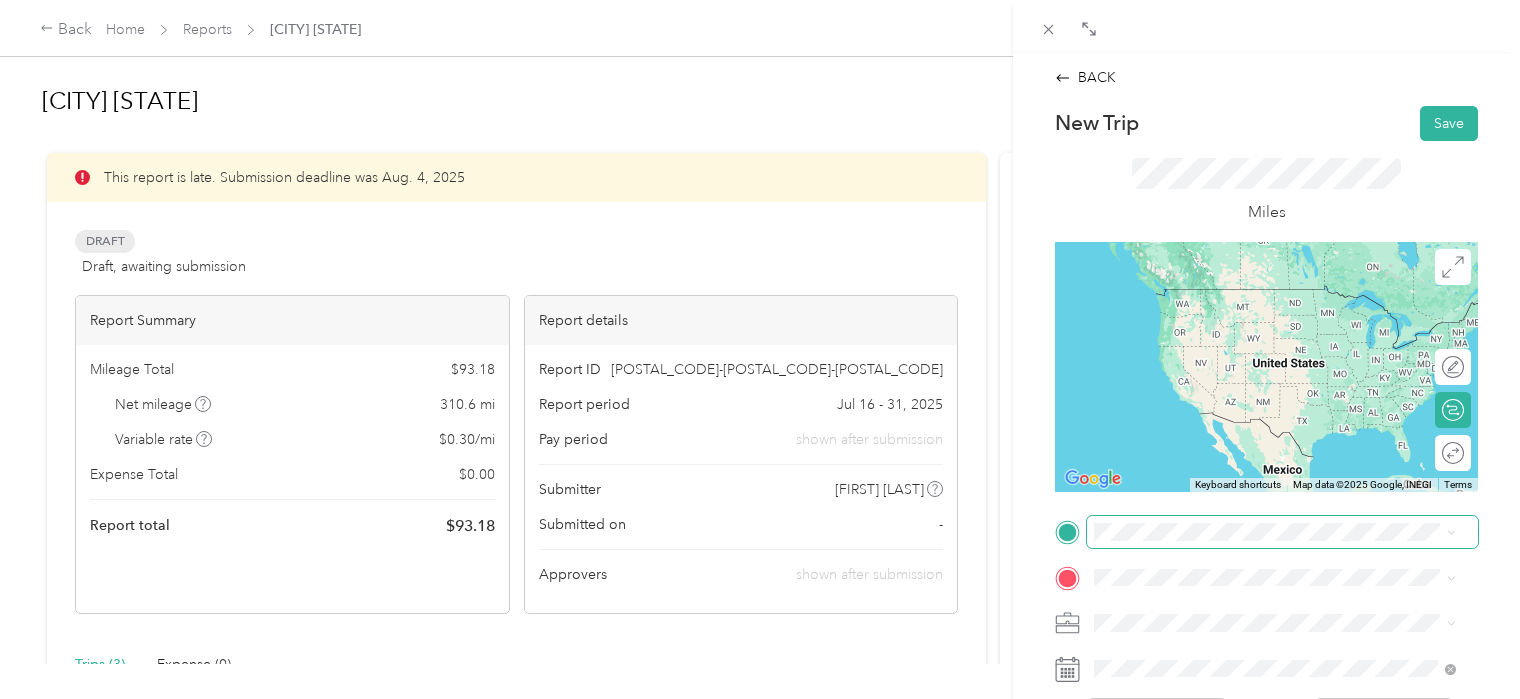 click at bounding box center [1282, 532] 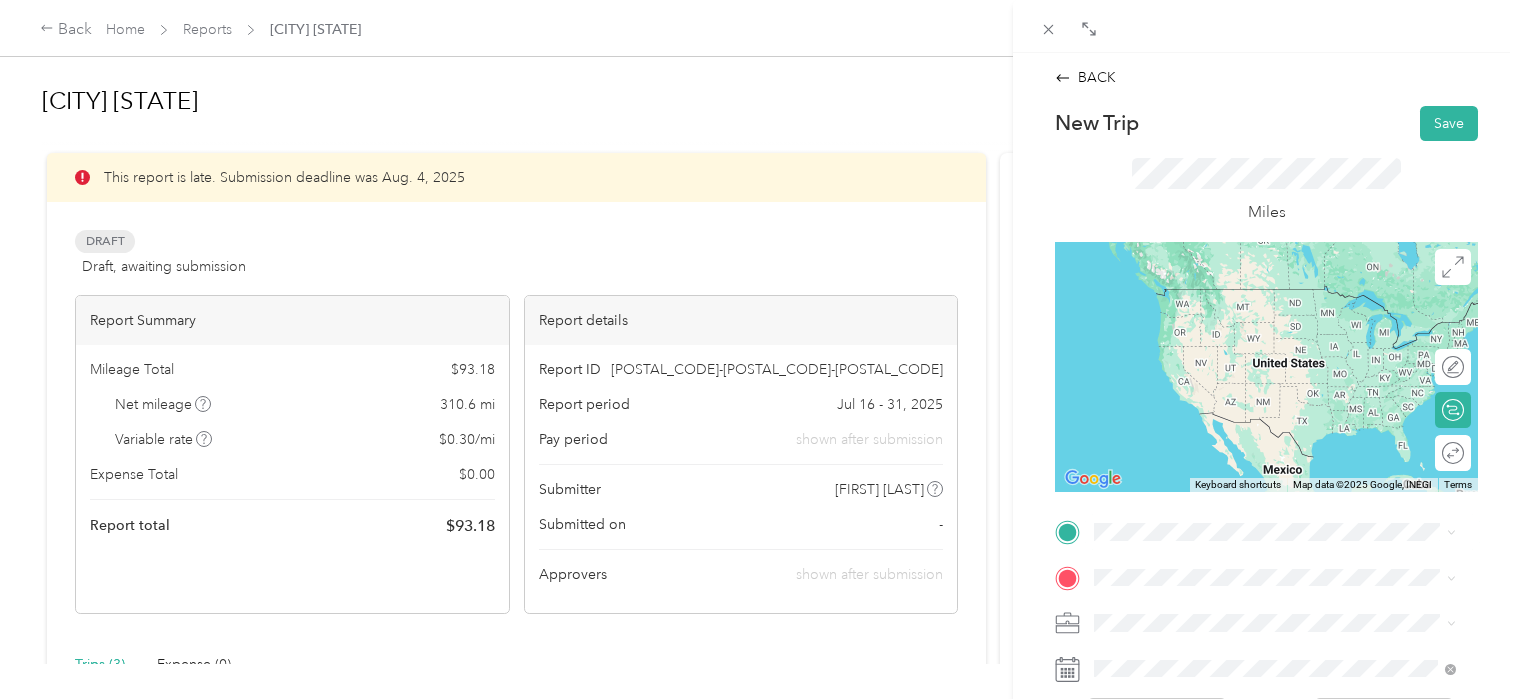 click on "[CITY]
[STATE], [COUNTRY]" at bounding box center (1197, 602) 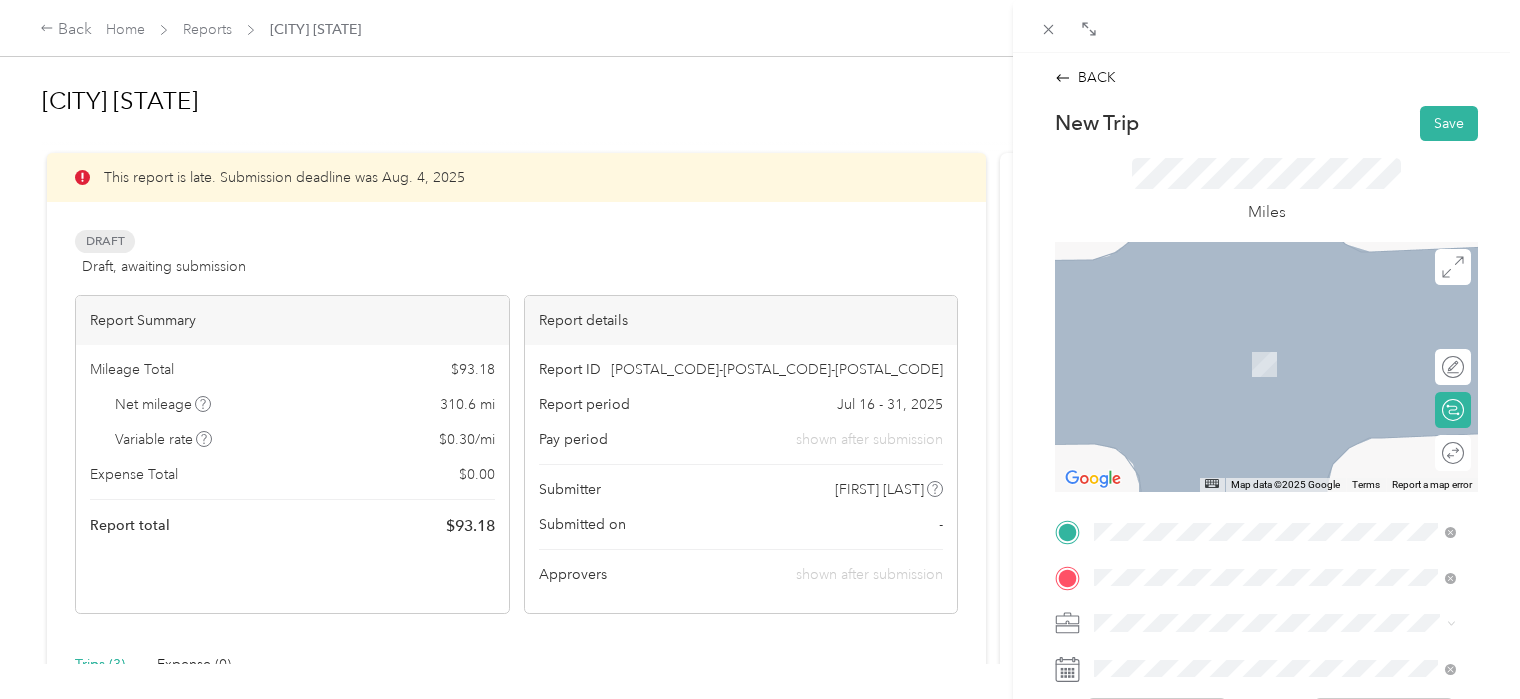 click on "[COMPANY] [NUMBER] [STREET], [POSTAL_CODE], [CITY], [STATE], [COUNTRY]" at bounding box center (1274, 367) 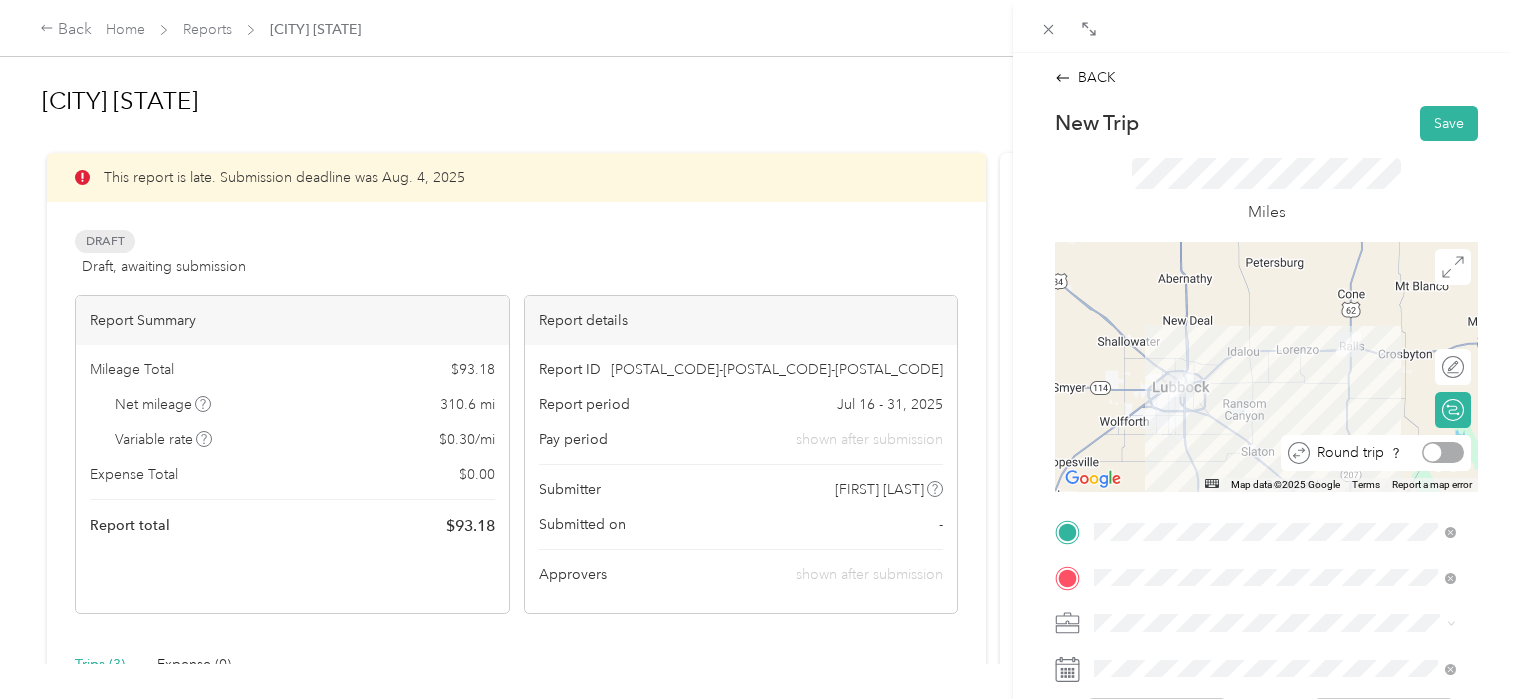 click at bounding box center (1443, 452) 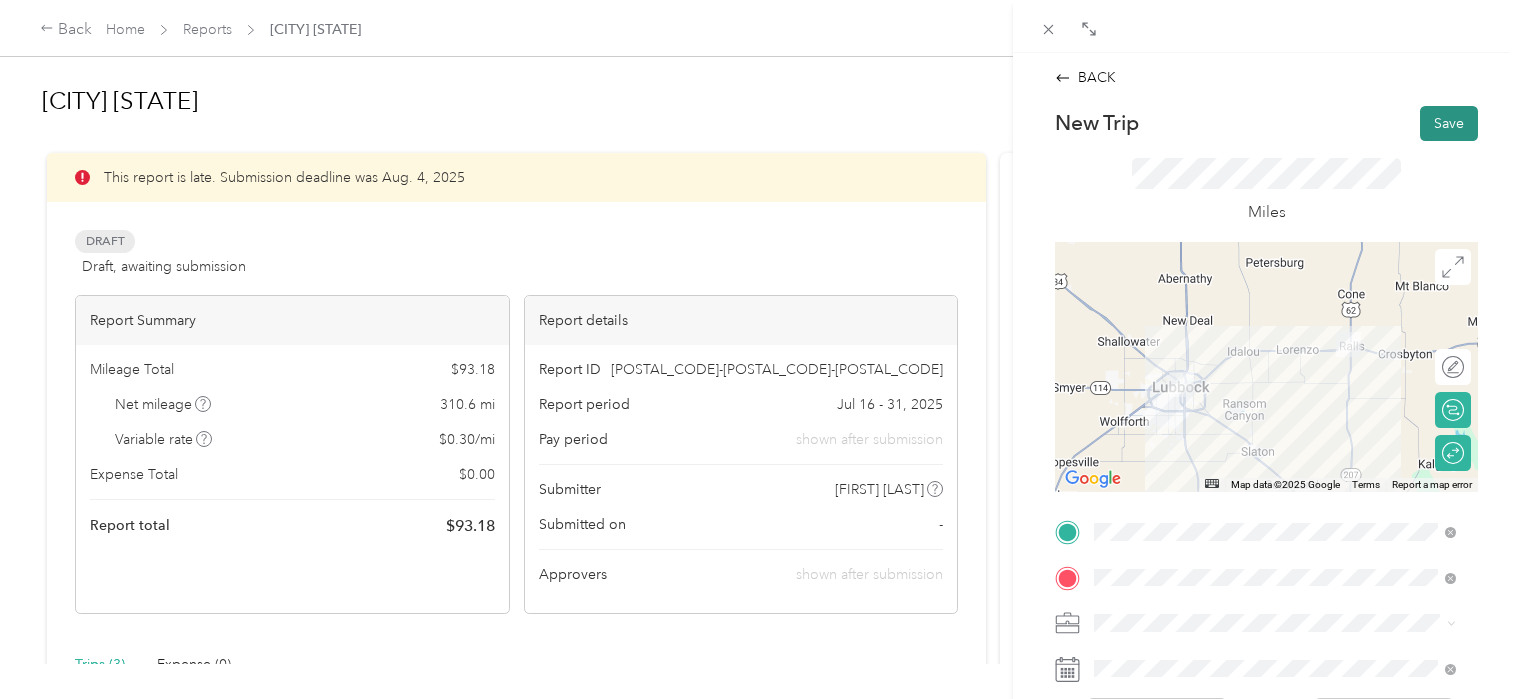 click on "Save" at bounding box center (1449, 123) 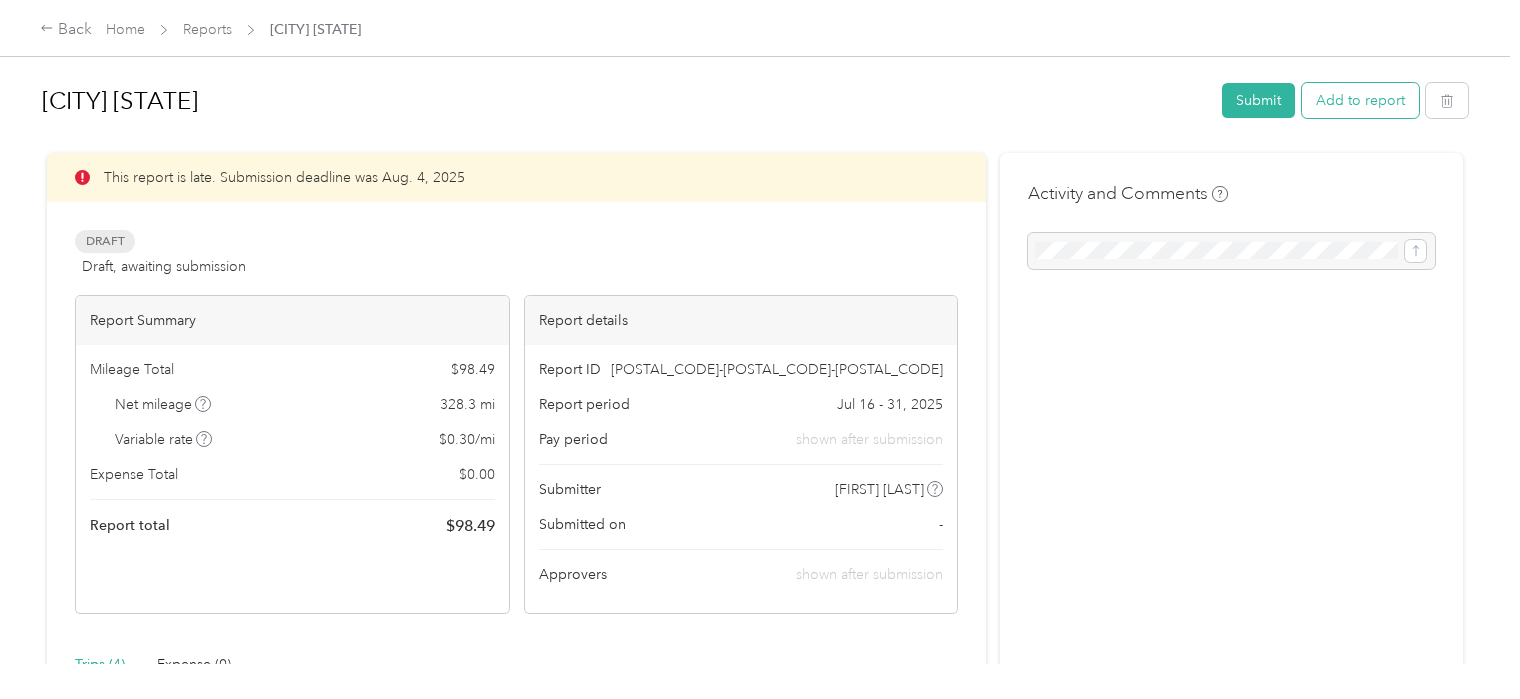 click on "Add to report" at bounding box center [1360, 100] 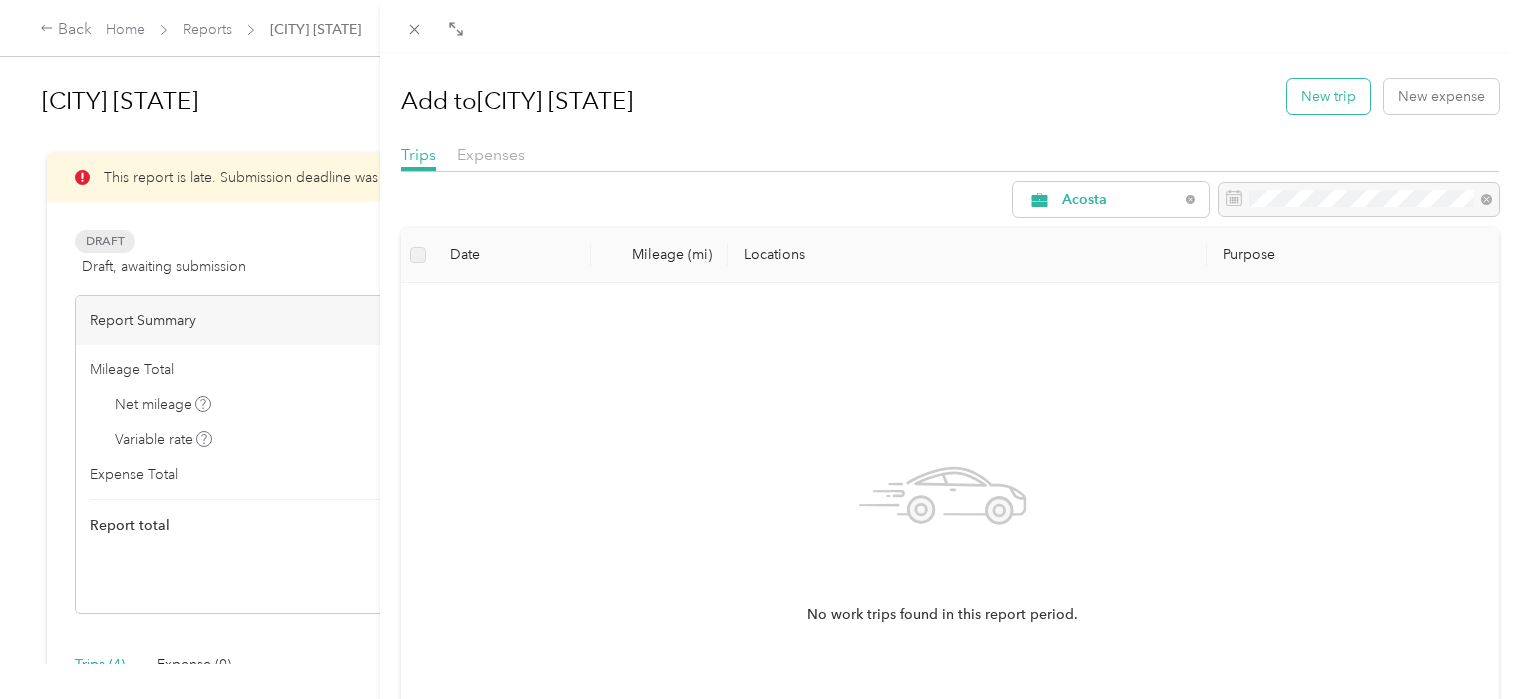 click on "New trip" at bounding box center (1328, 96) 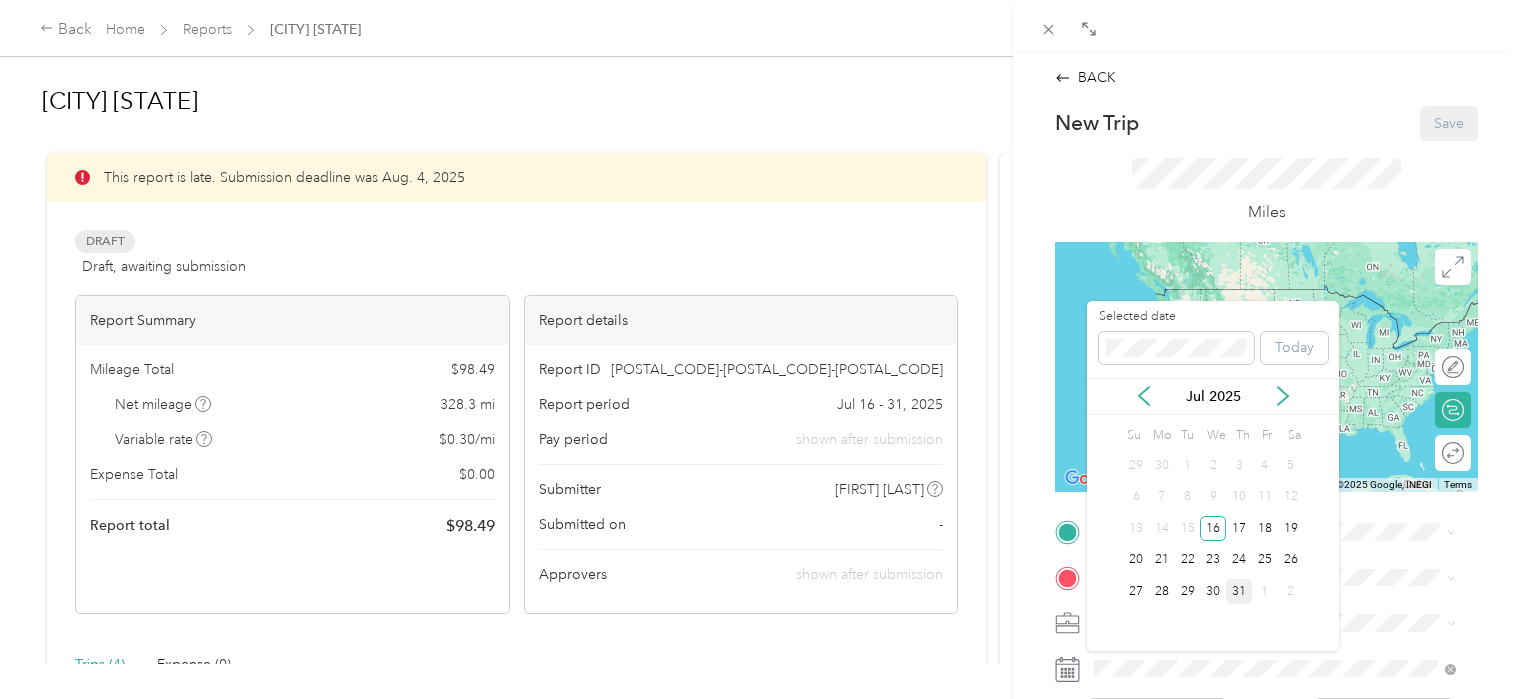 click on "31" at bounding box center (1239, 591) 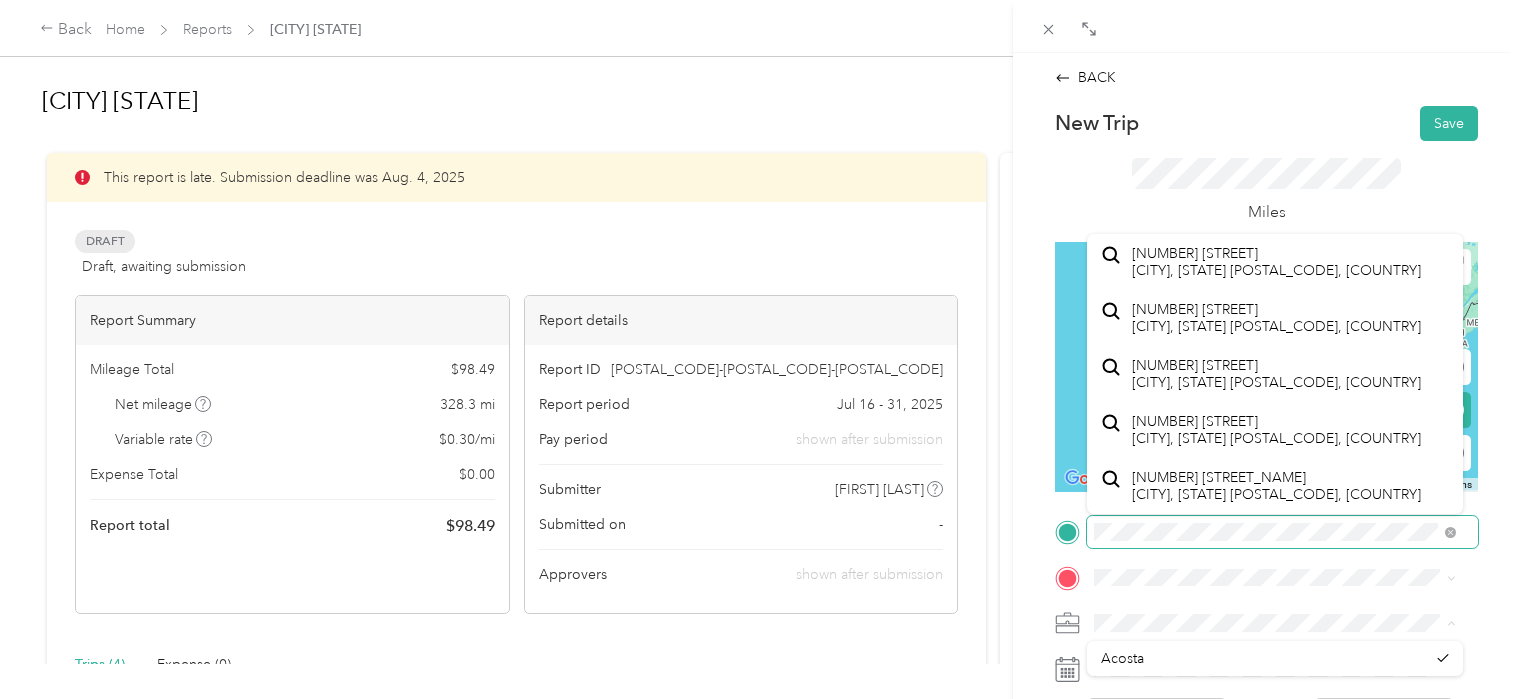 scroll, scrollTop: 0, scrollLeft: 0, axis: both 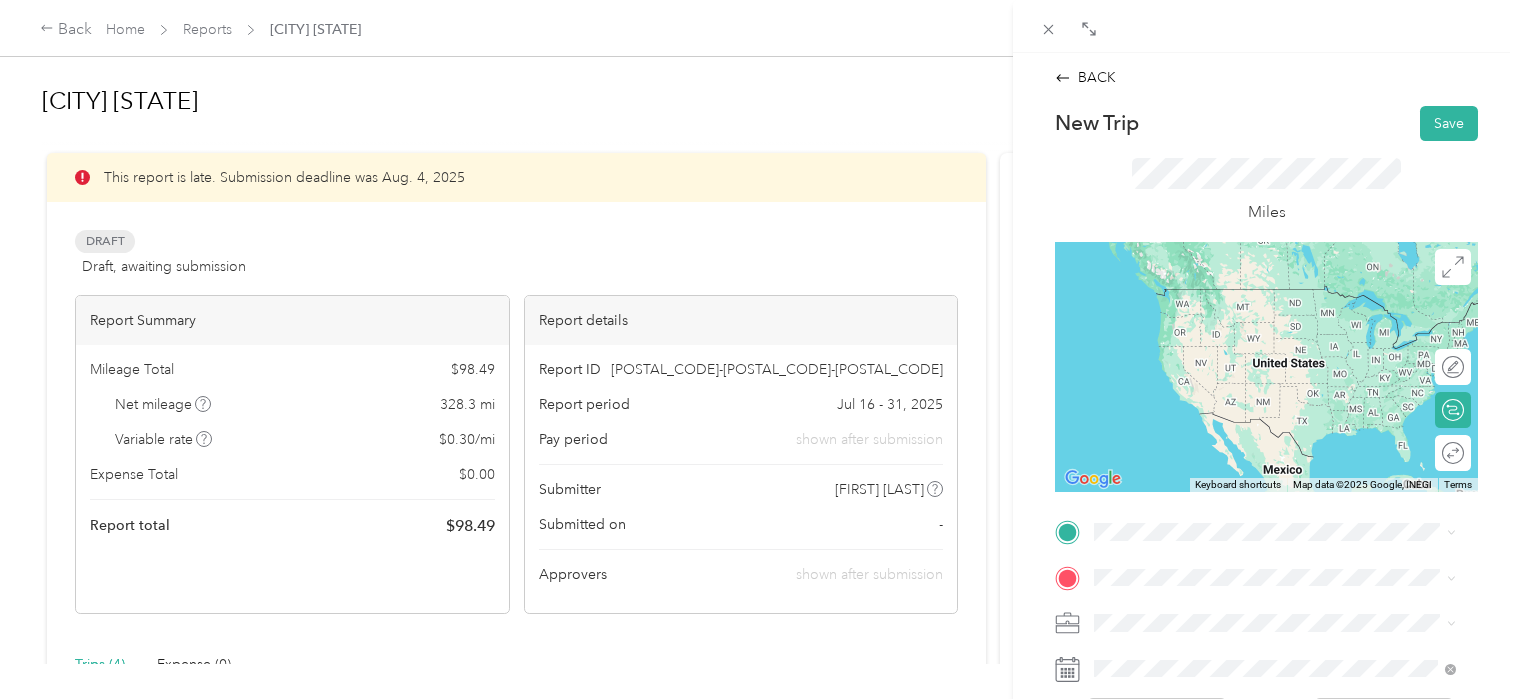 click on "[COMPANY] [NUMBER] [STREET], [POSTAL_CODE], [CITY], [STATE], [COUNTRY]" at bounding box center (1290, 360) 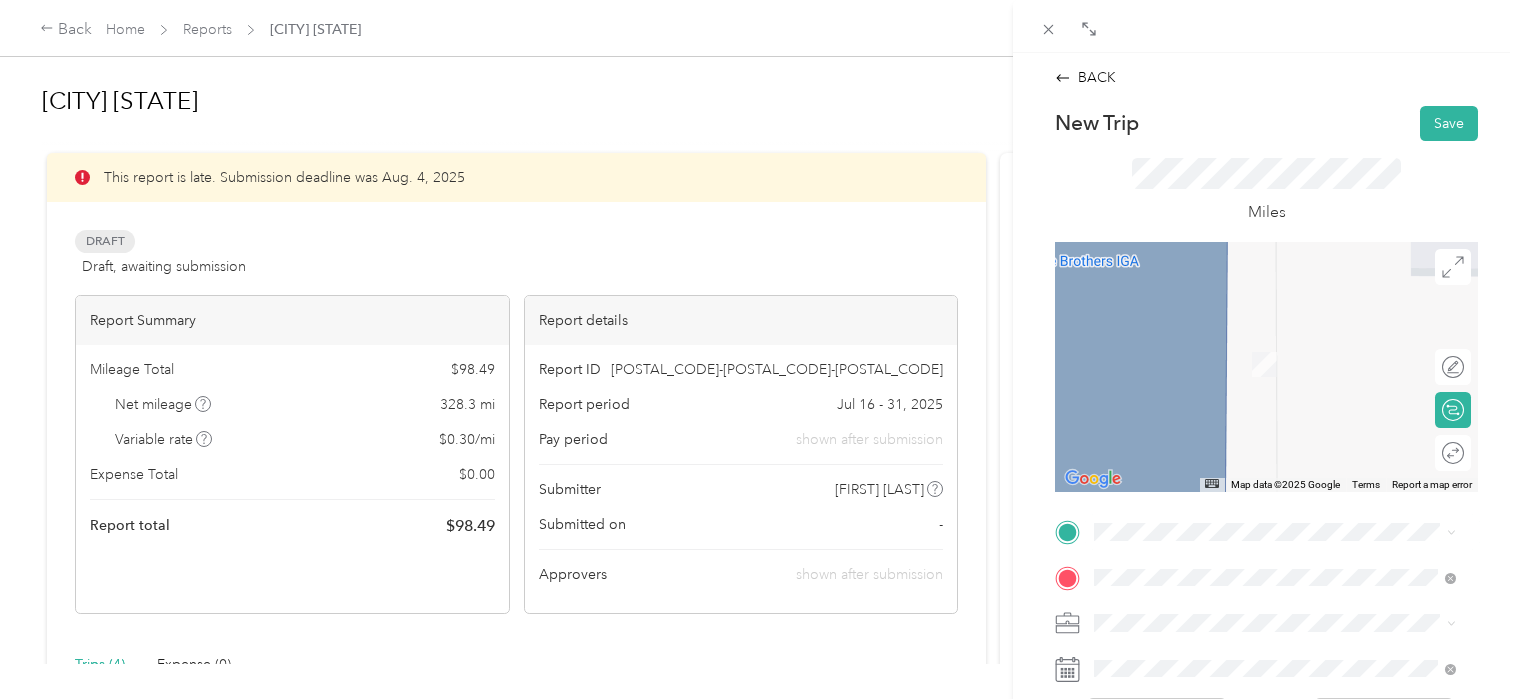 click on "[NUMBER] [STREET]
[CITY], [STATE] [POSTAL_CODE], [COUNTRY]" at bounding box center [1274, 343] 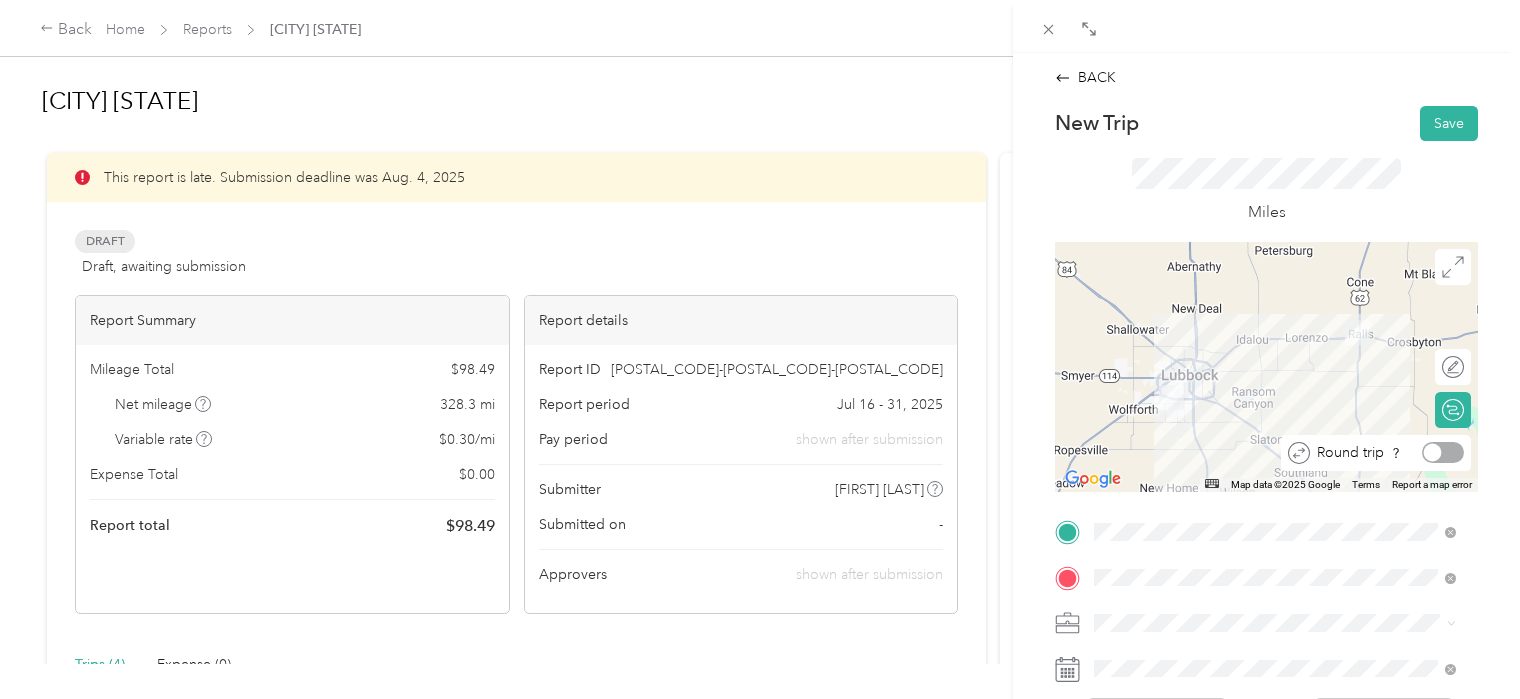 click at bounding box center (1443, 452) 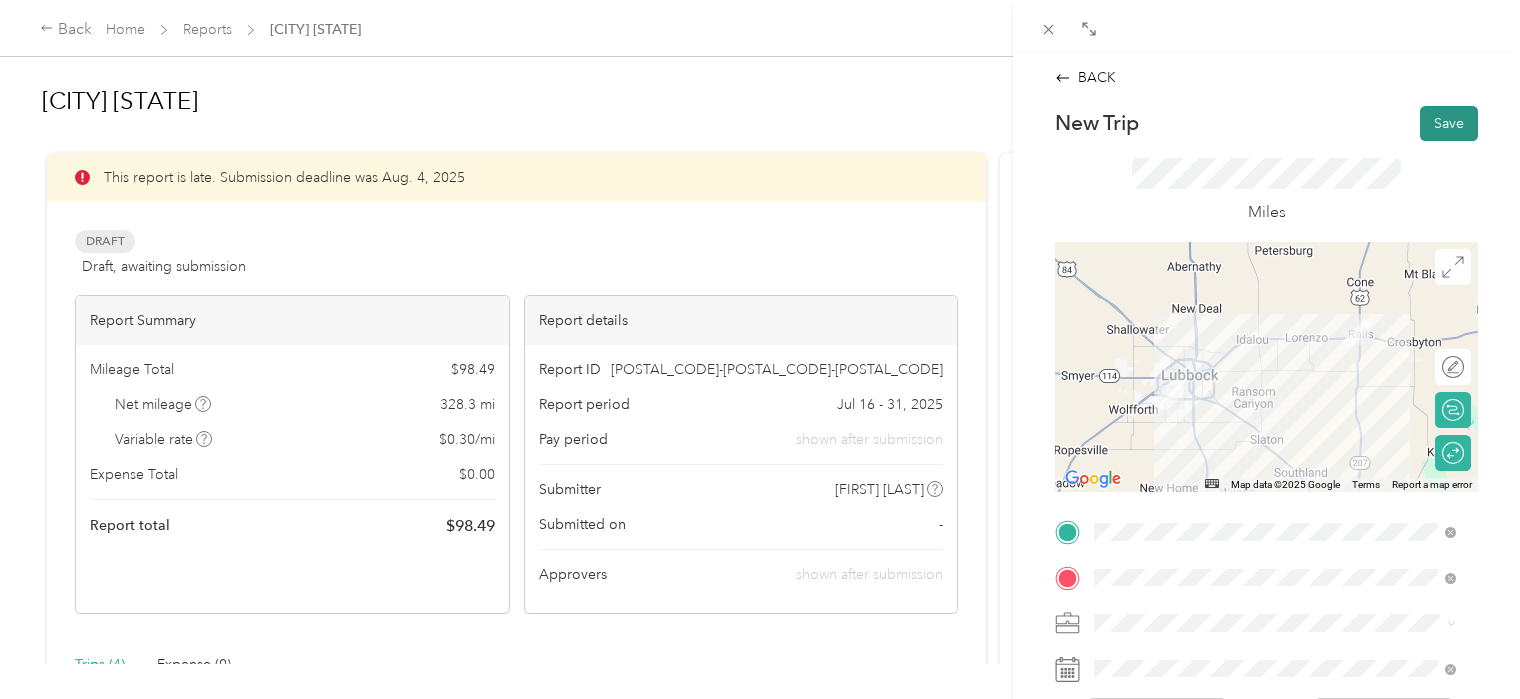 click on "Save" at bounding box center [1449, 123] 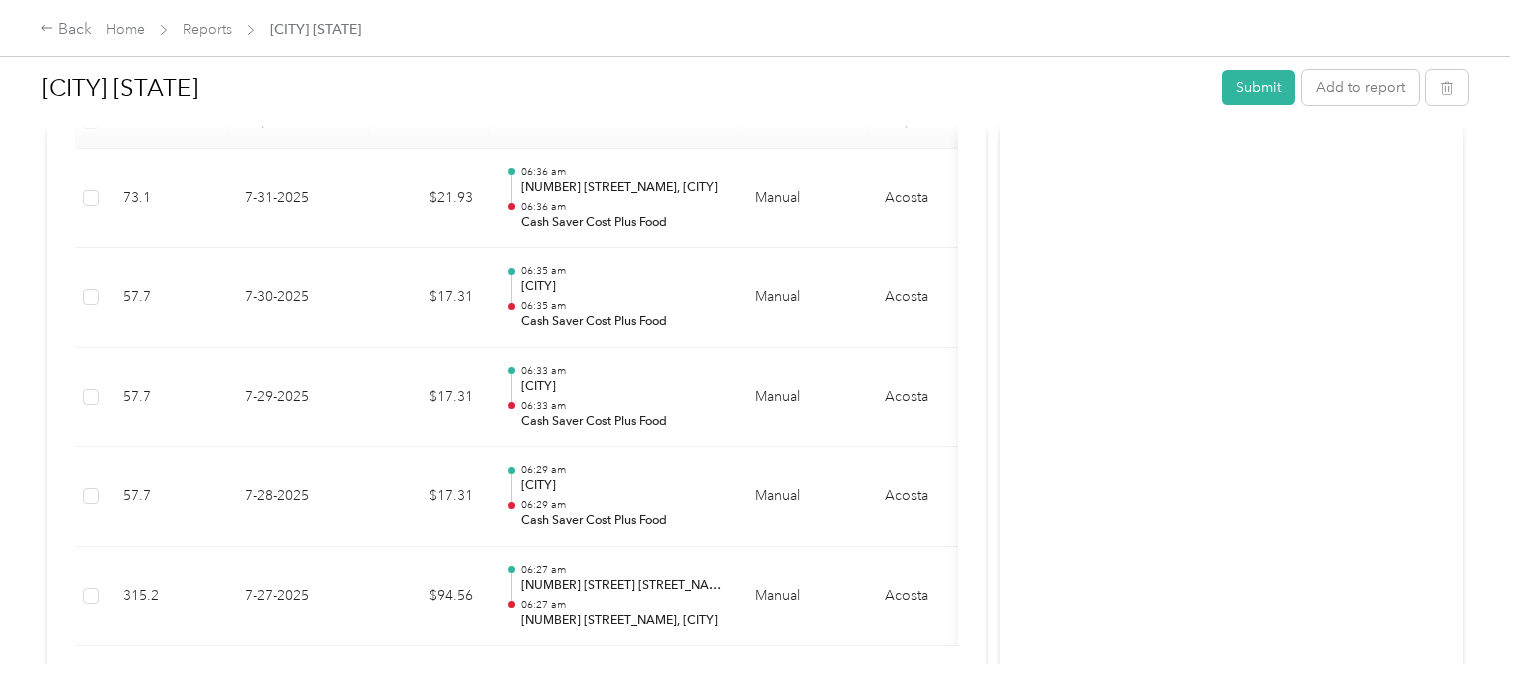 scroll, scrollTop: 606, scrollLeft: 0, axis: vertical 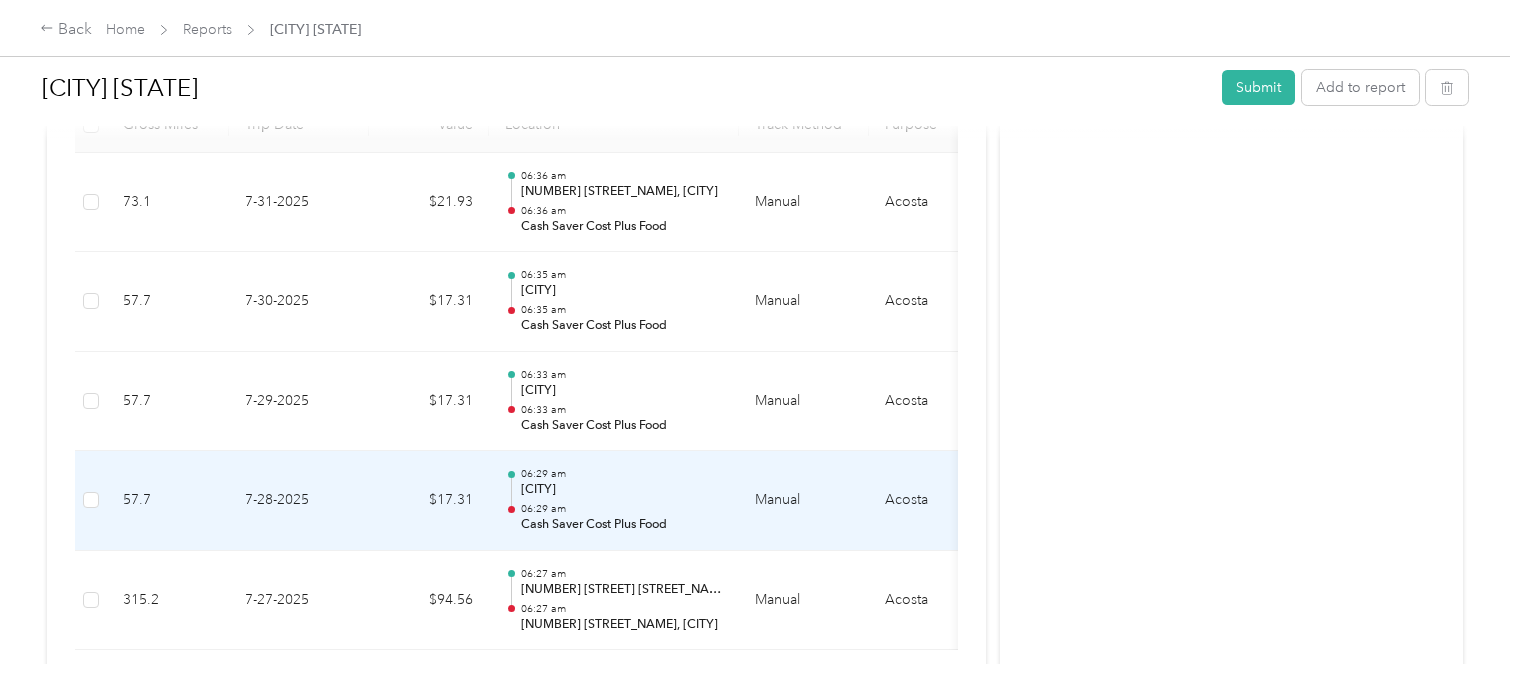 click on "[CITY]" at bounding box center (622, 490) 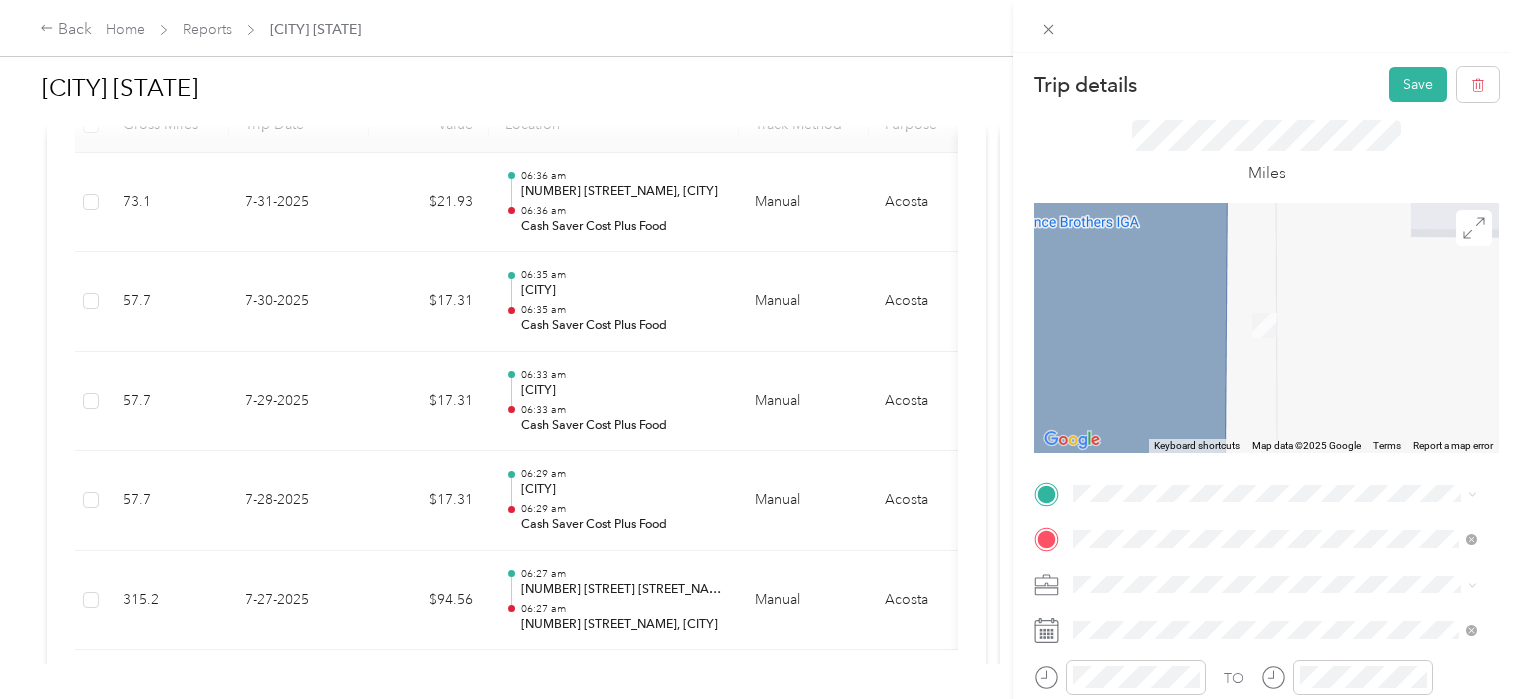 click on "[NUMBER] [STREET]
[CITY], [STATE] [POSTAL_CODE], [COUNTRY]" at bounding box center (1255, 328) 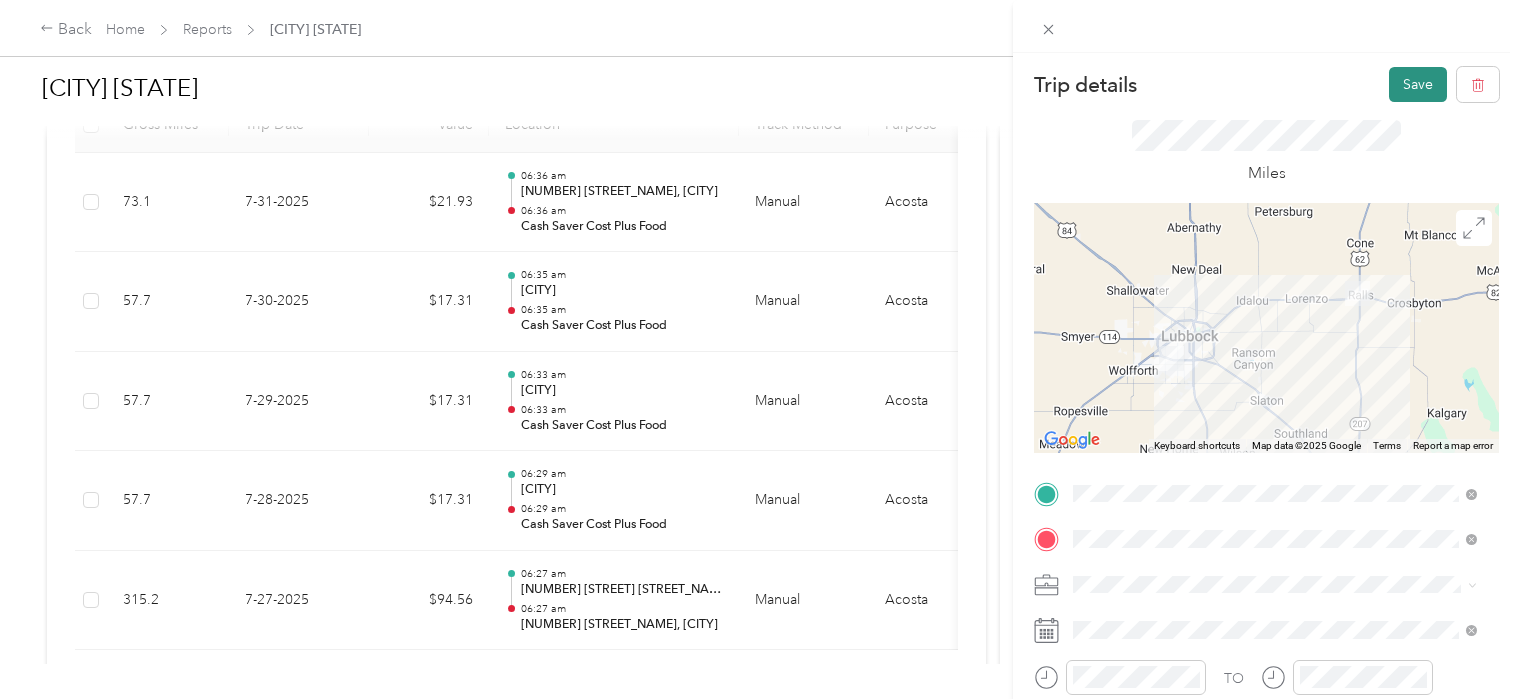 click on "Save" at bounding box center [1418, 84] 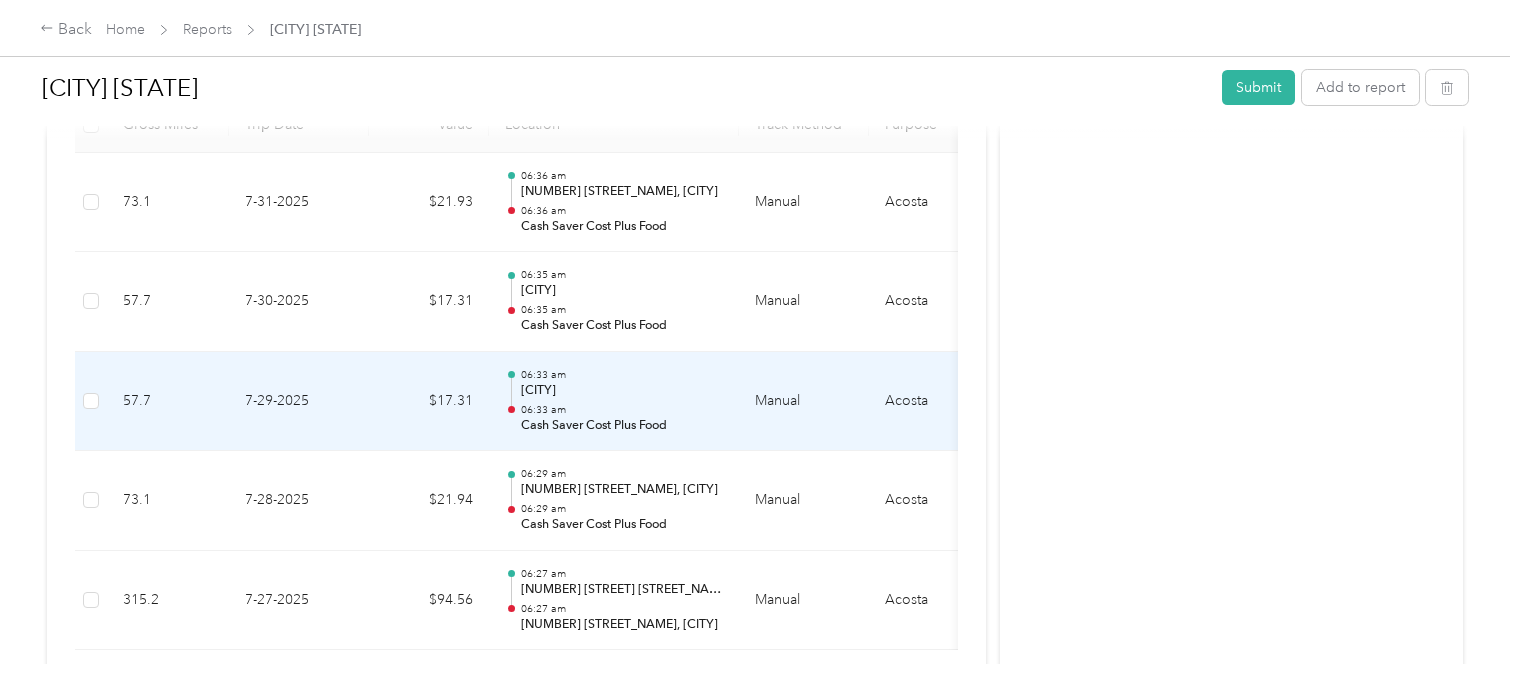 click on "06:33 am" at bounding box center [622, 410] 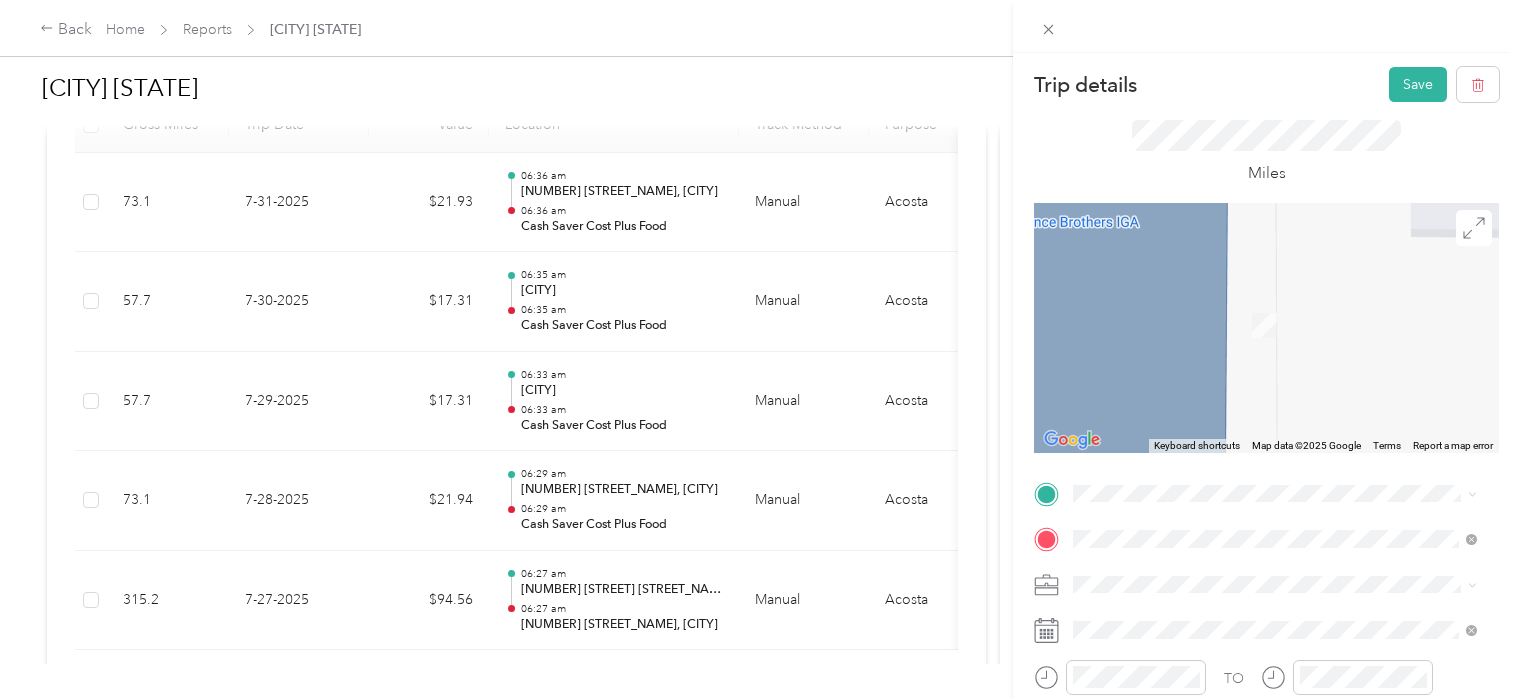 click on "[NUMBER] [STREET]
[CITY], [STATE] [POSTAL_CODE], [COUNTRY]" at bounding box center [1255, 325] 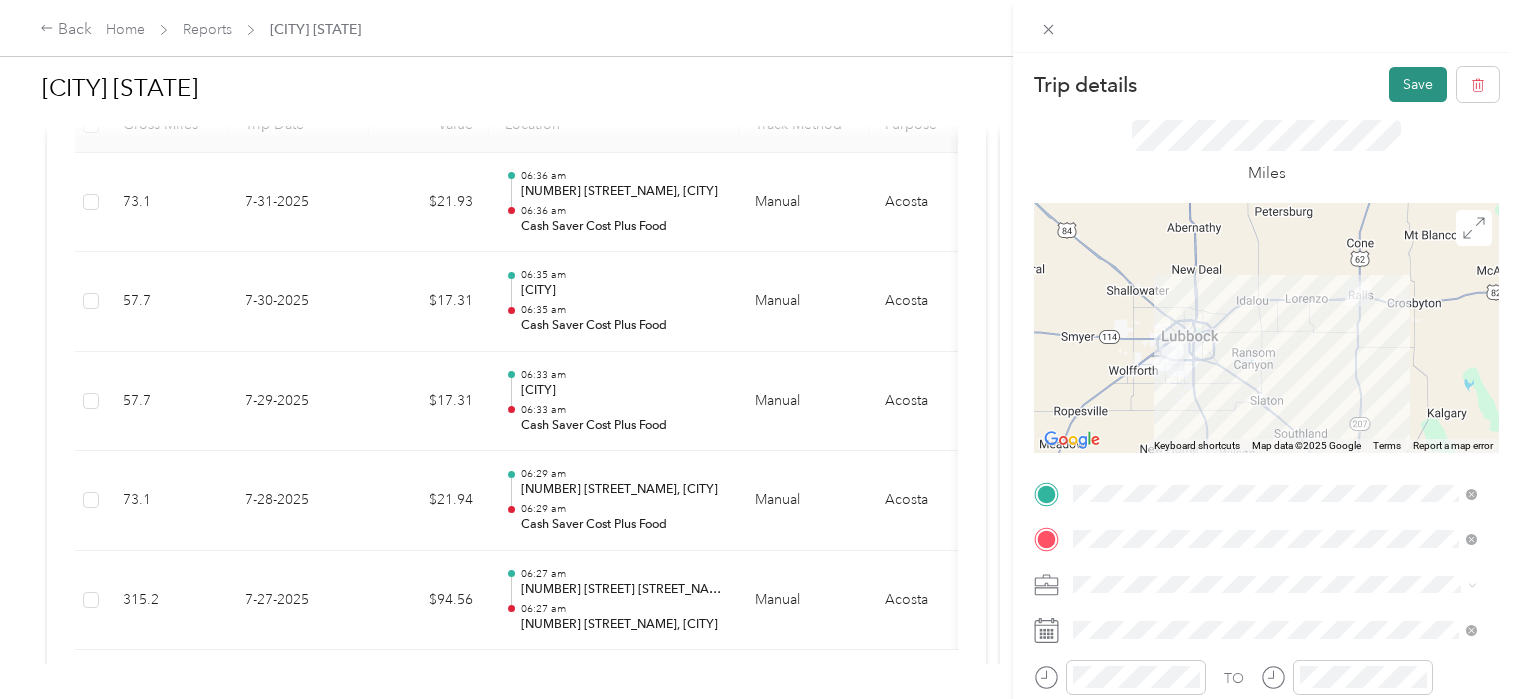 click on "Save" at bounding box center [1418, 84] 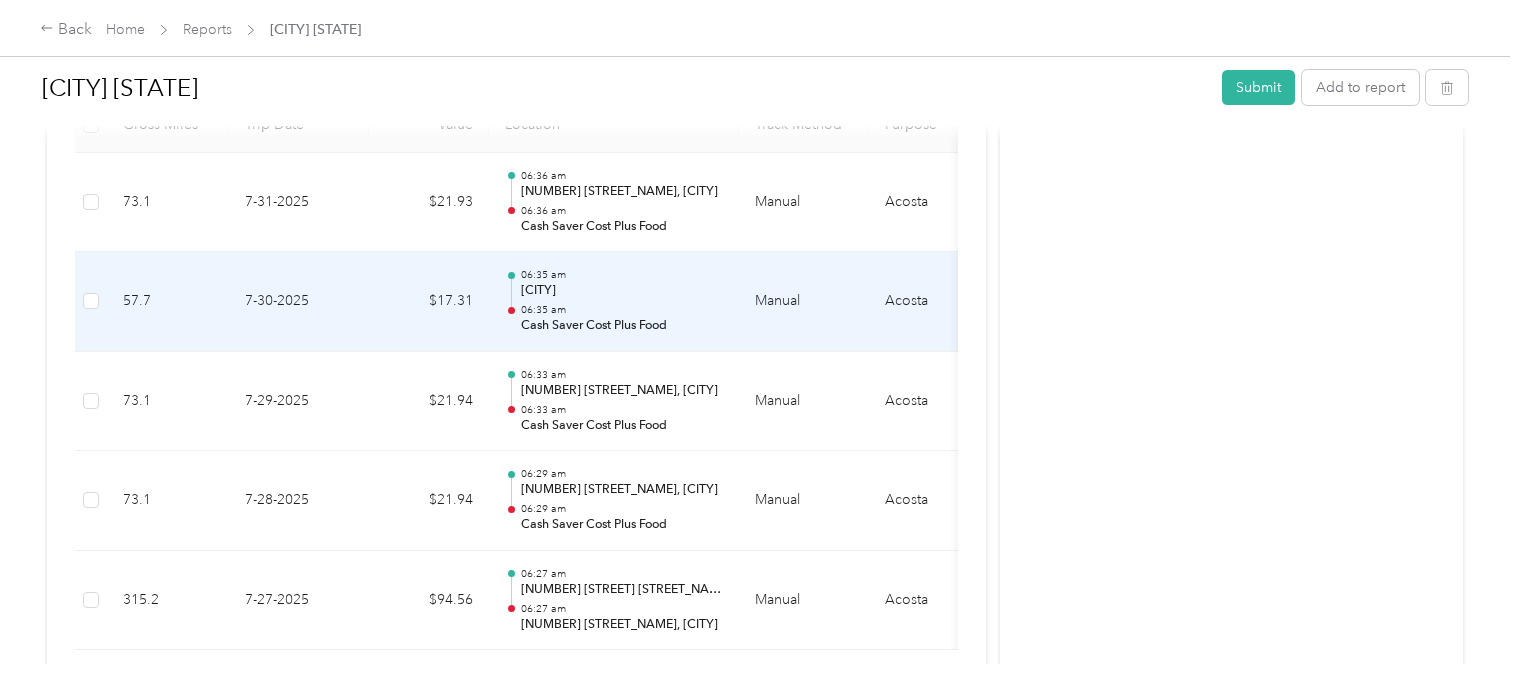 click on "06:35 am" at bounding box center [622, 310] 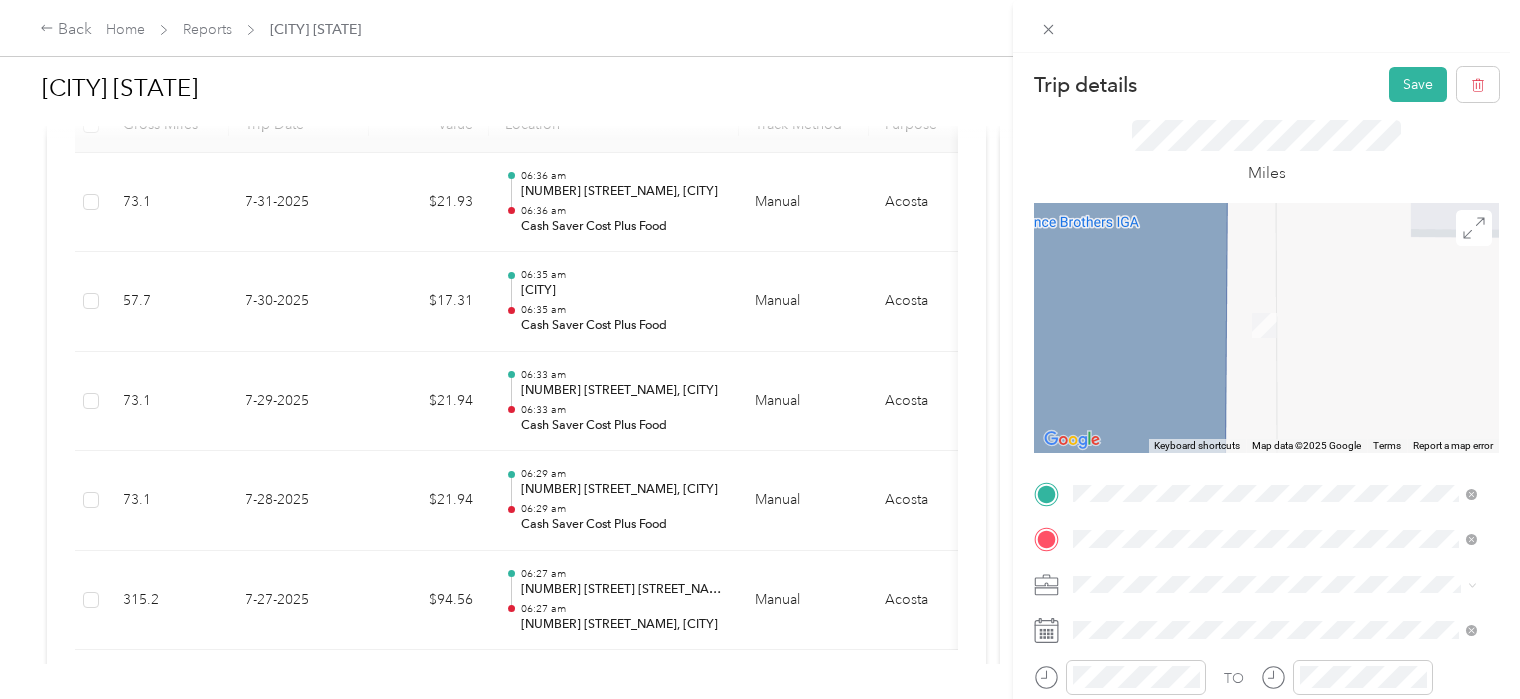 click on "[NUMBER] [STREET]
[CITY], [STATE] [POSTAL_CODE], [COUNTRY]" at bounding box center [1274, 336] 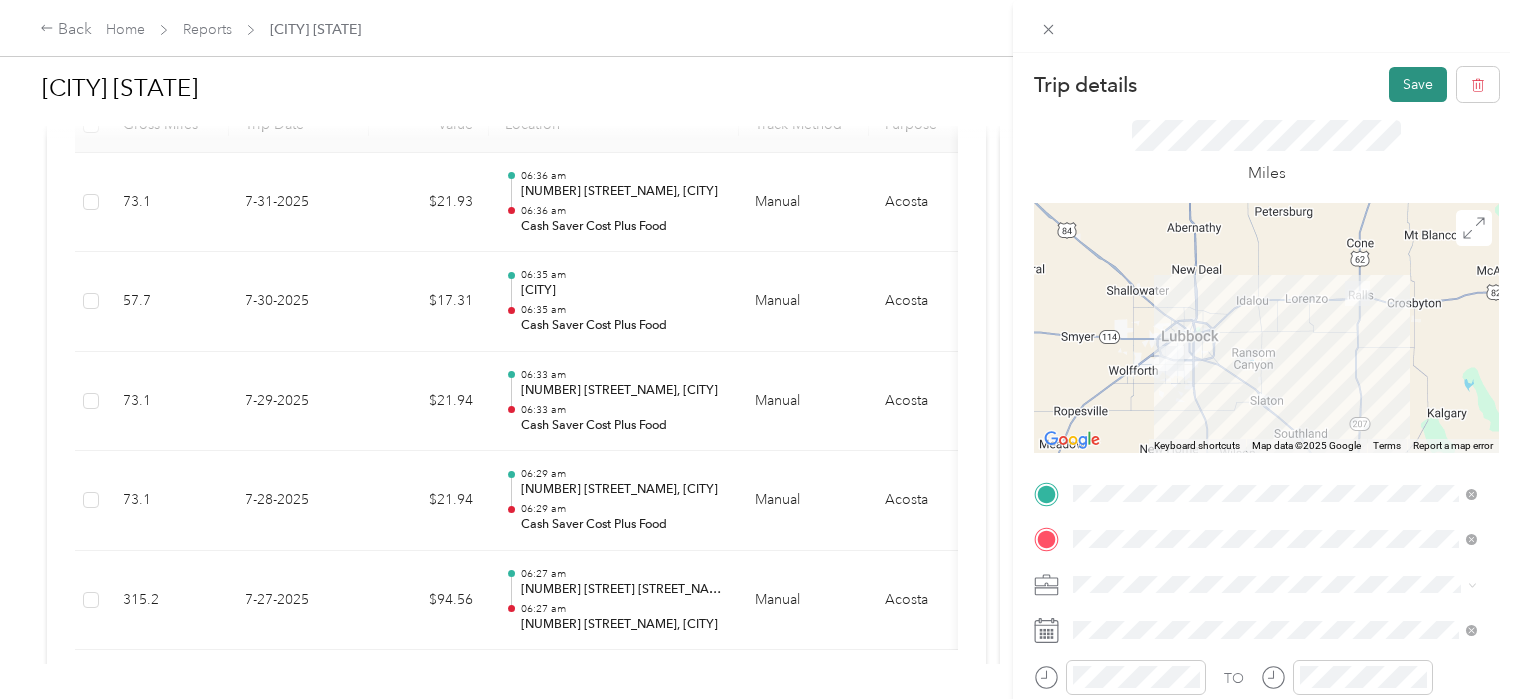 click on "Save" at bounding box center [1418, 84] 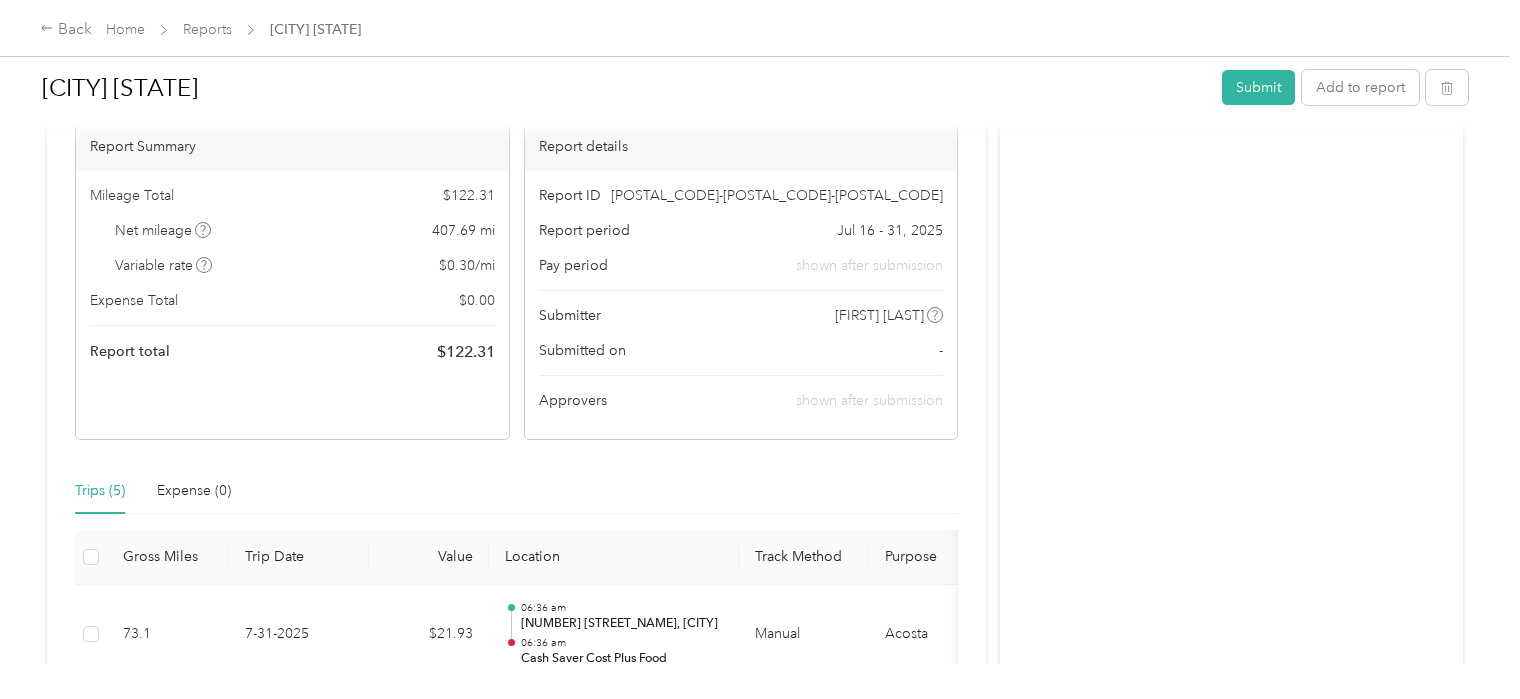 scroll, scrollTop: 64, scrollLeft: 0, axis: vertical 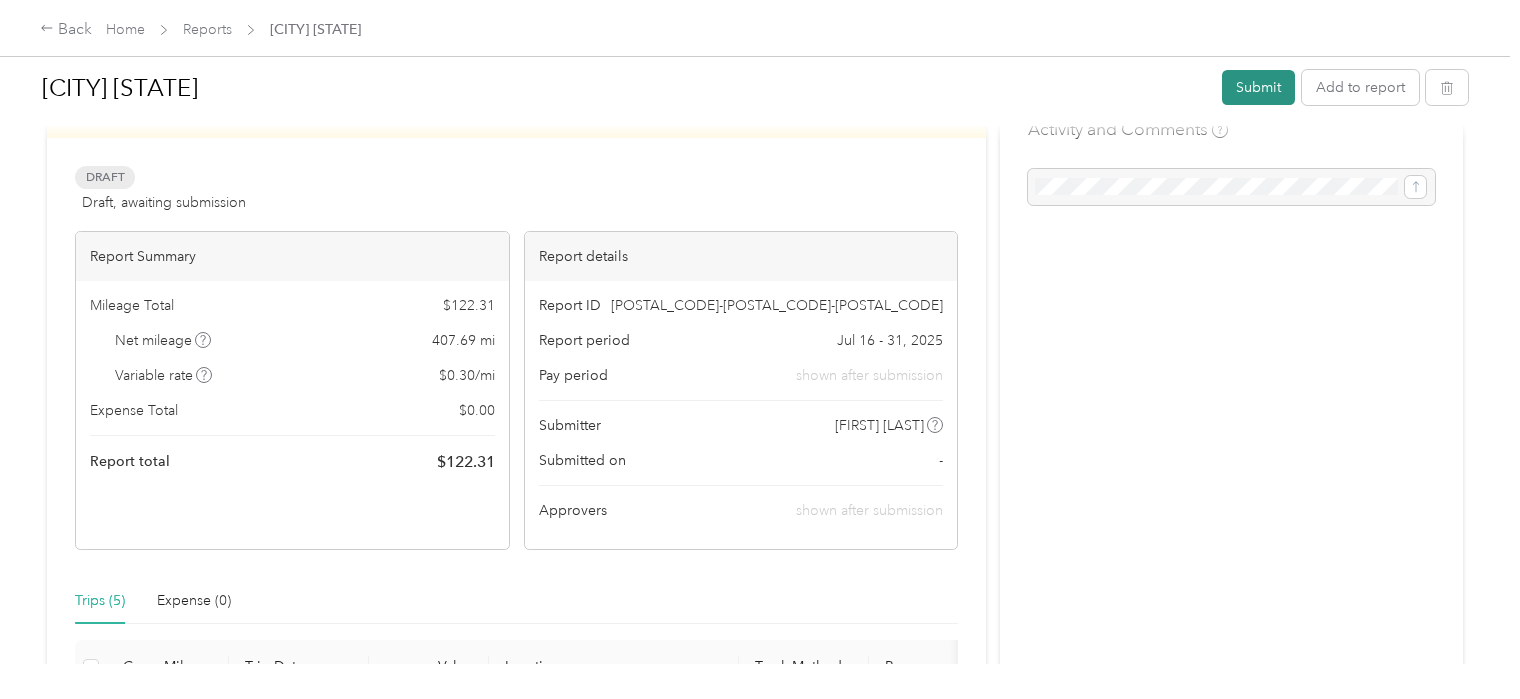 click on "Submit" at bounding box center [1258, 87] 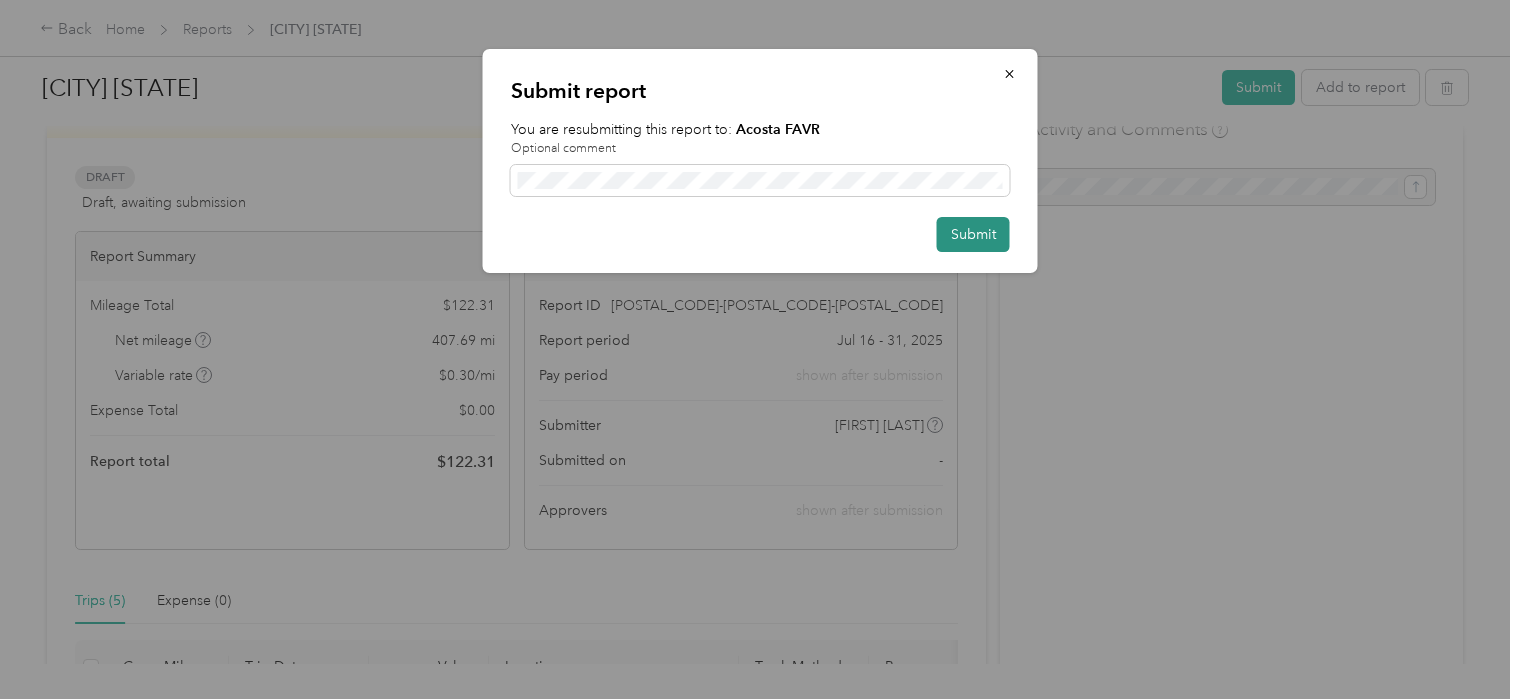 click on "Submit" at bounding box center (973, 234) 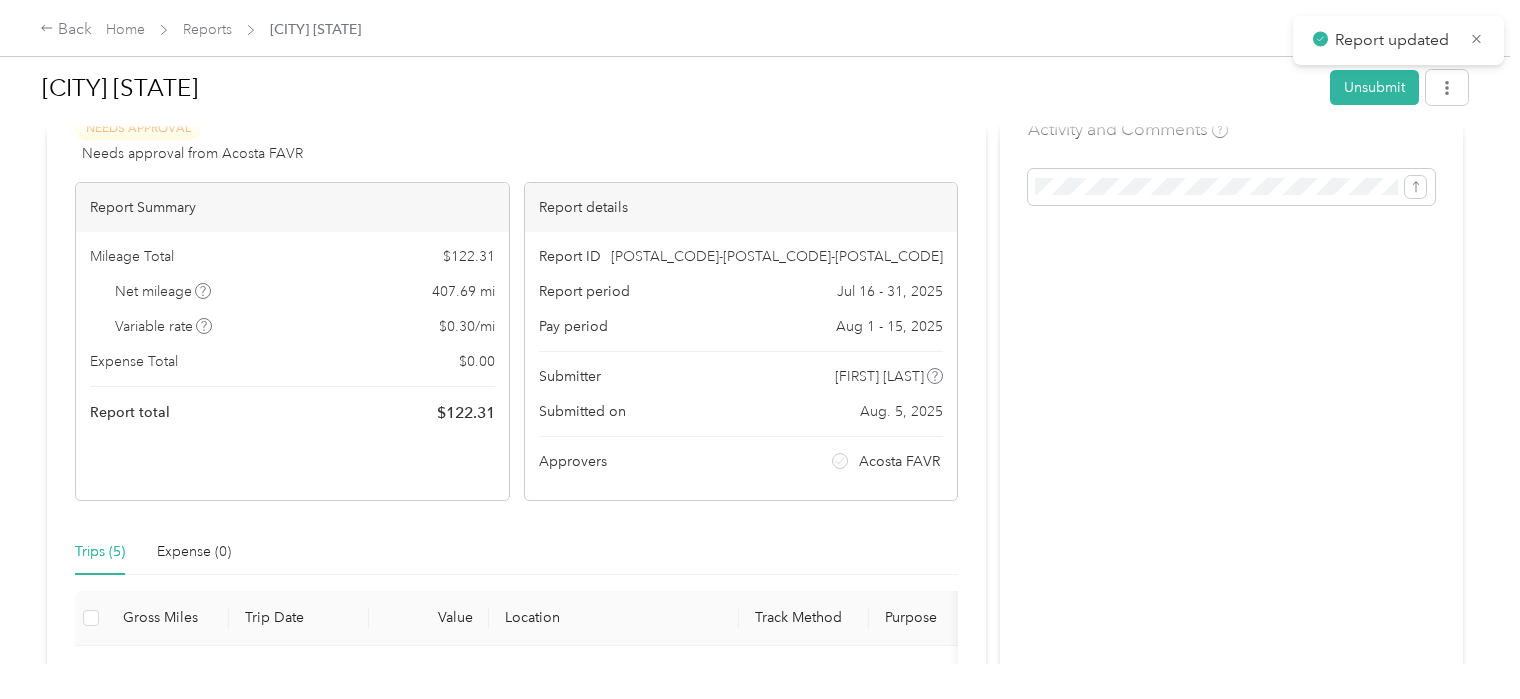 scroll, scrollTop: 92, scrollLeft: 0, axis: vertical 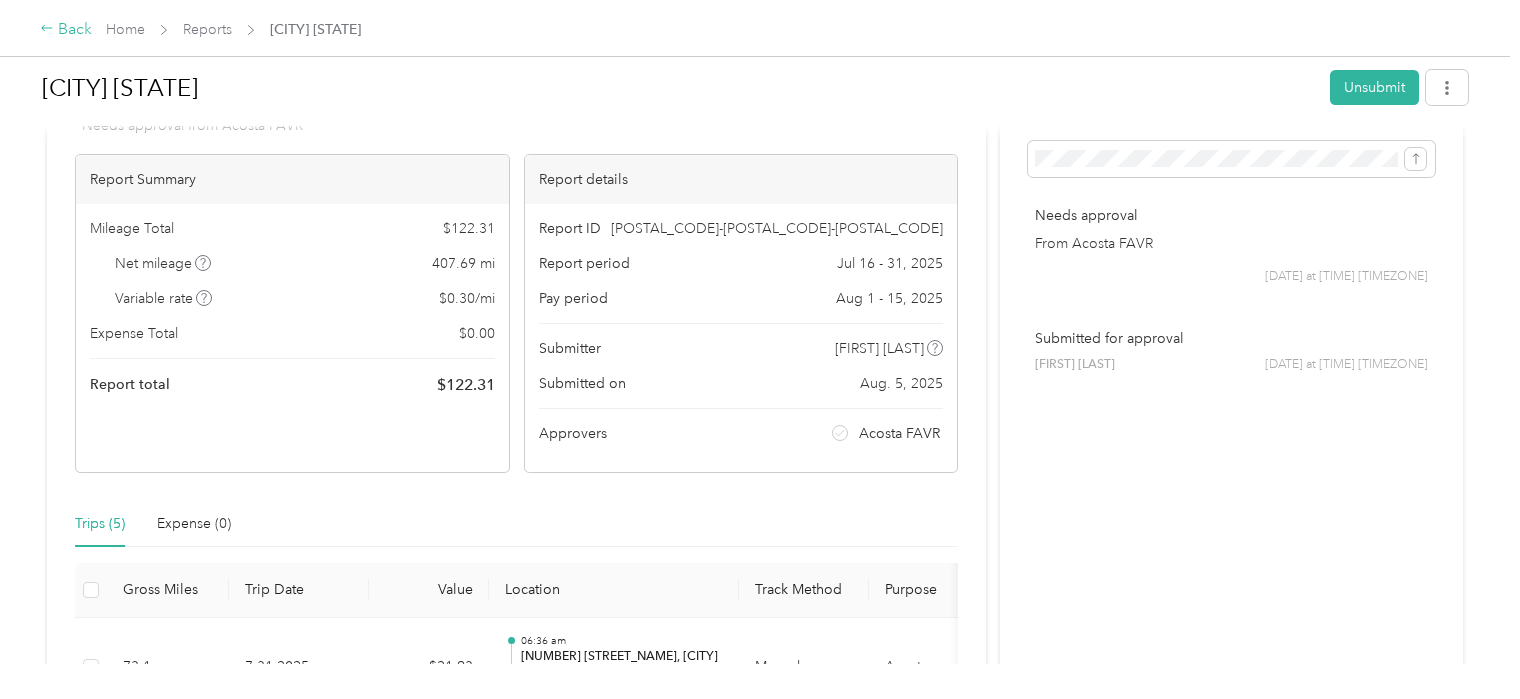 click on "Back" at bounding box center (66, 30) 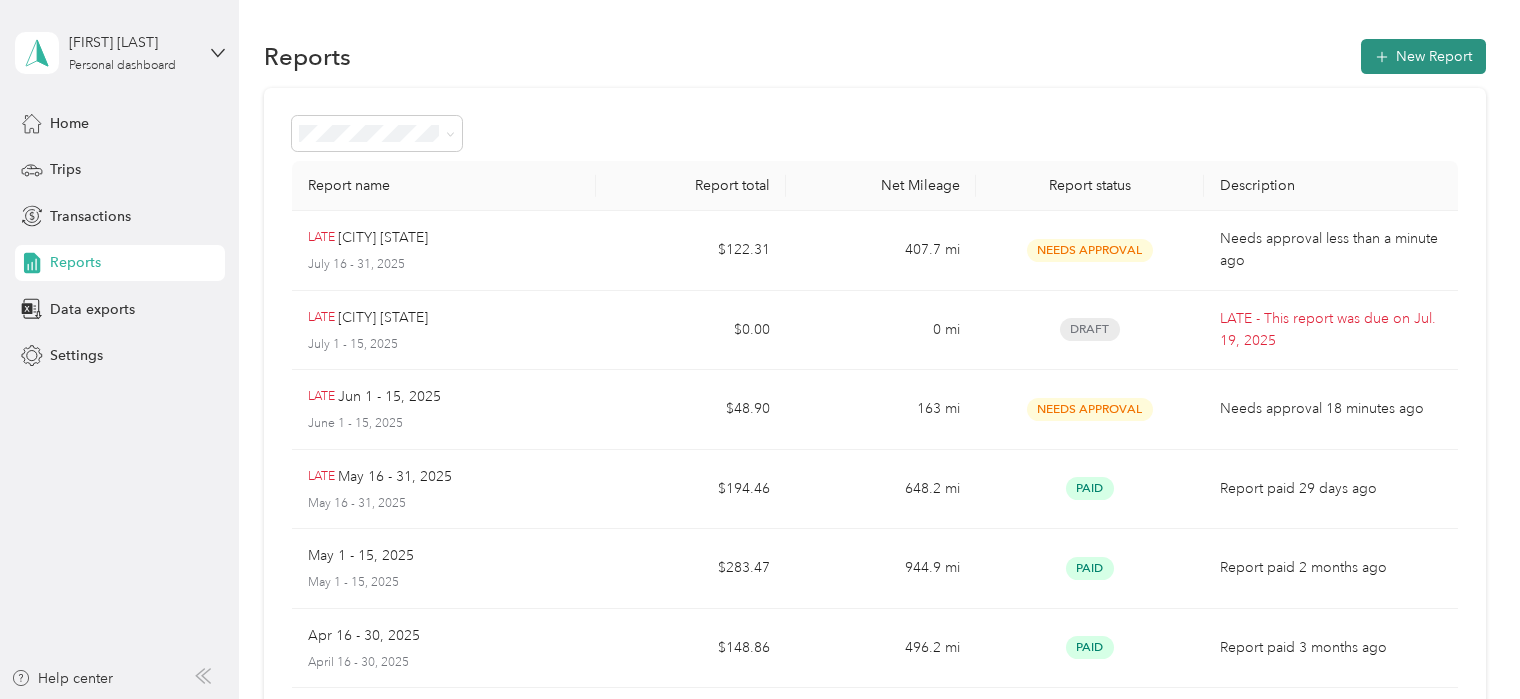 click on "New Report" at bounding box center (1423, 56) 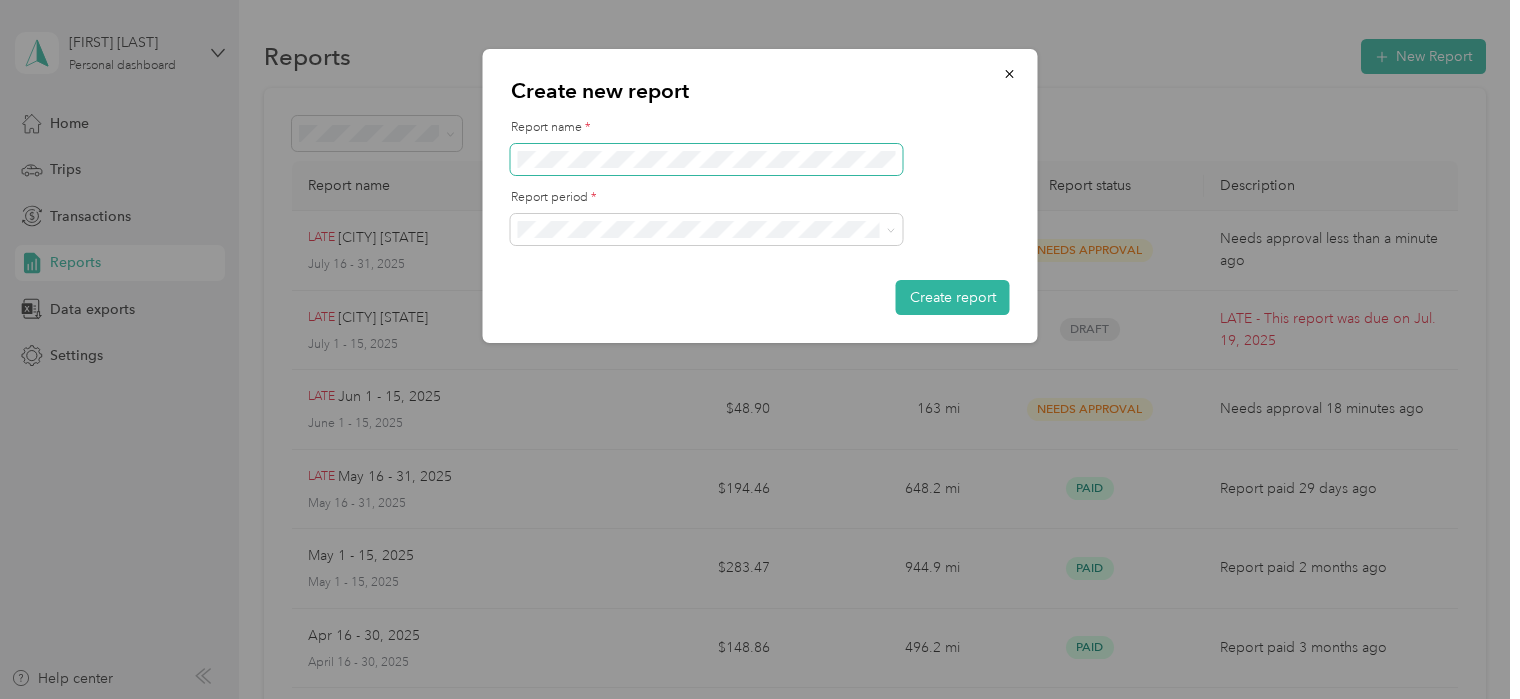click at bounding box center [707, 160] 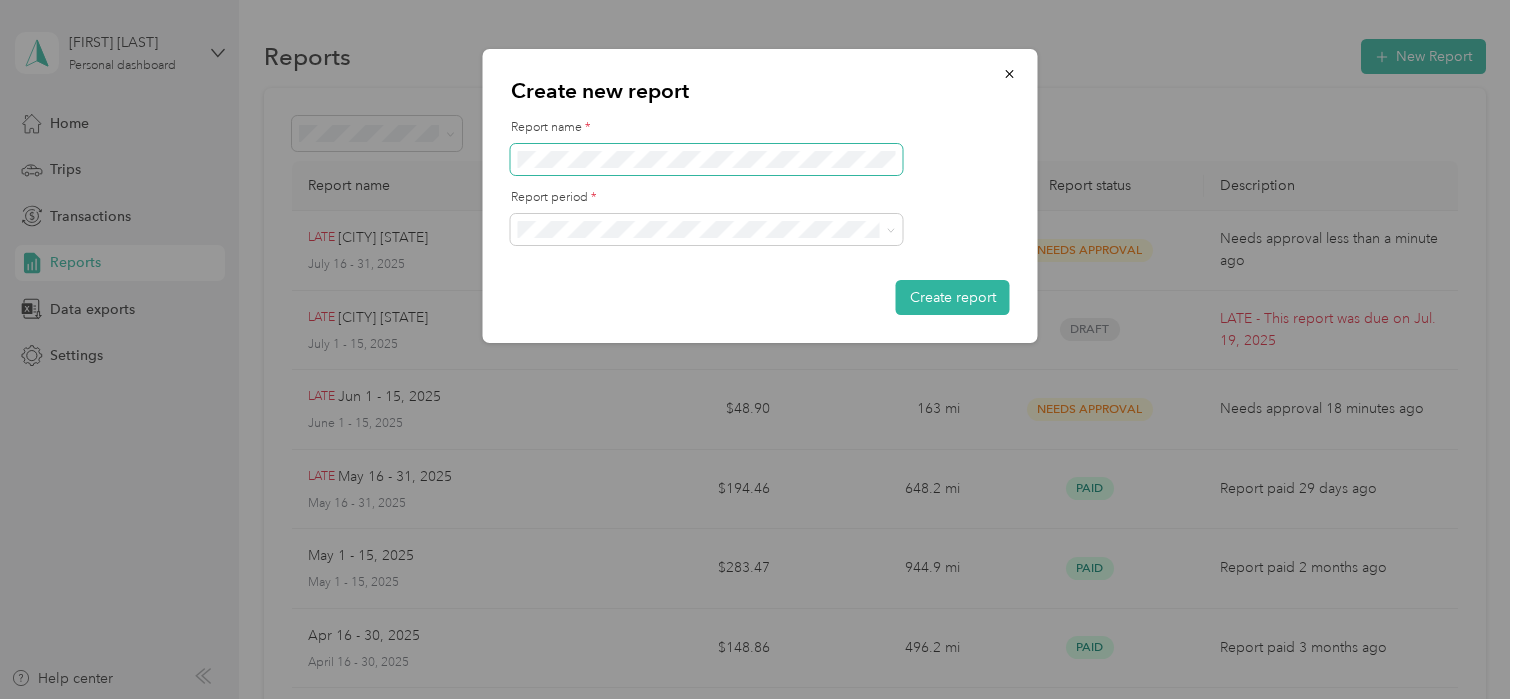 click at bounding box center [707, 160] 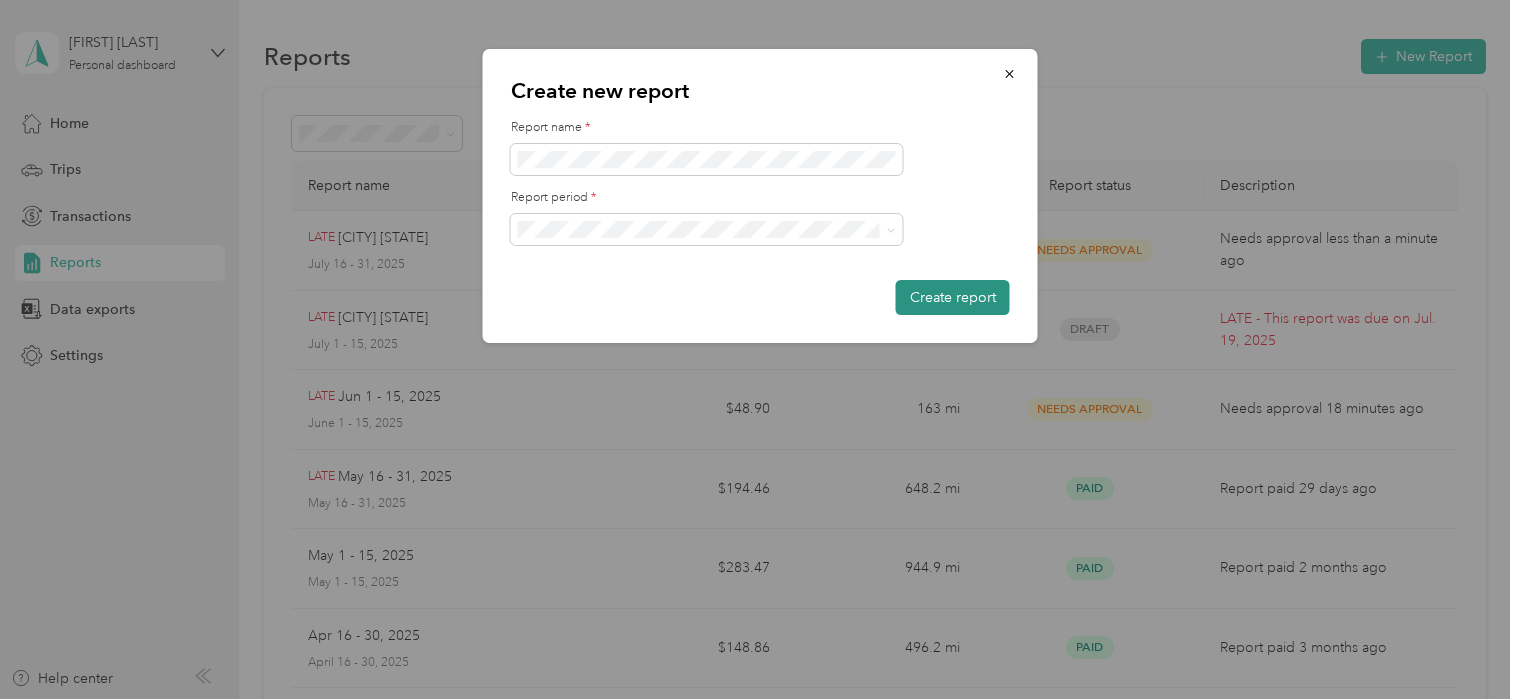 click on "Create report" at bounding box center (953, 297) 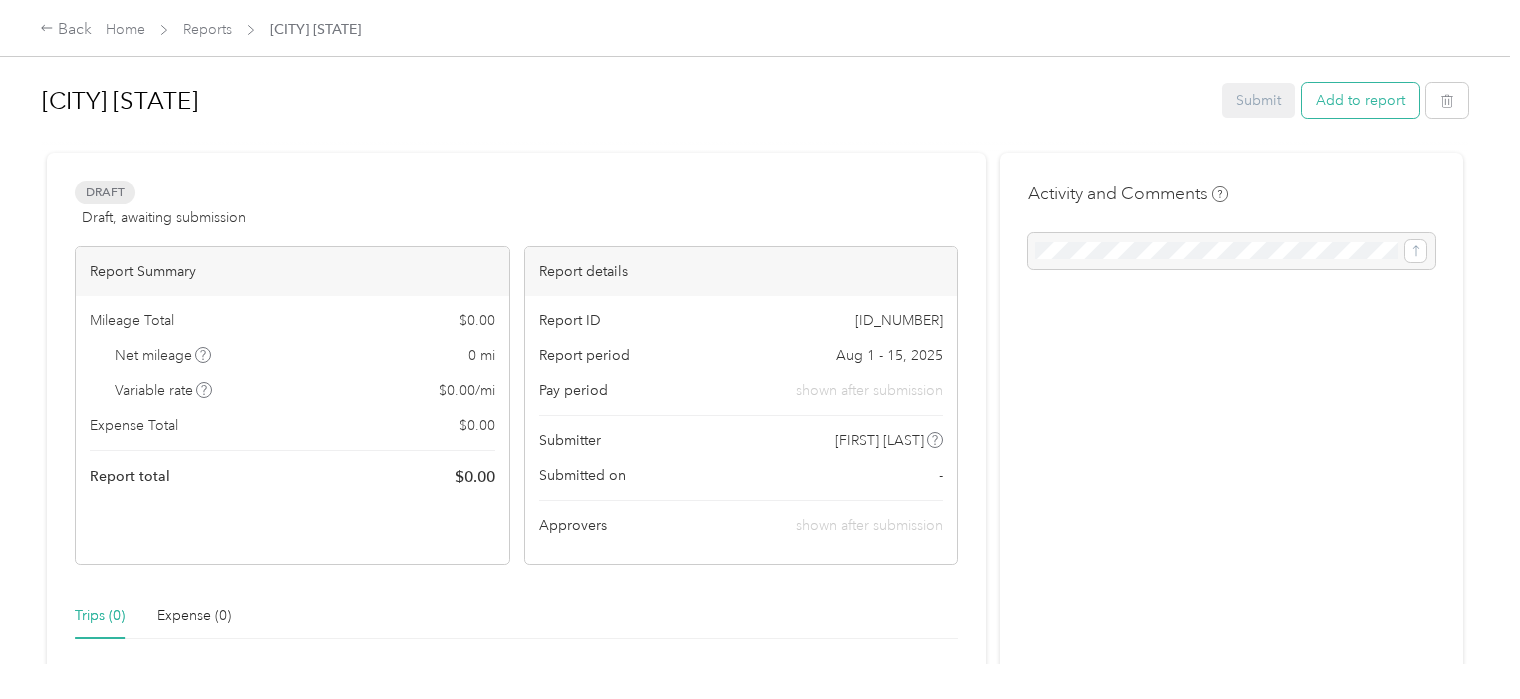 click on "Add to report" at bounding box center [1360, 100] 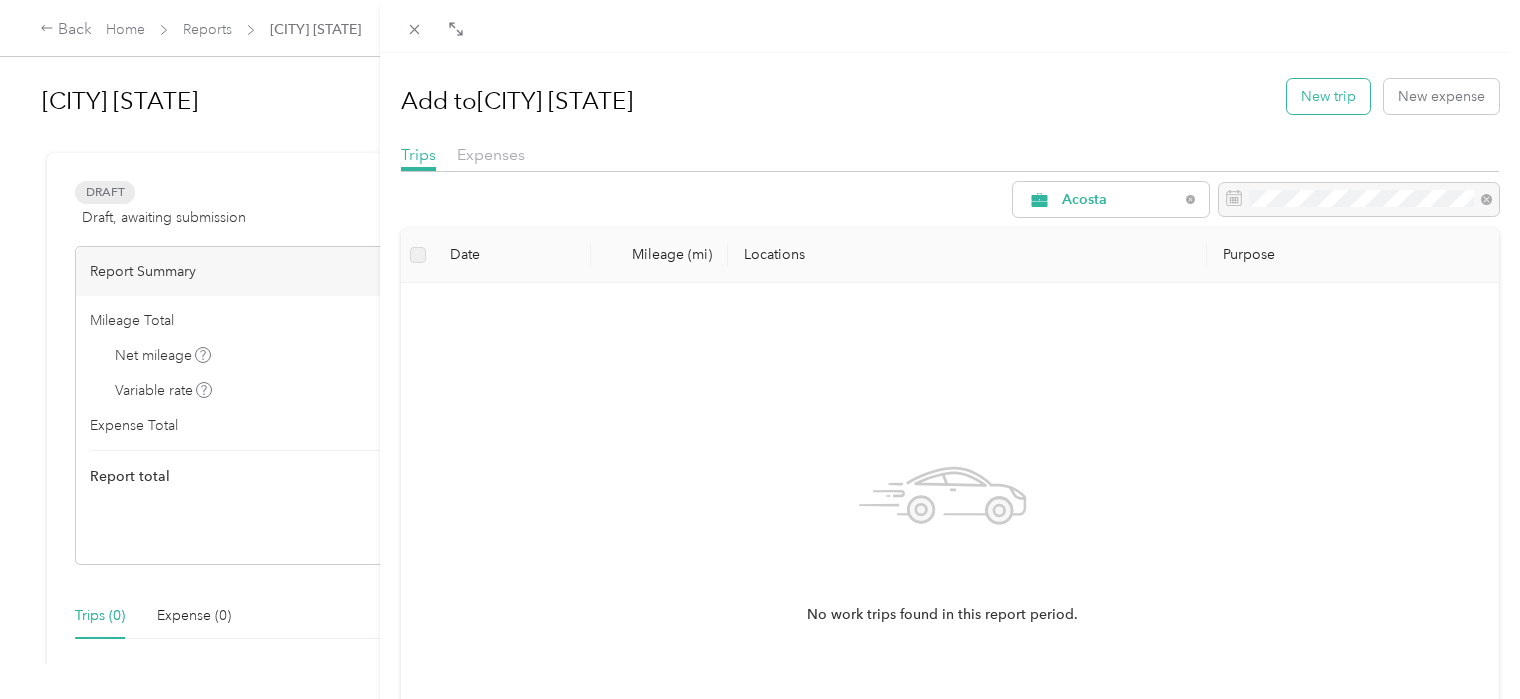 click on "New trip" at bounding box center [1328, 96] 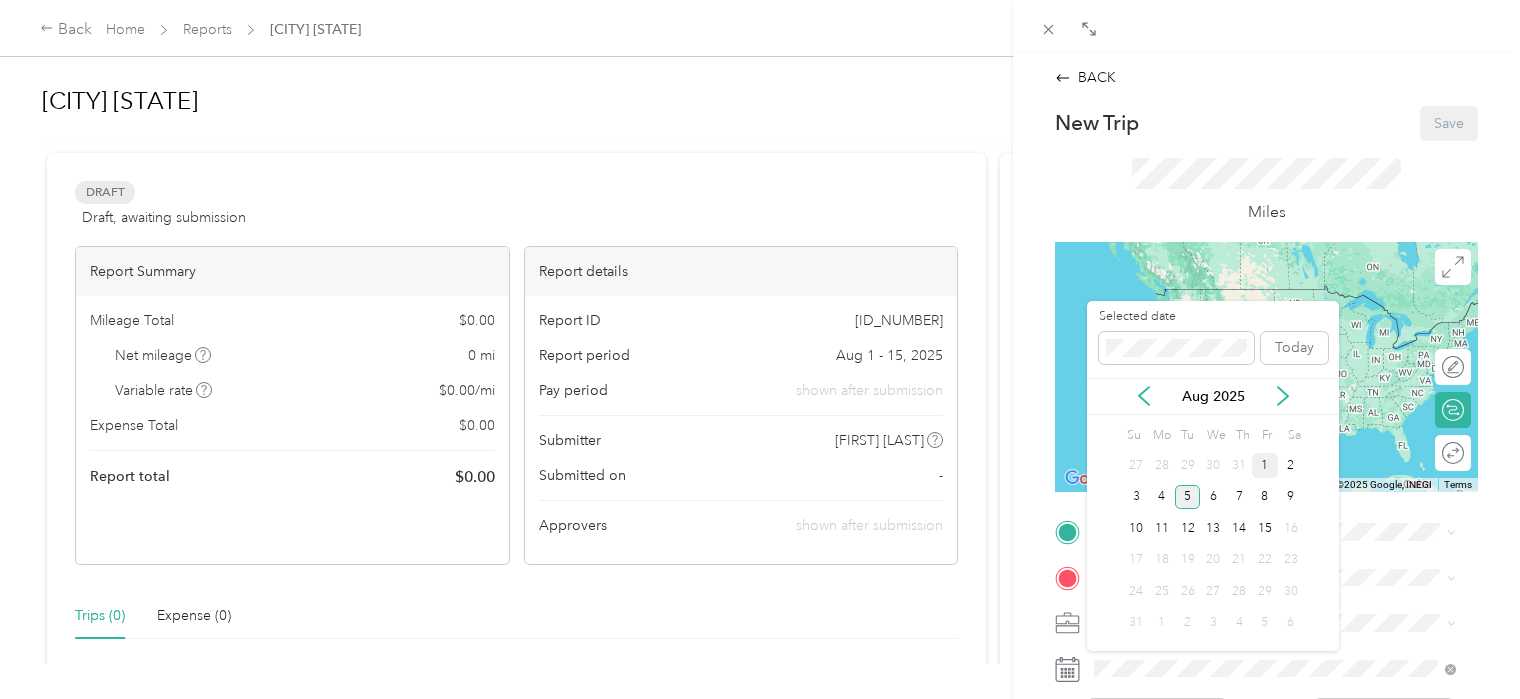 click on "1" at bounding box center [1265, 465] 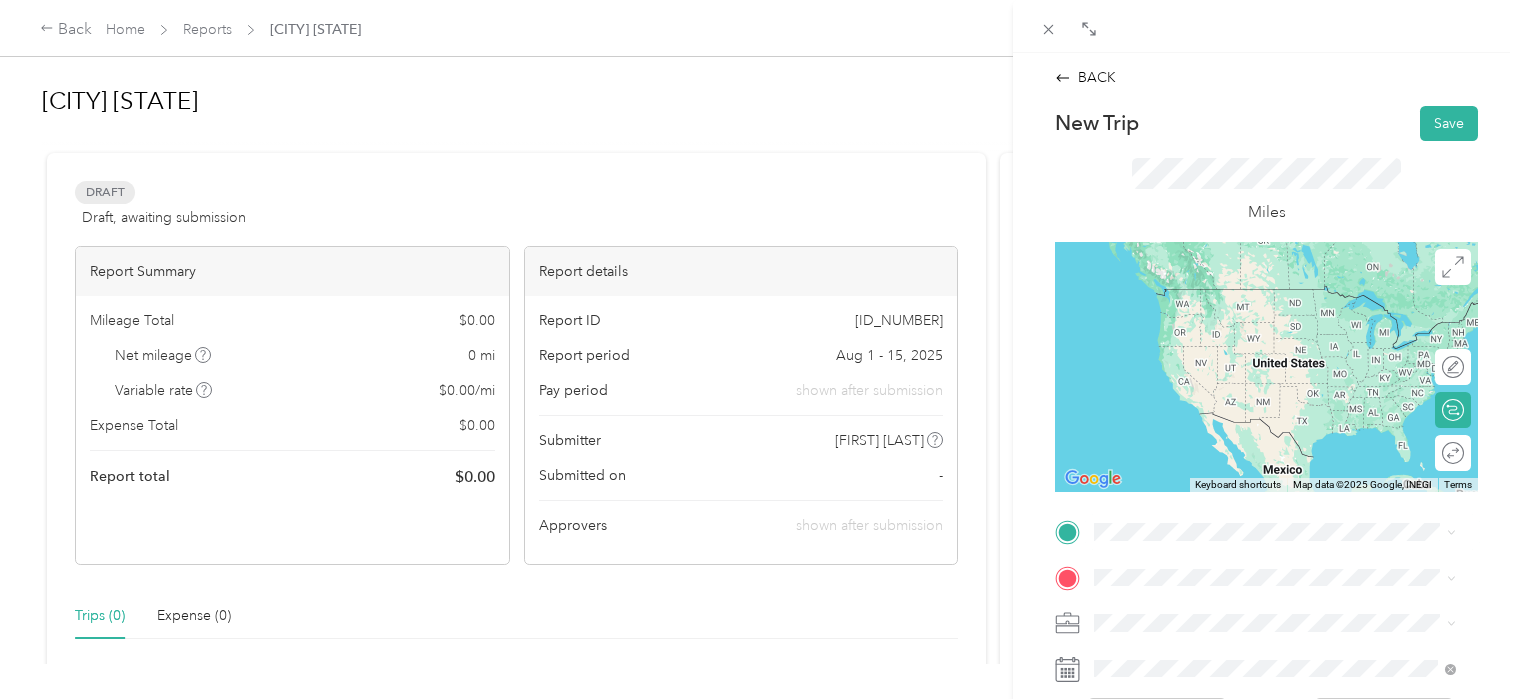 click on "[NUMBER] [STREET]
[CITY], [STATE] [POSTAL_CODE], [COUNTRY]" at bounding box center [1276, 602] 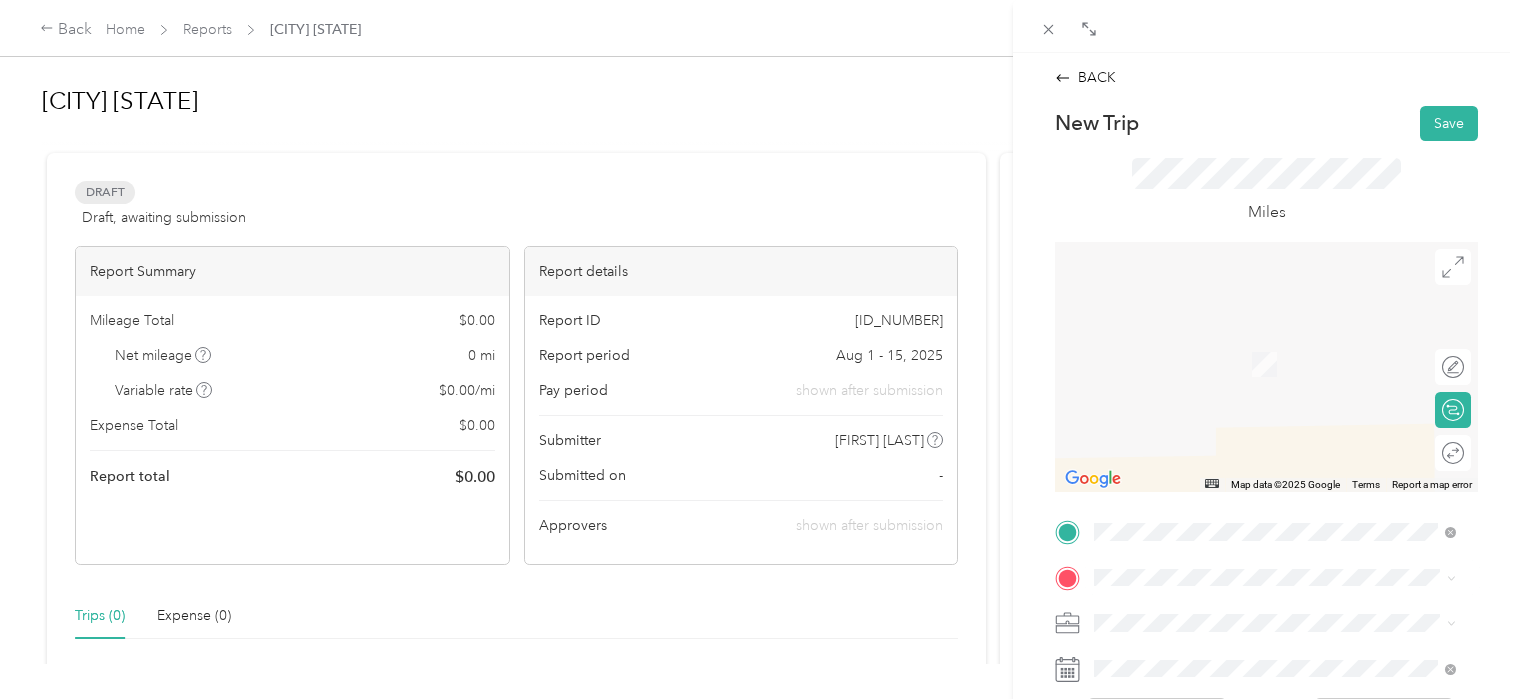click on "[NUMBER] [STREET_NAME]
[CITY], [STATE] [POSTAL_CODE], [COUNTRY]" at bounding box center (1274, 353) 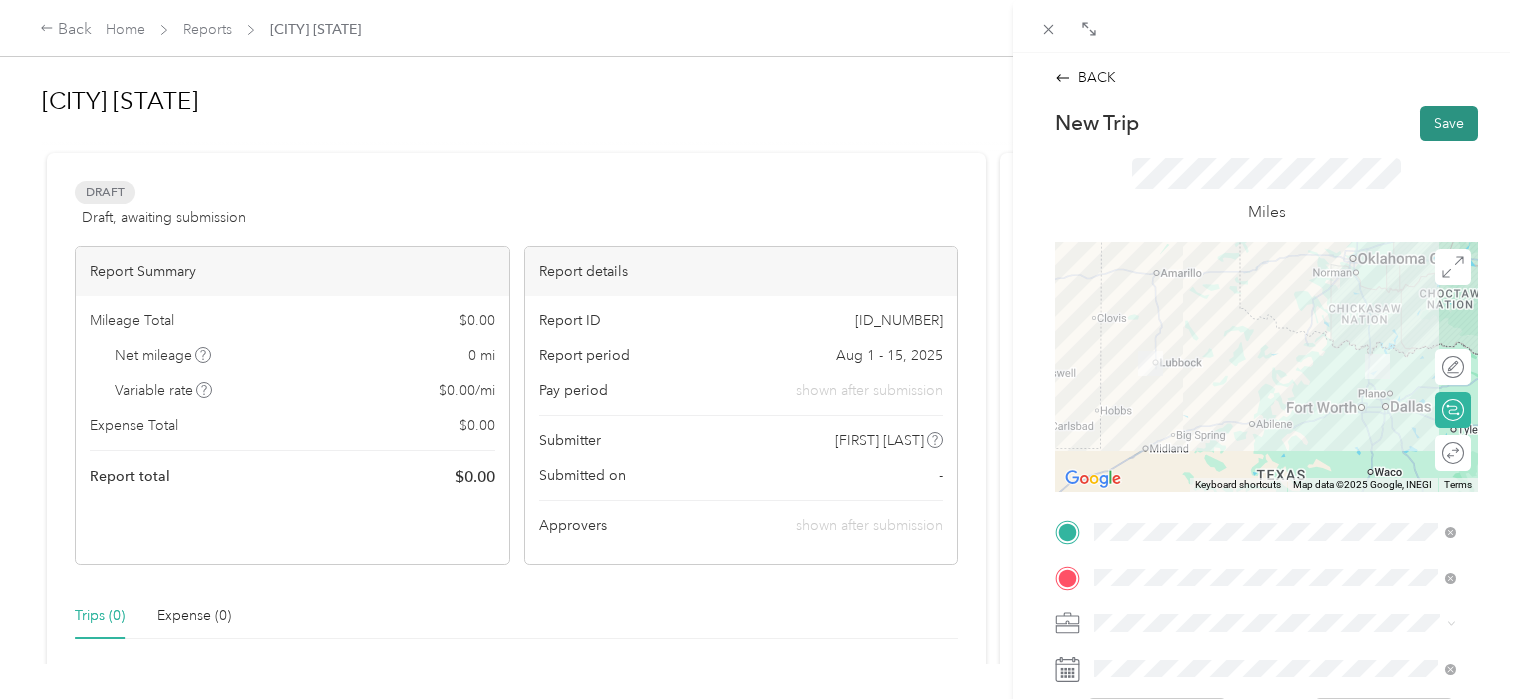 click on "Save" at bounding box center [1449, 123] 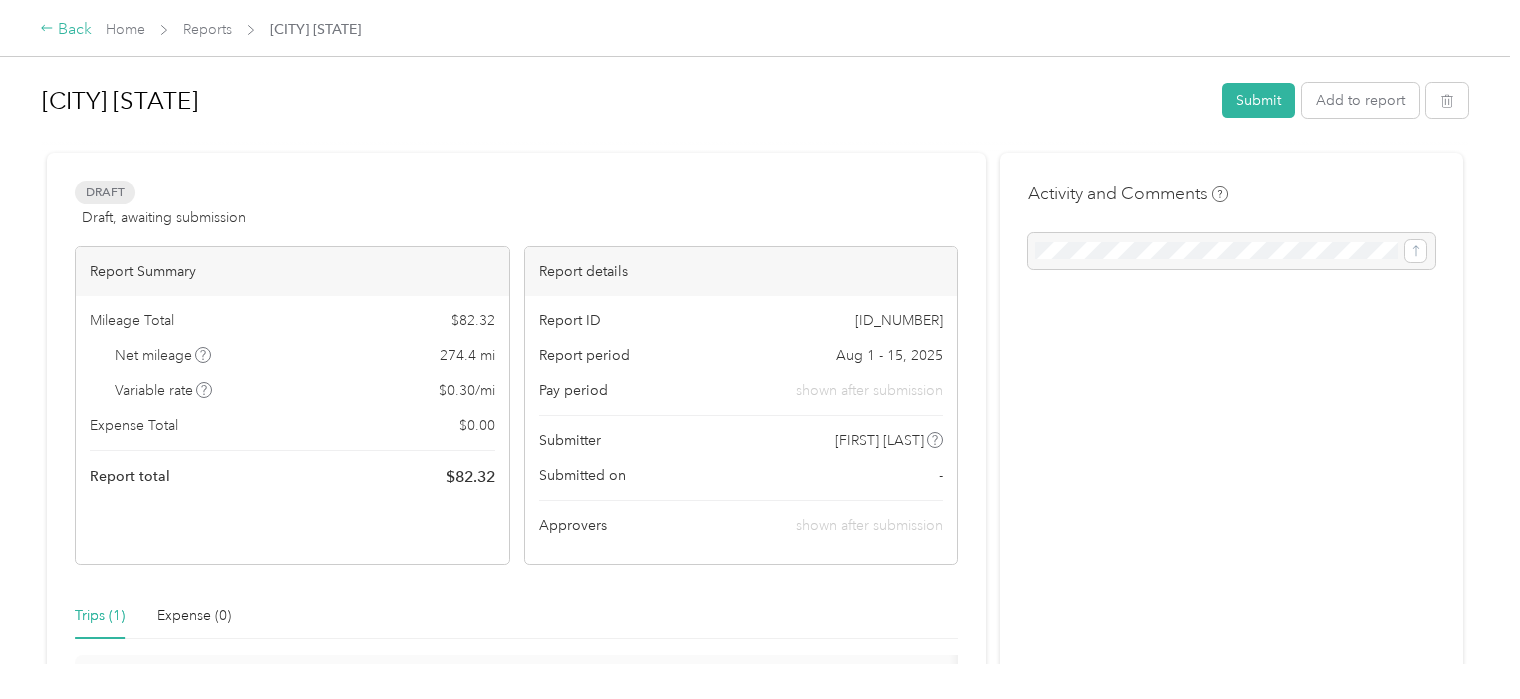 click on "Back" at bounding box center [66, 30] 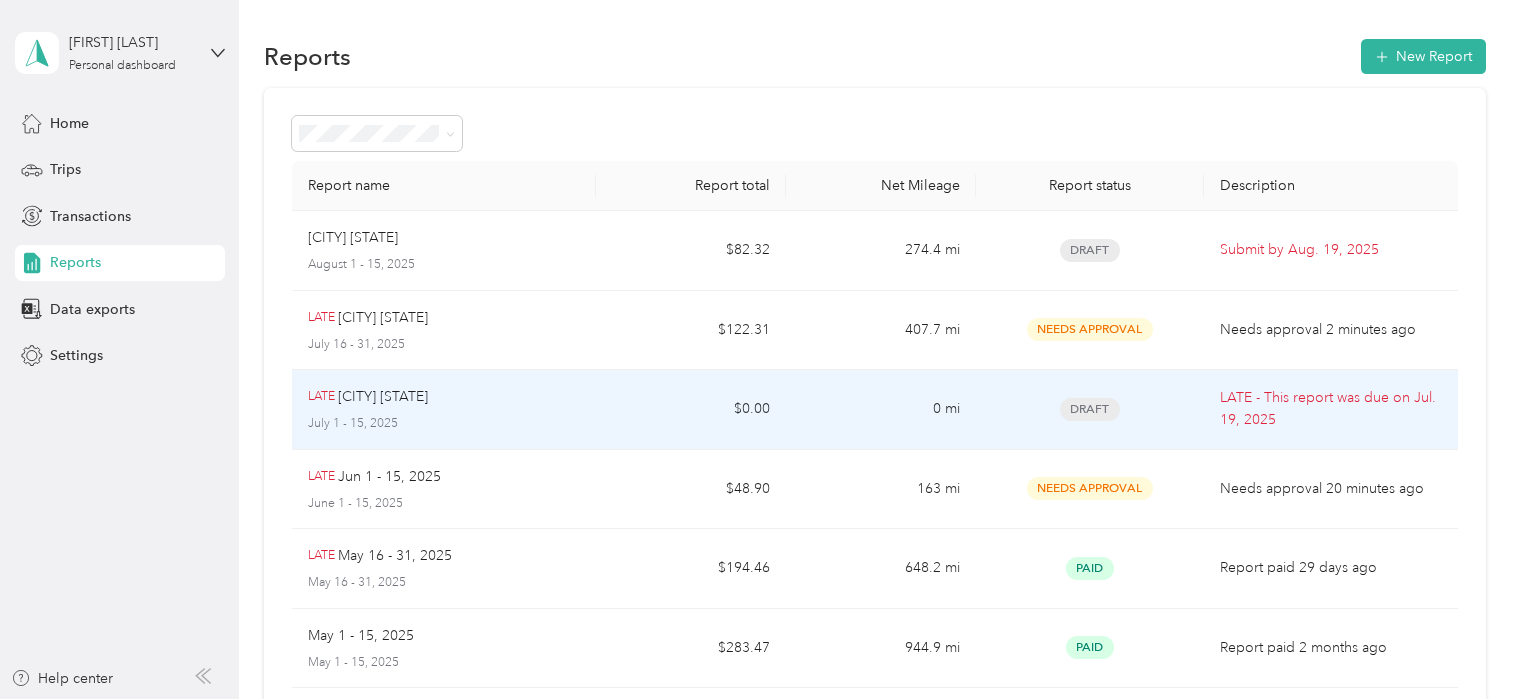 click on "Draft" at bounding box center [1090, 409] 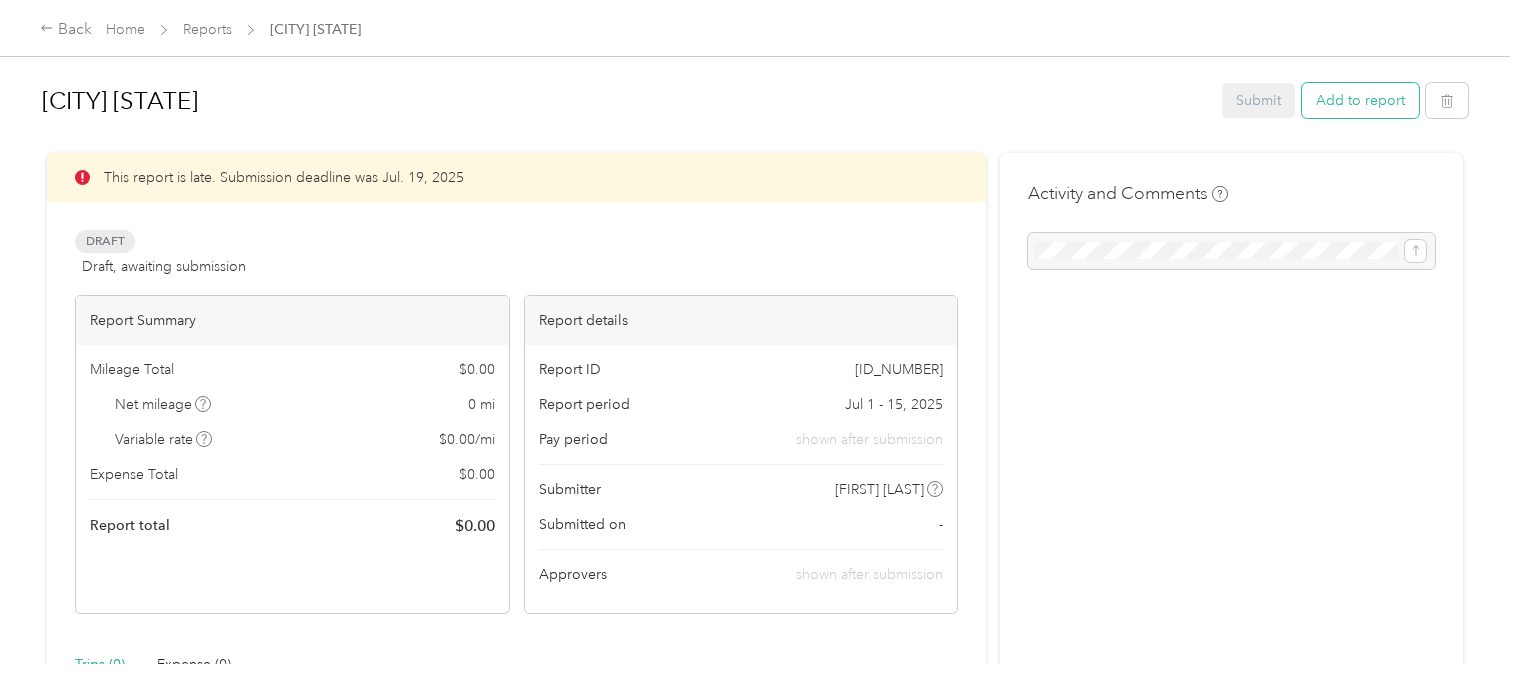 click on "Add to report" at bounding box center [1360, 100] 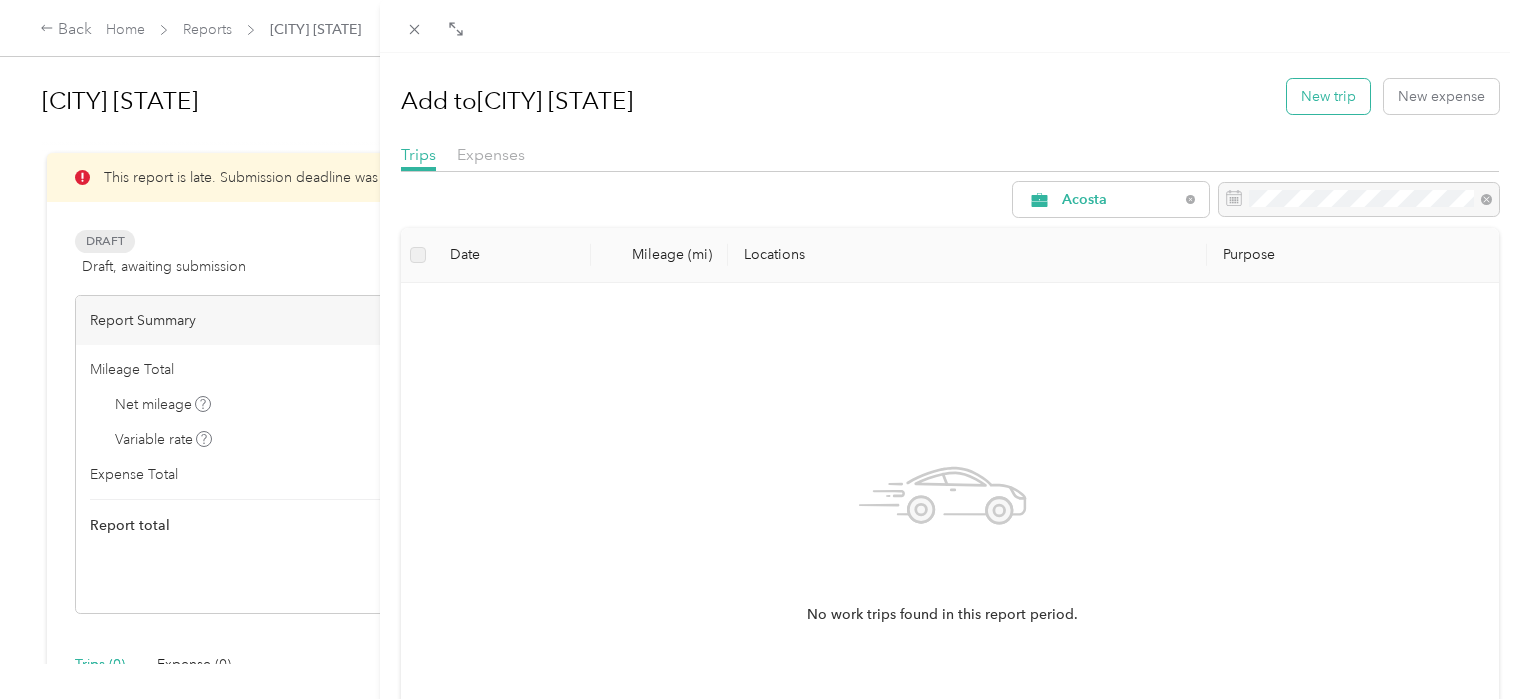 click on "New trip" at bounding box center (1328, 96) 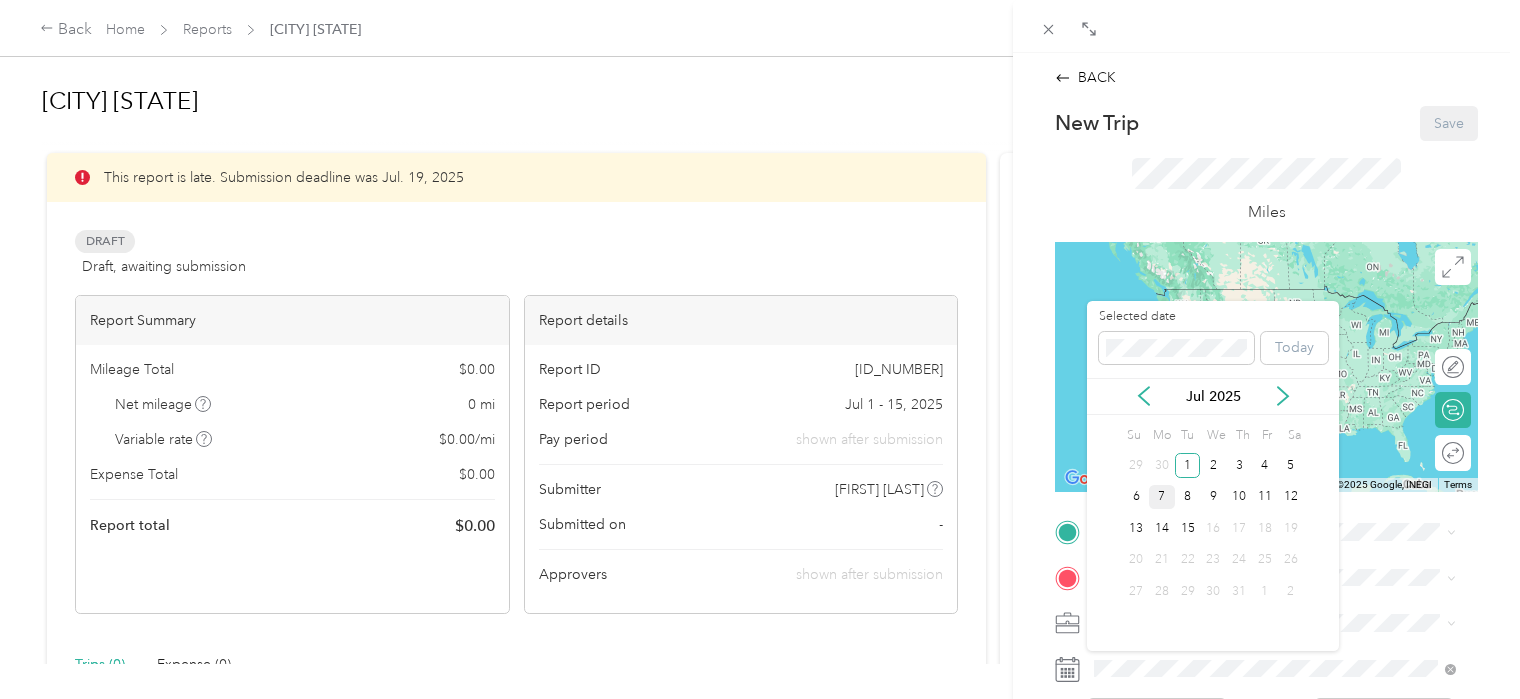 click on "7" at bounding box center [1162, 497] 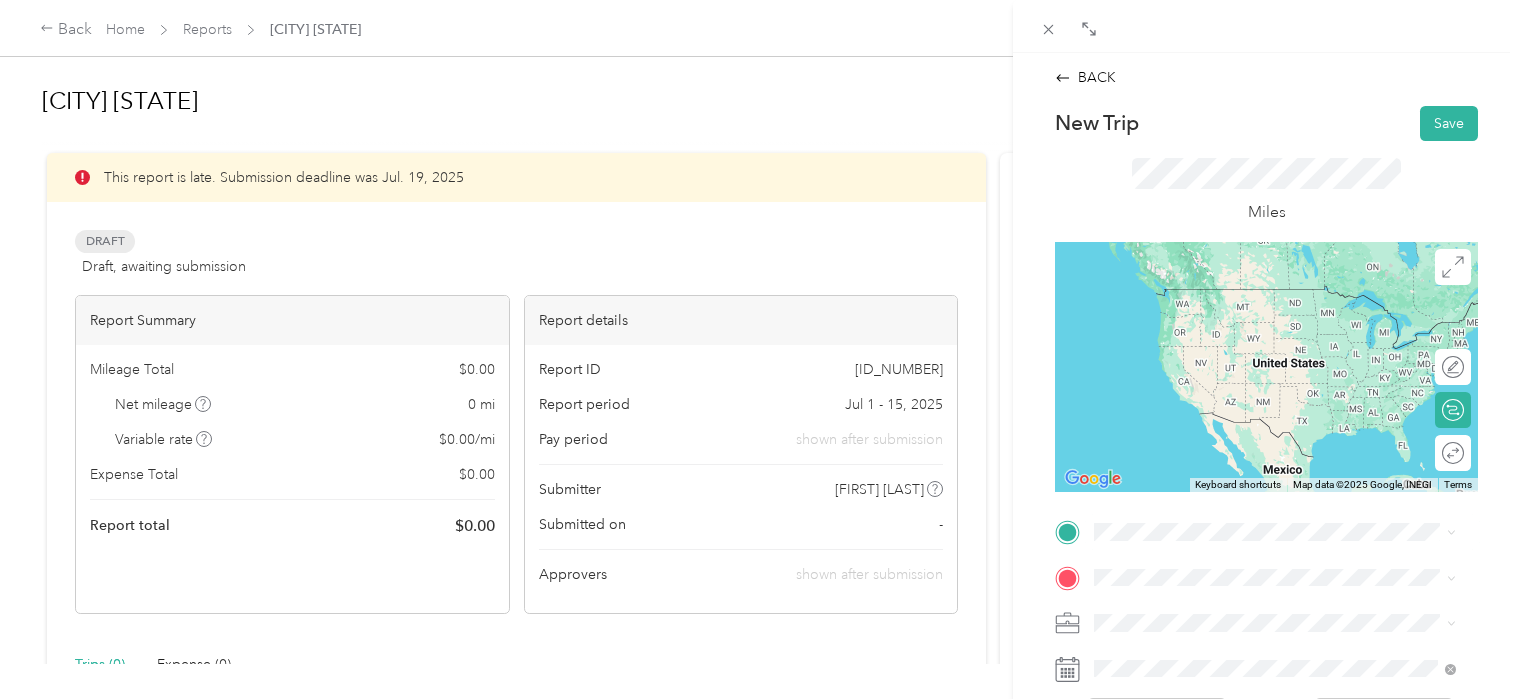 click on "[NUMBER] [STREET_NAME]
[CITY], [STATE] [POSTAL_CODE], [COUNTRY]" at bounding box center [1276, 288] 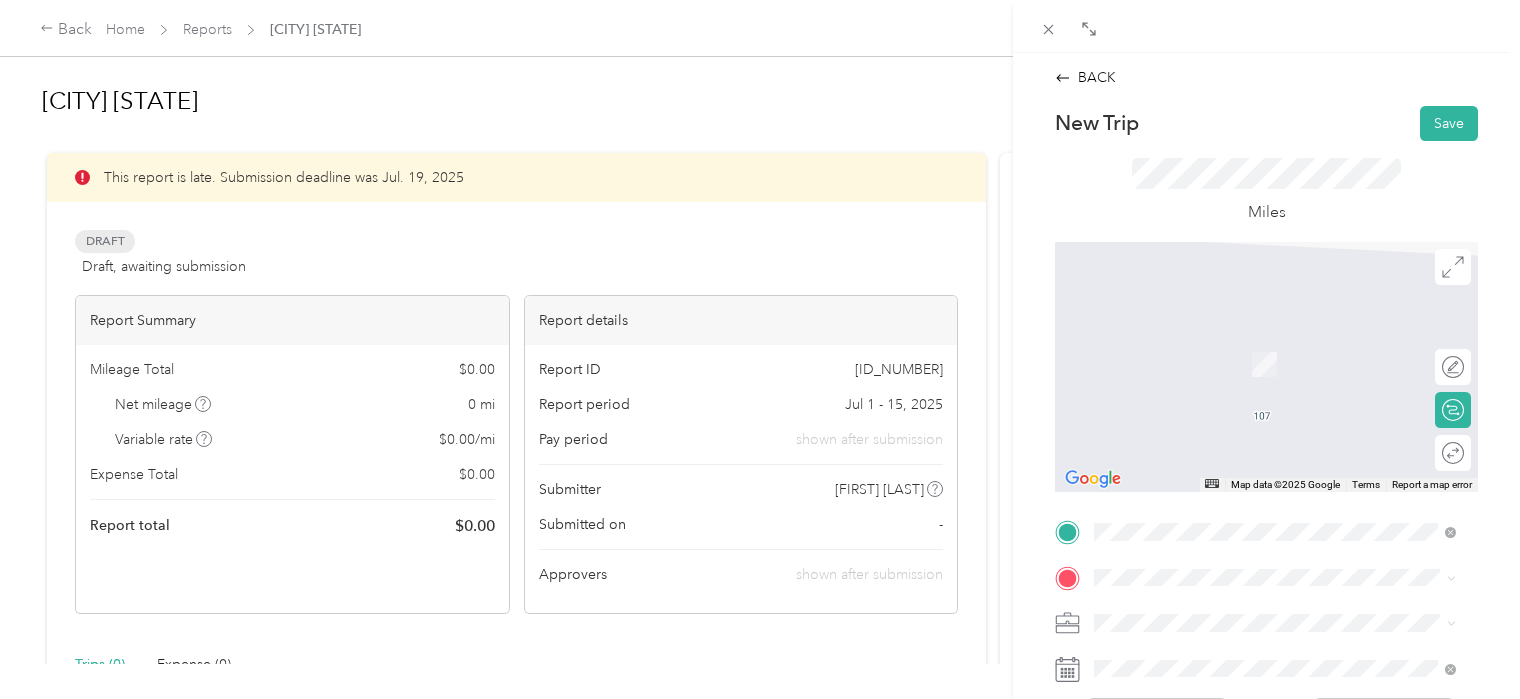 click on "[NUMBER] [STREET], [POSTAL_CODE], [CITY], [STATE], [COUNTRY]" at bounding box center [1278, 379] 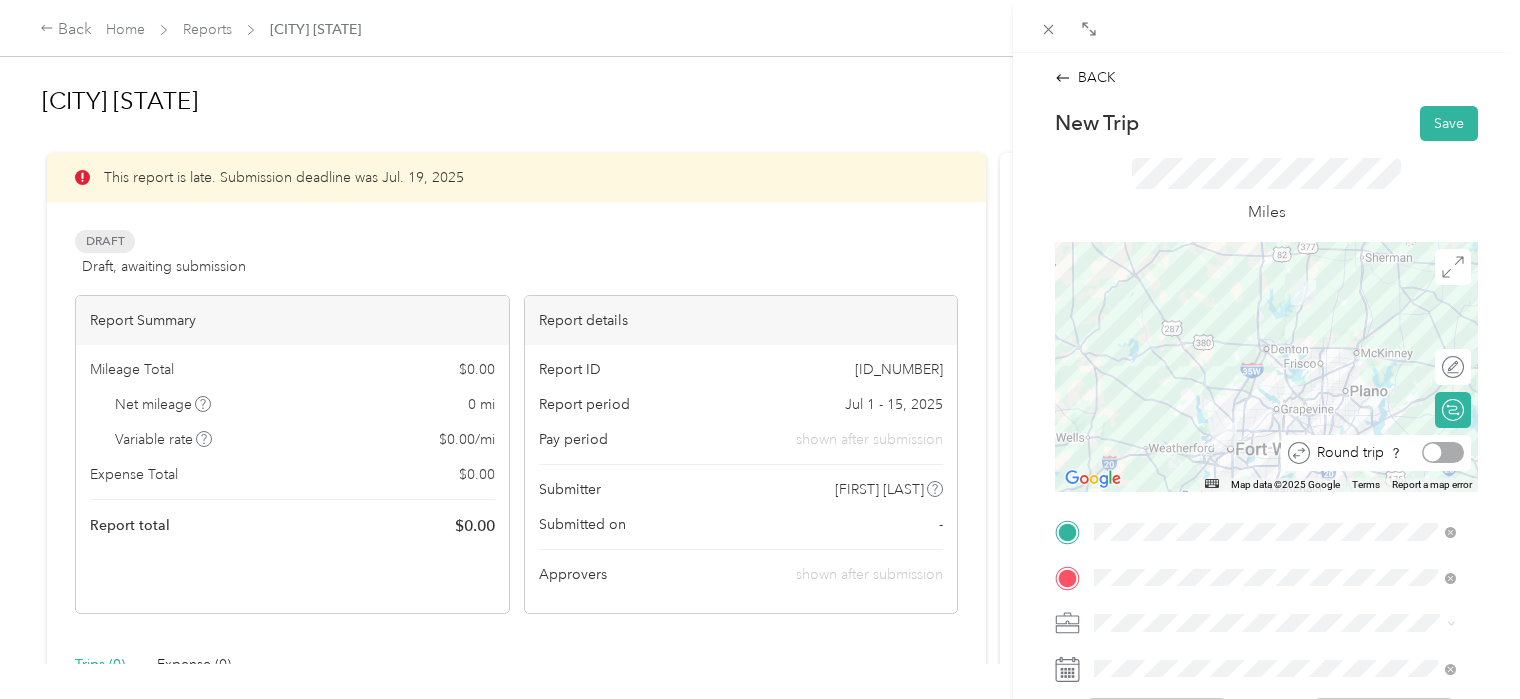 click at bounding box center [1443, 452] 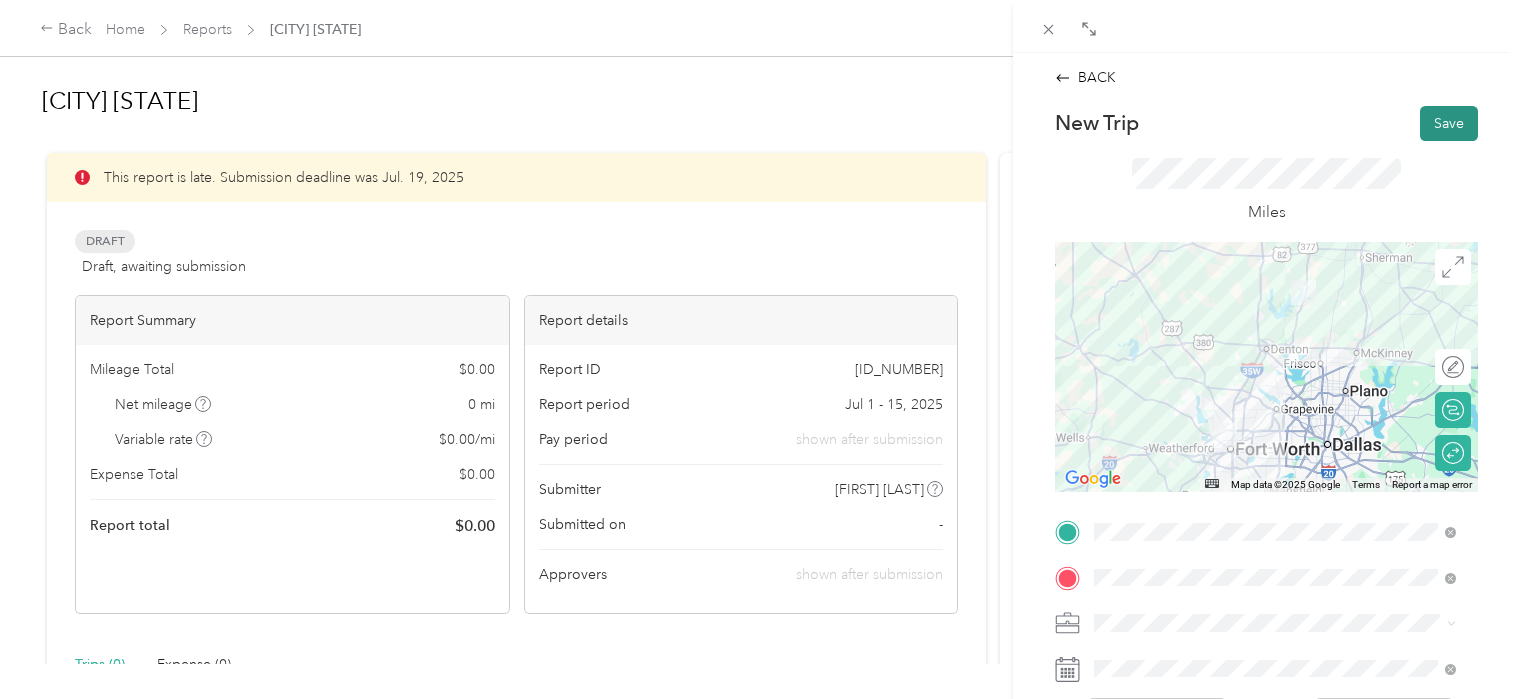 click on "Save" at bounding box center (1449, 123) 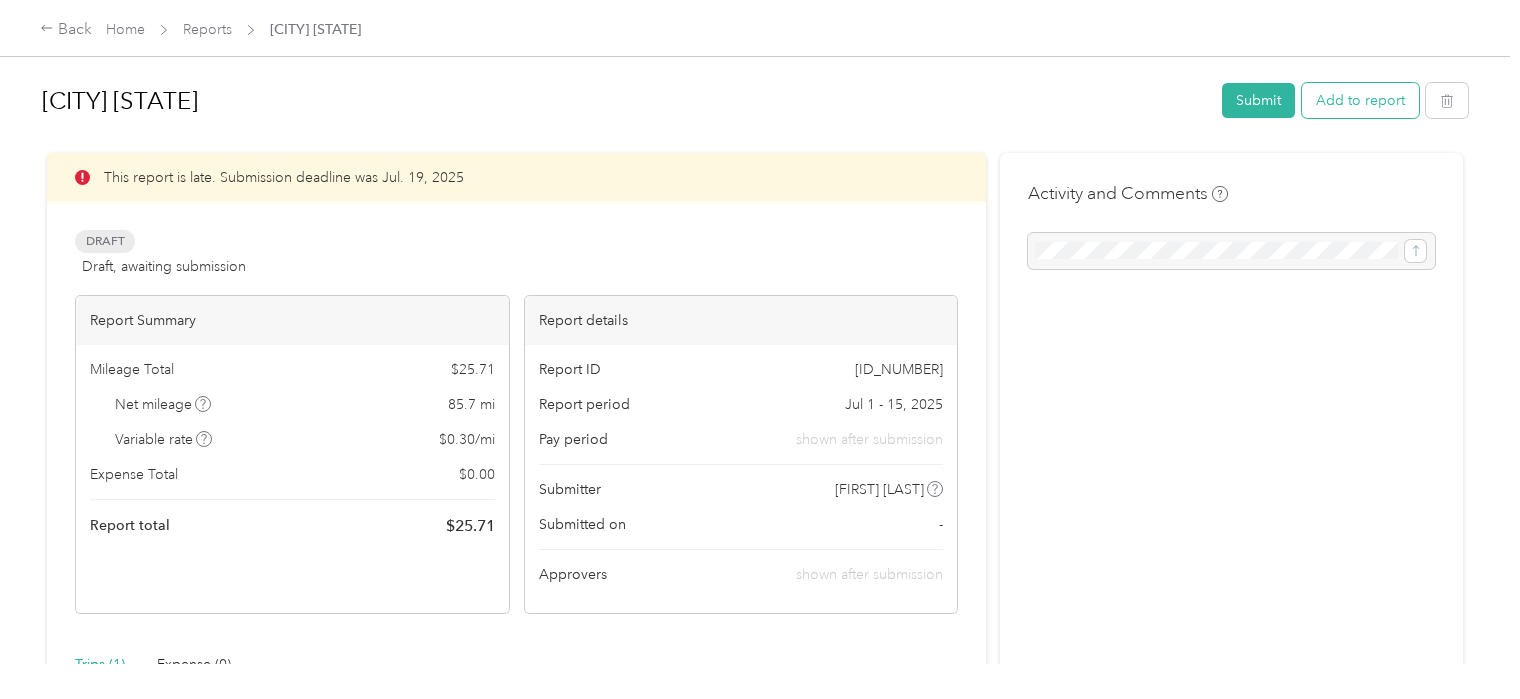 click on "Add to report" at bounding box center [1360, 100] 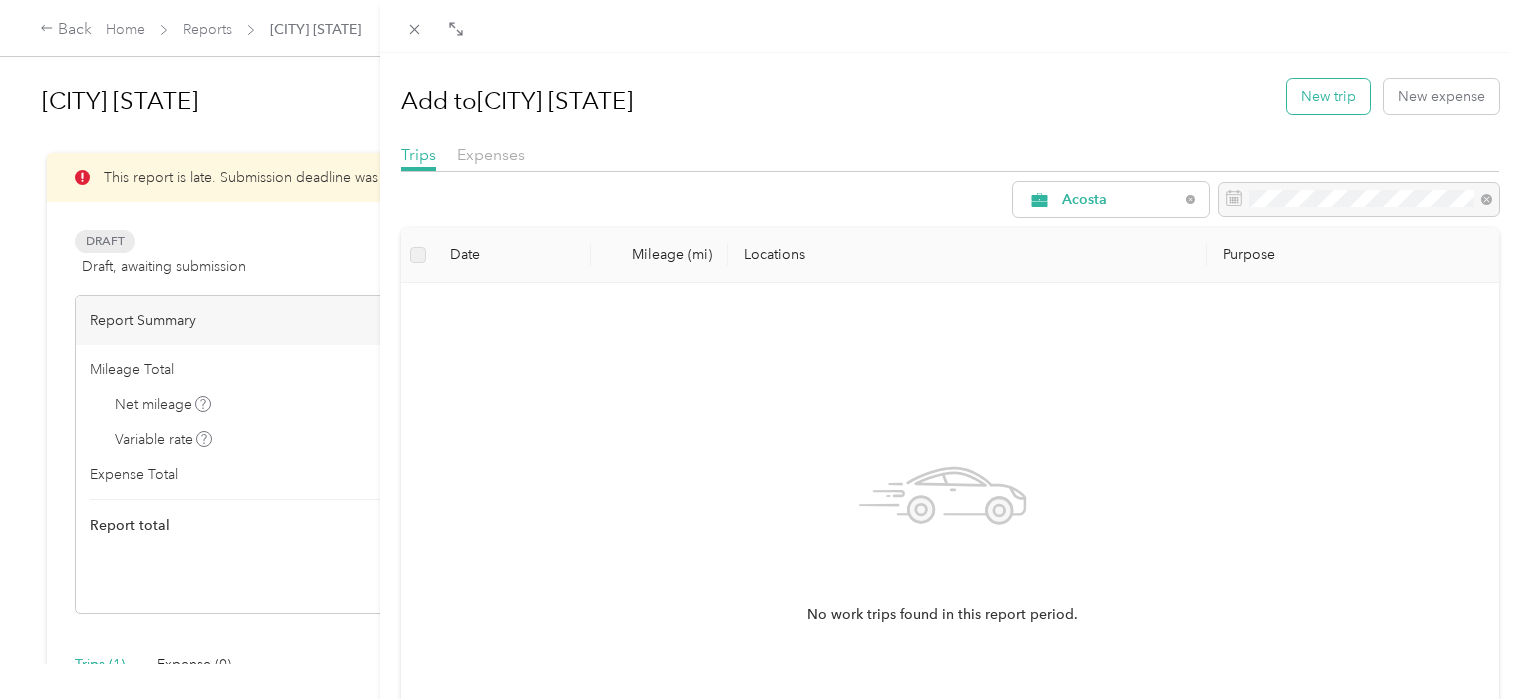 click on "New trip" at bounding box center [1328, 96] 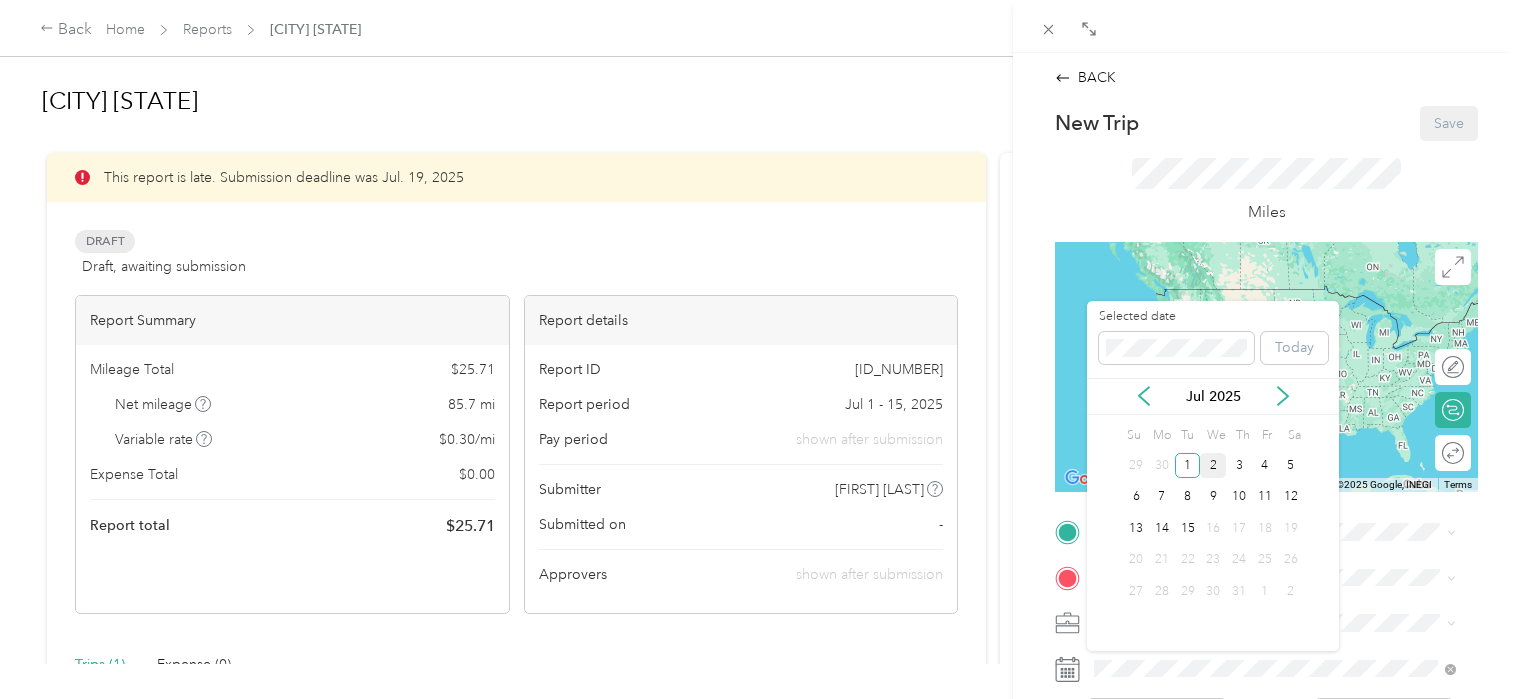 click on "2" at bounding box center [1213, 465] 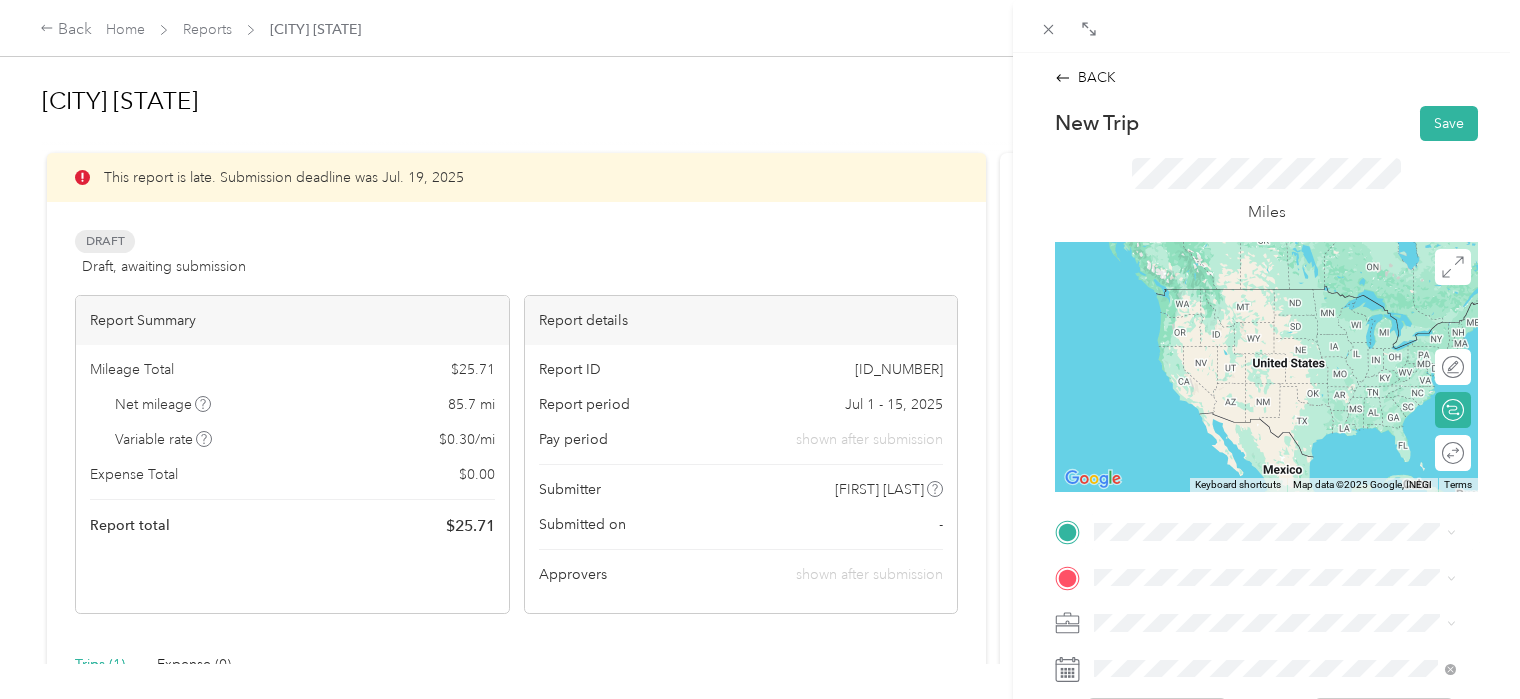 click on "[NUMBER] [STREET_NAME]
[CITY], [STATE] [POSTAL_CODE], [COUNTRY]" at bounding box center (1276, 307) 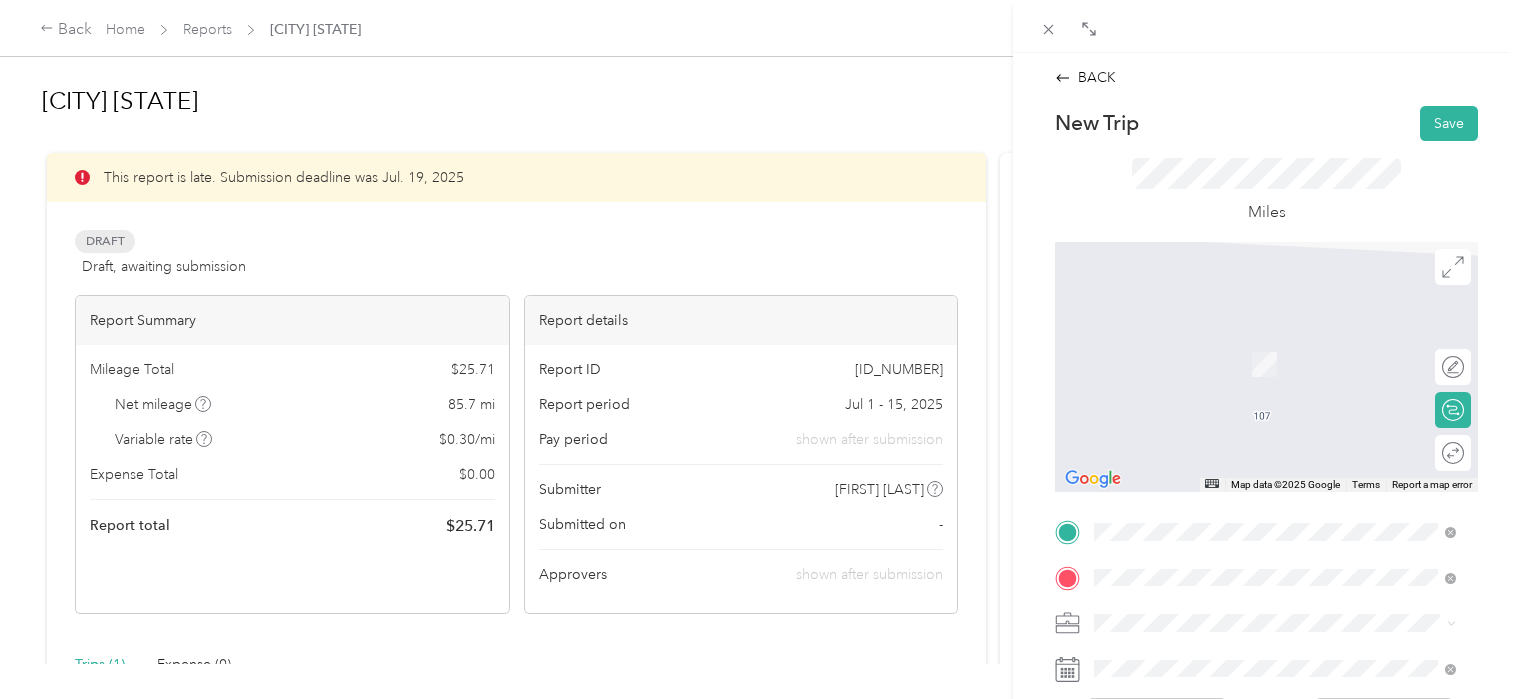 click on "TEAM El Rancho Supermercado" at bounding box center [1290, 344] 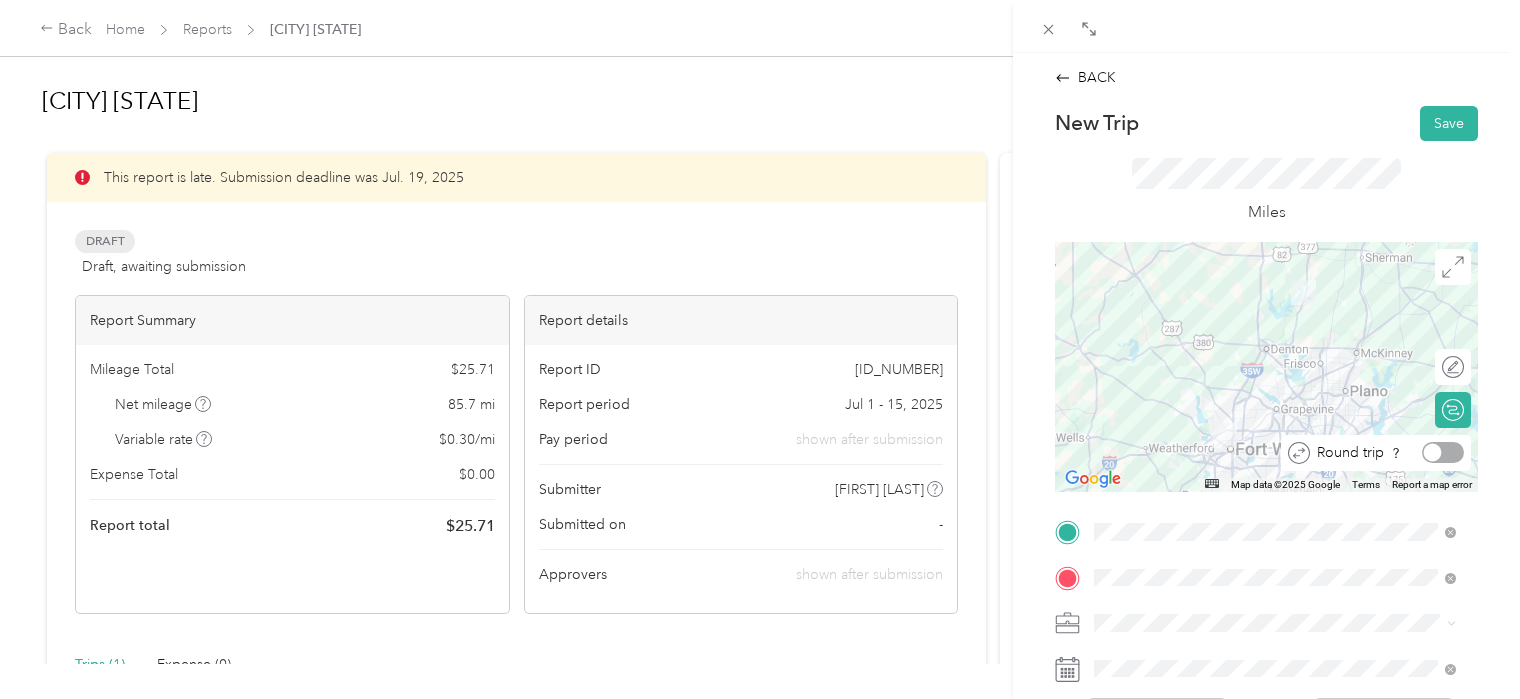 click at bounding box center (1443, 452) 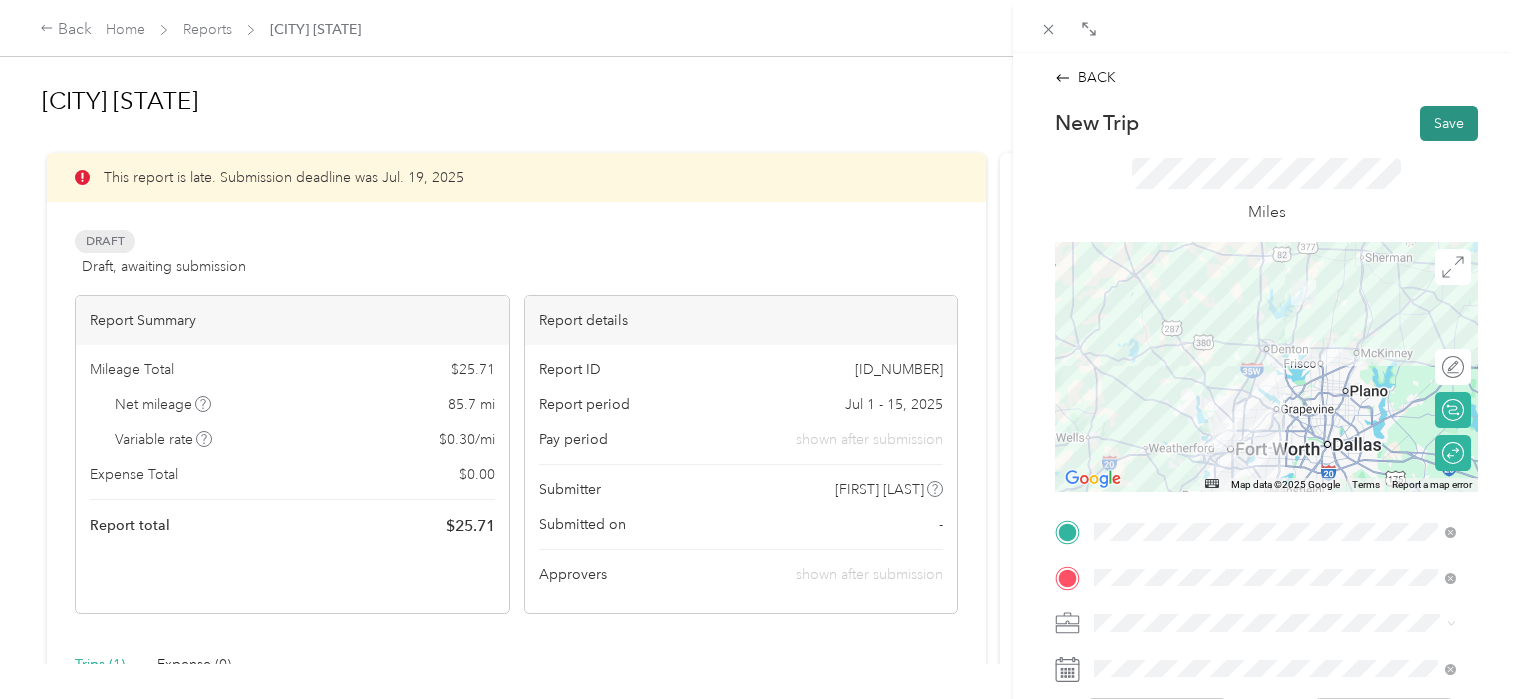 click on "Save" at bounding box center (1449, 123) 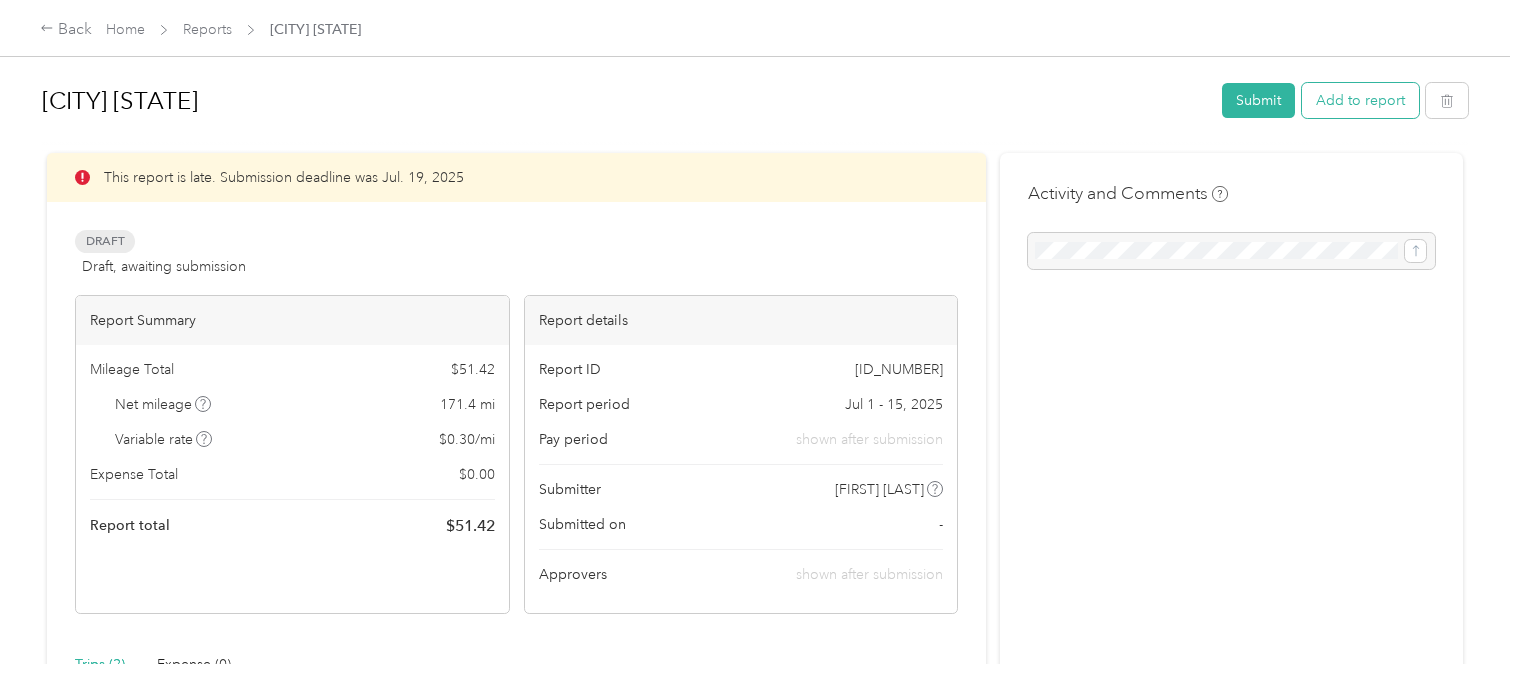 click on "Add to report" at bounding box center (1360, 100) 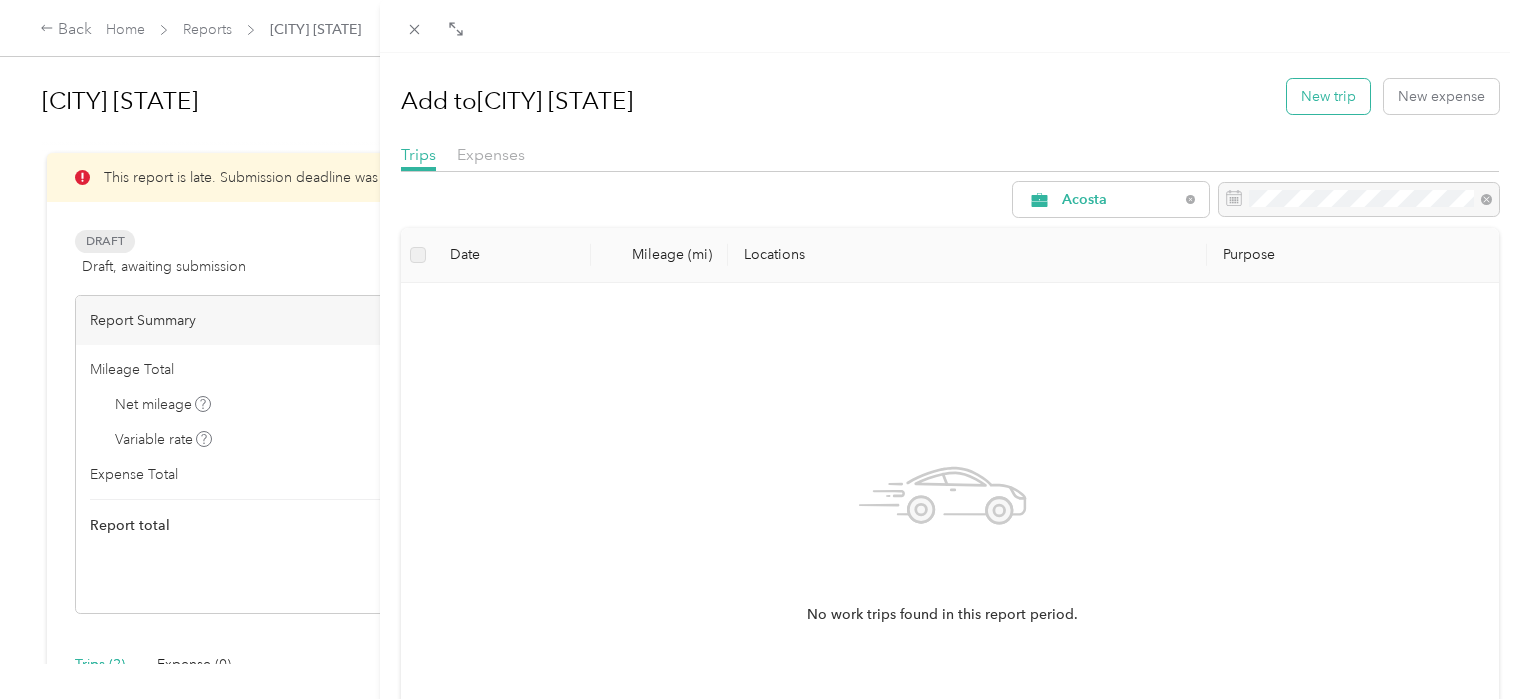 click on "New trip" at bounding box center (1328, 96) 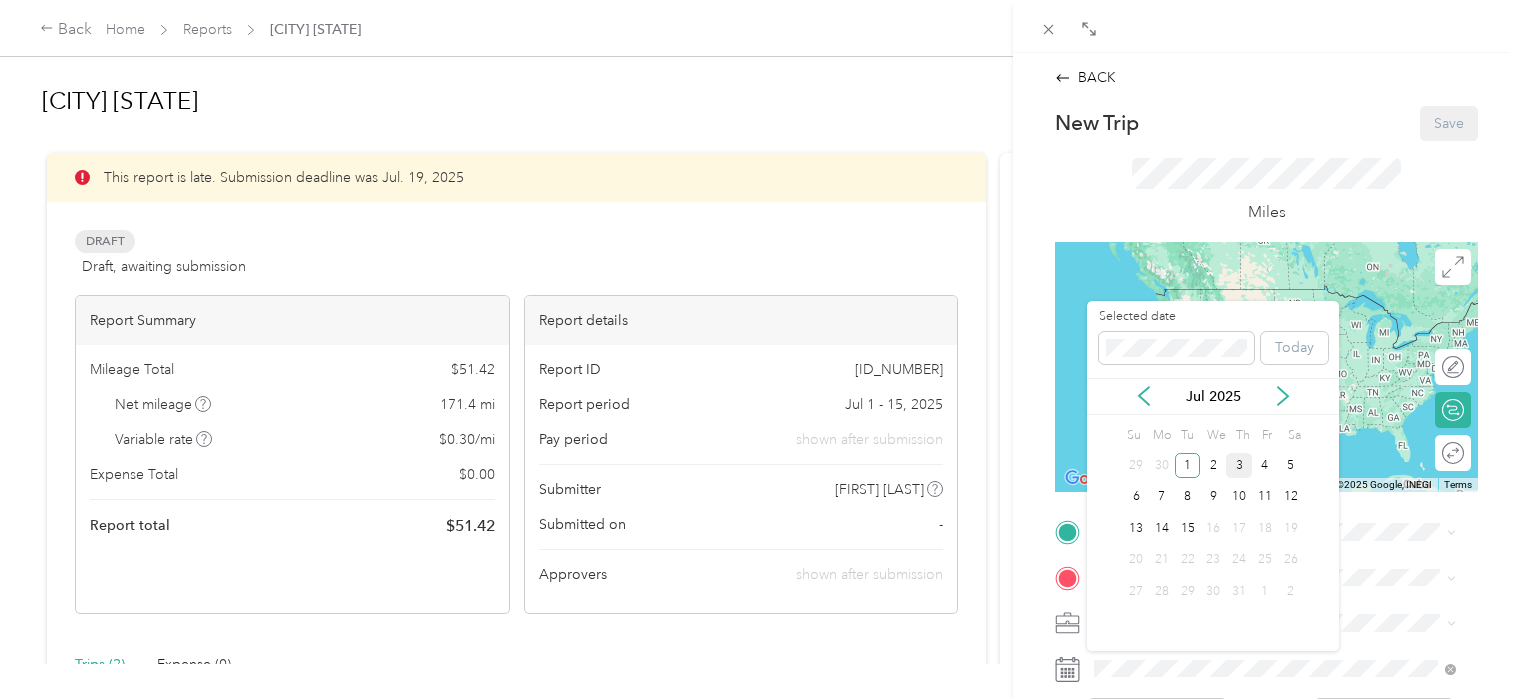 click on "3" at bounding box center [1239, 465] 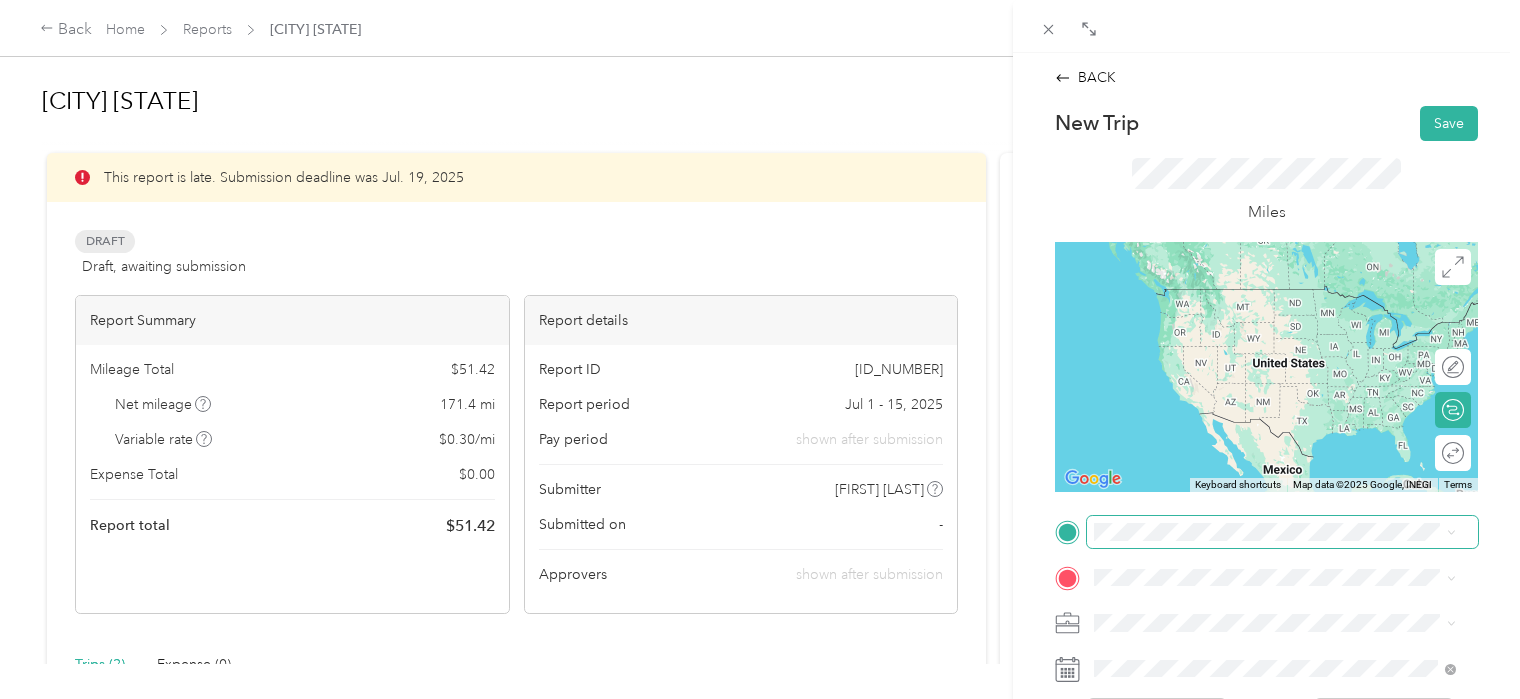click at bounding box center [1282, 532] 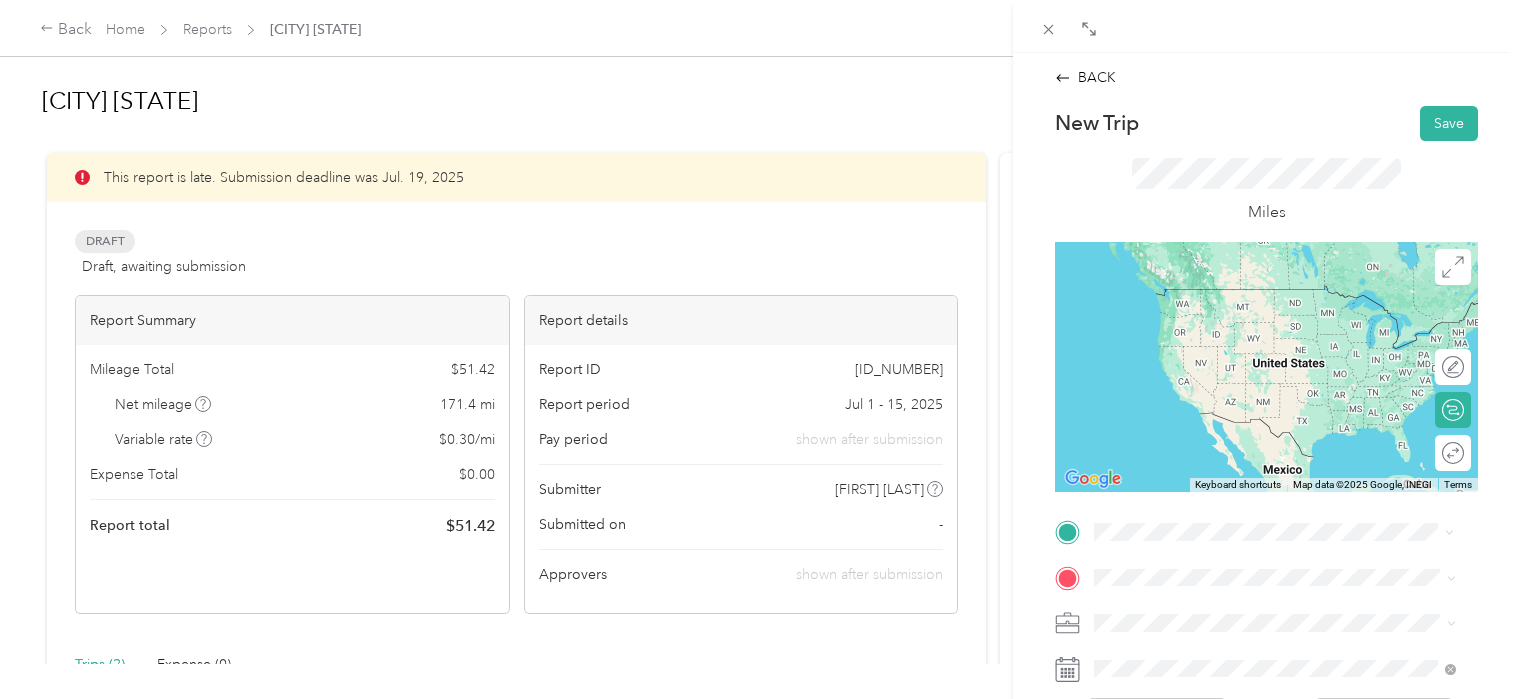 click on "[NUMBER] [STREET_NAME]
[CITY], [STATE] [POSTAL_CODE], [COUNTRY]" at bounding box center [1276, 296] 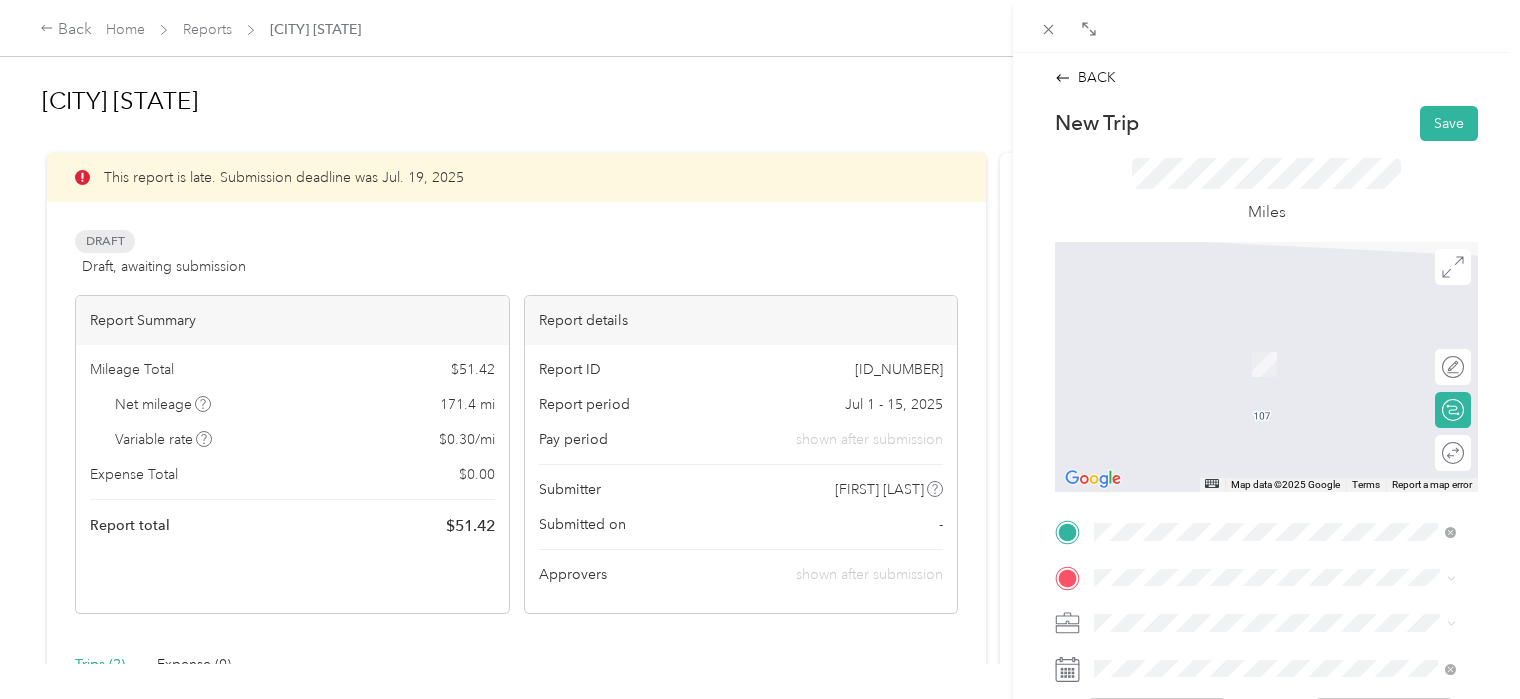 click on "[COMPANY] [NUMBER] [STREET], [POSTAL_CODE], [CITY], [STATE], [COUNTRY]" at bounding box center [1290, 361] 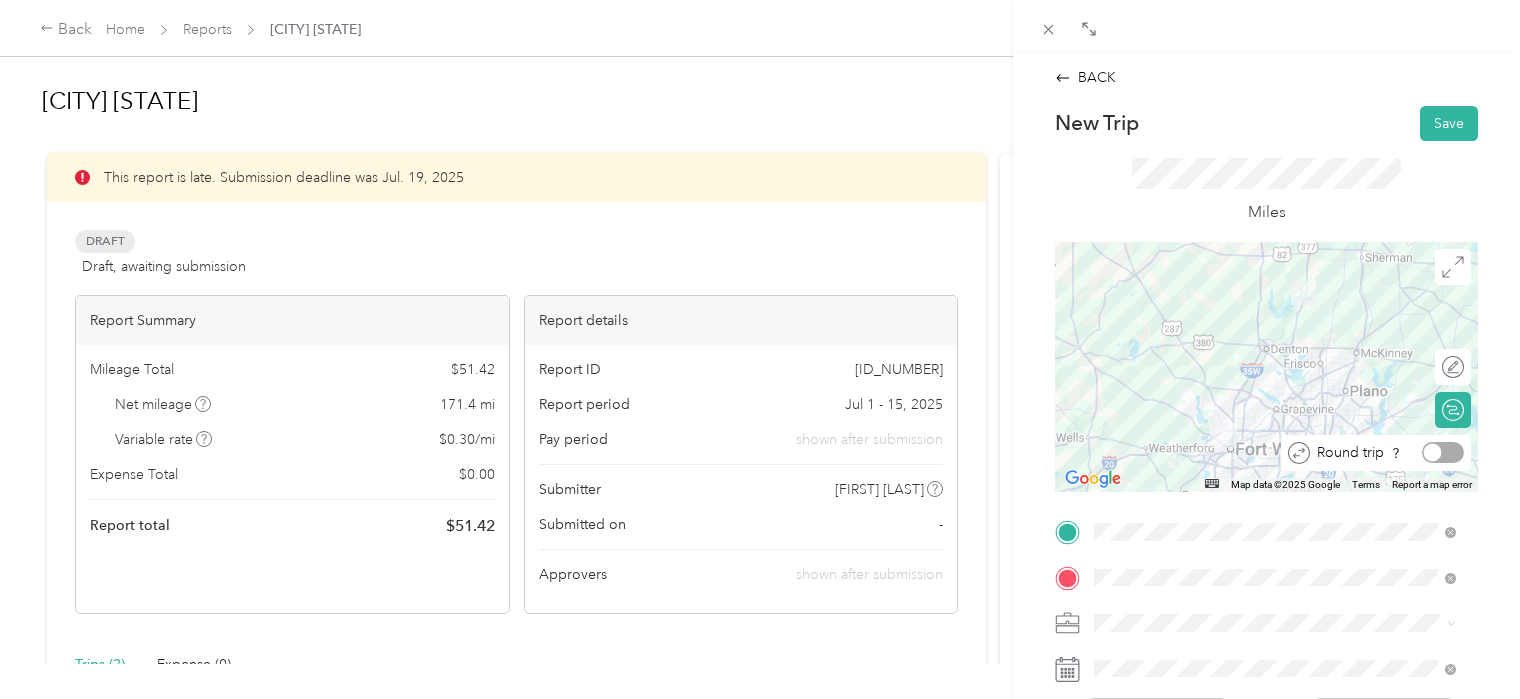 click at bounding box center (1443, 452) 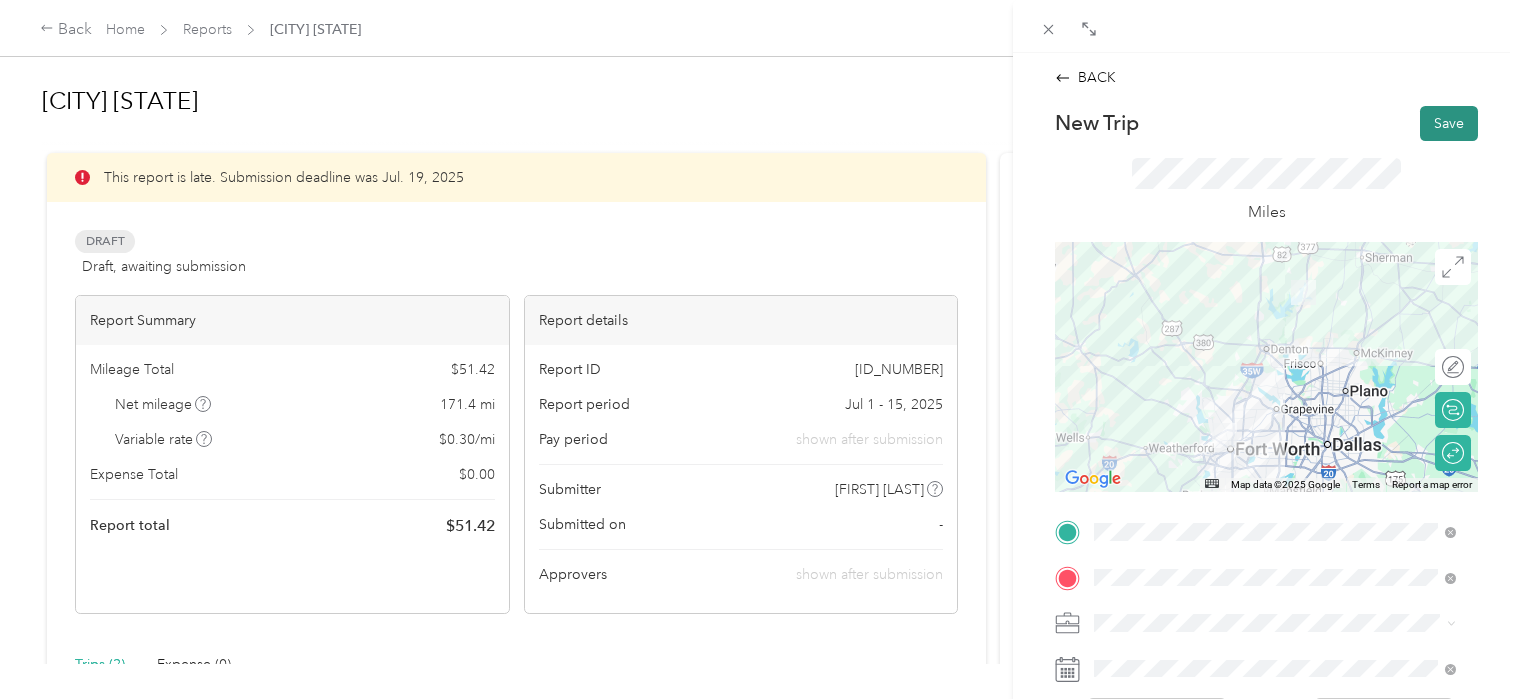 click on "Save" at bounding box center (1449, 123) 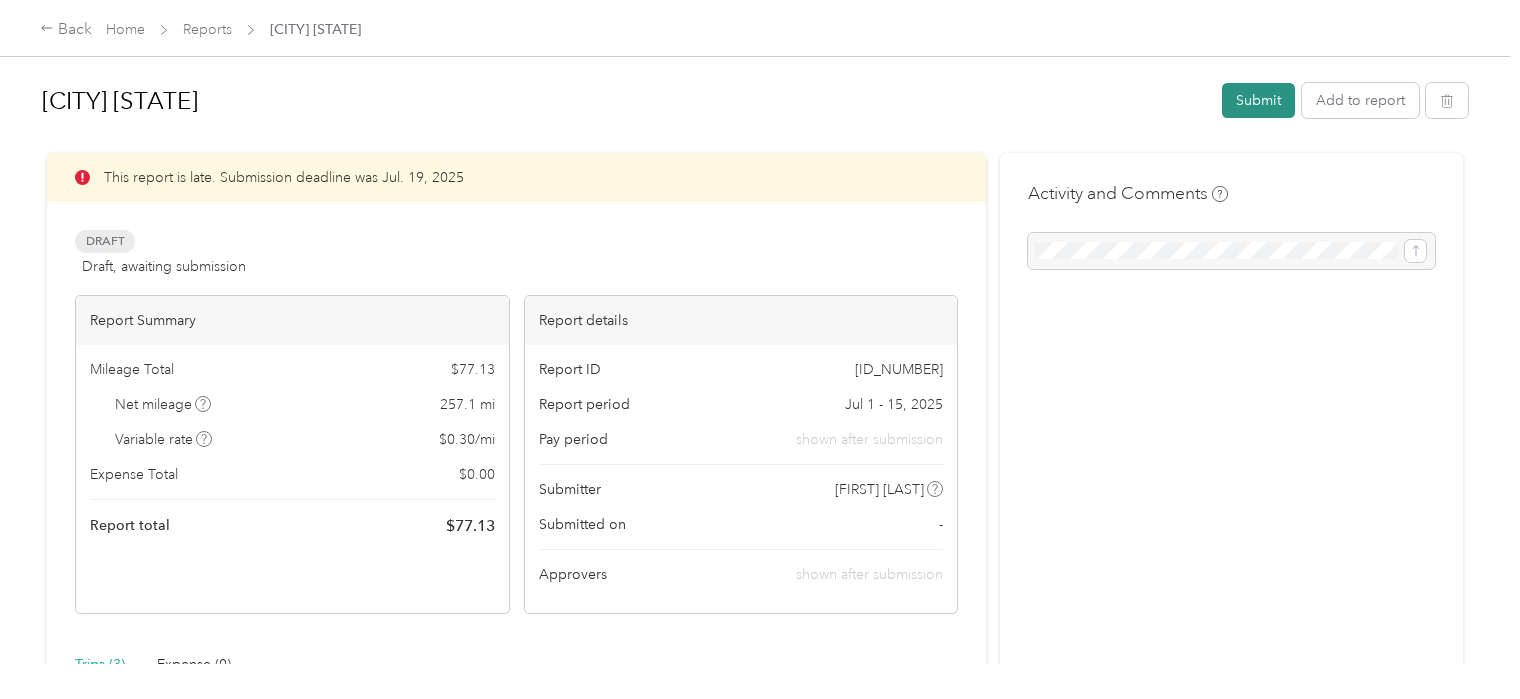 click on "Submit" at bounding box center (1258, 100) 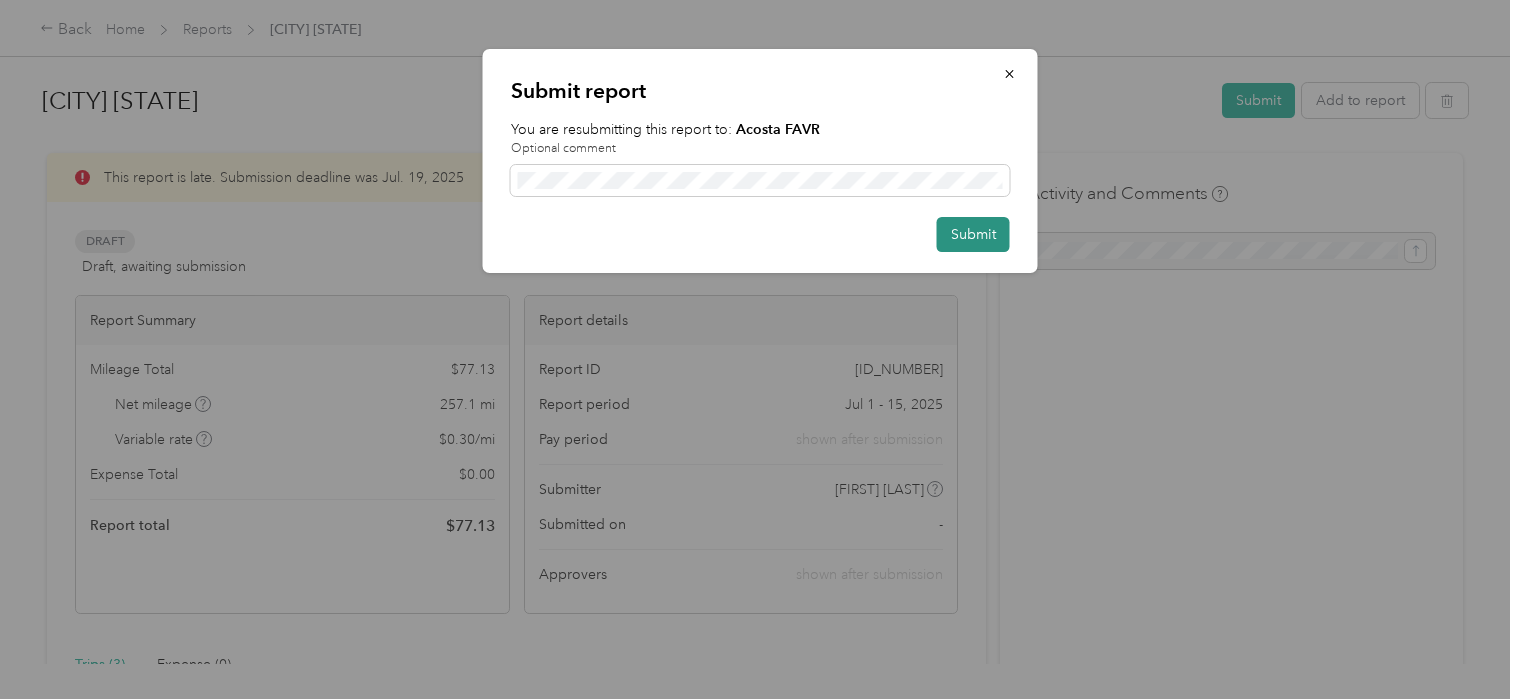 click on "Submit" at bounding box center (973, 234) 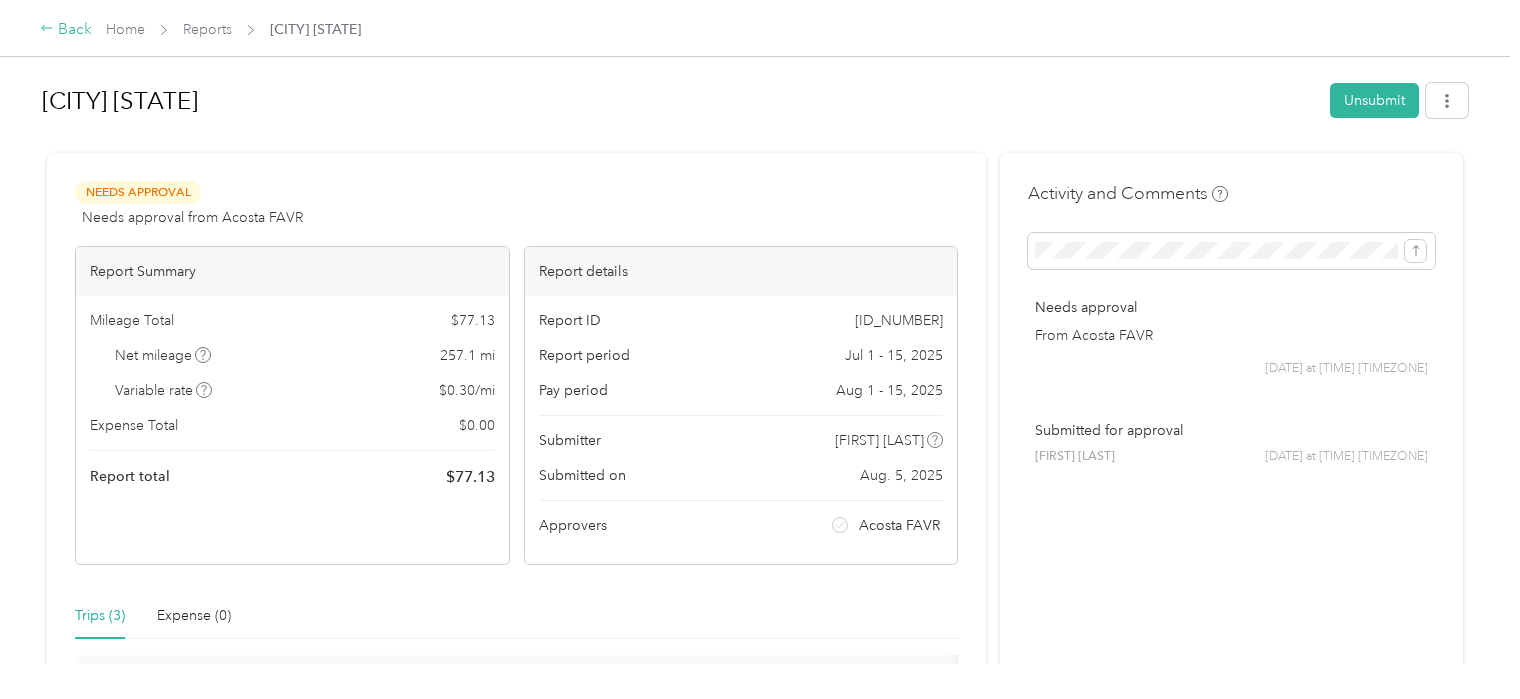 click on "Back" at bounding box center [66, 30] 